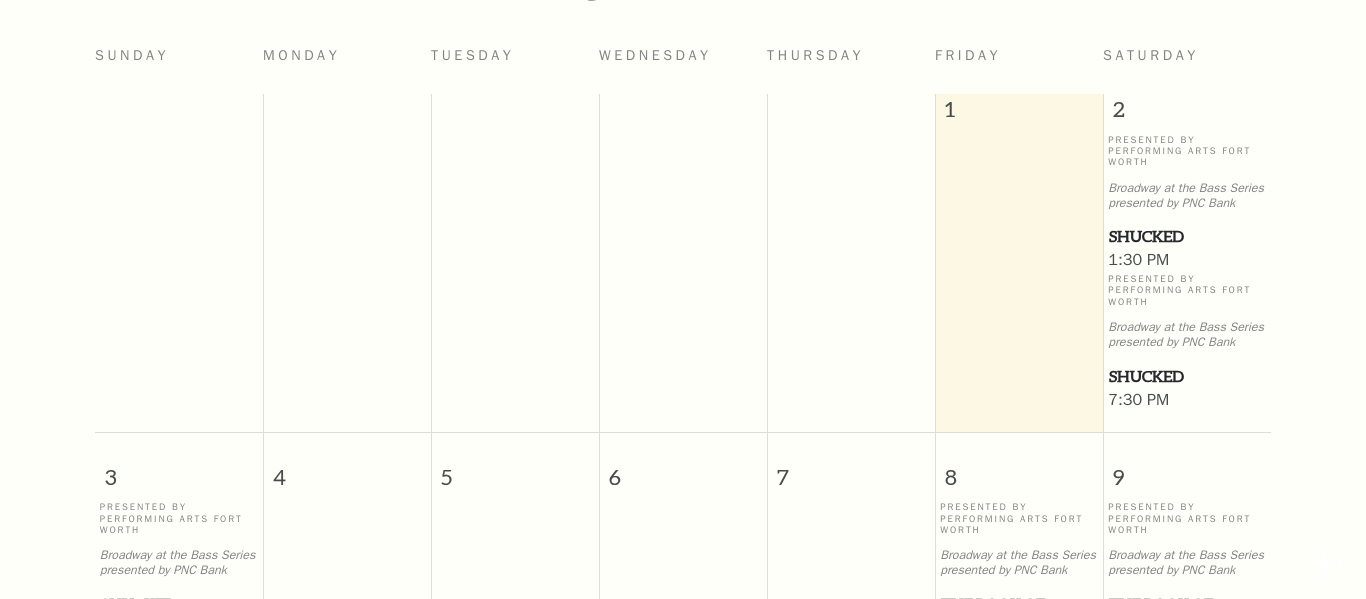 scroll, scrollTop: 697, scrollLeft: 0, axis: vertical 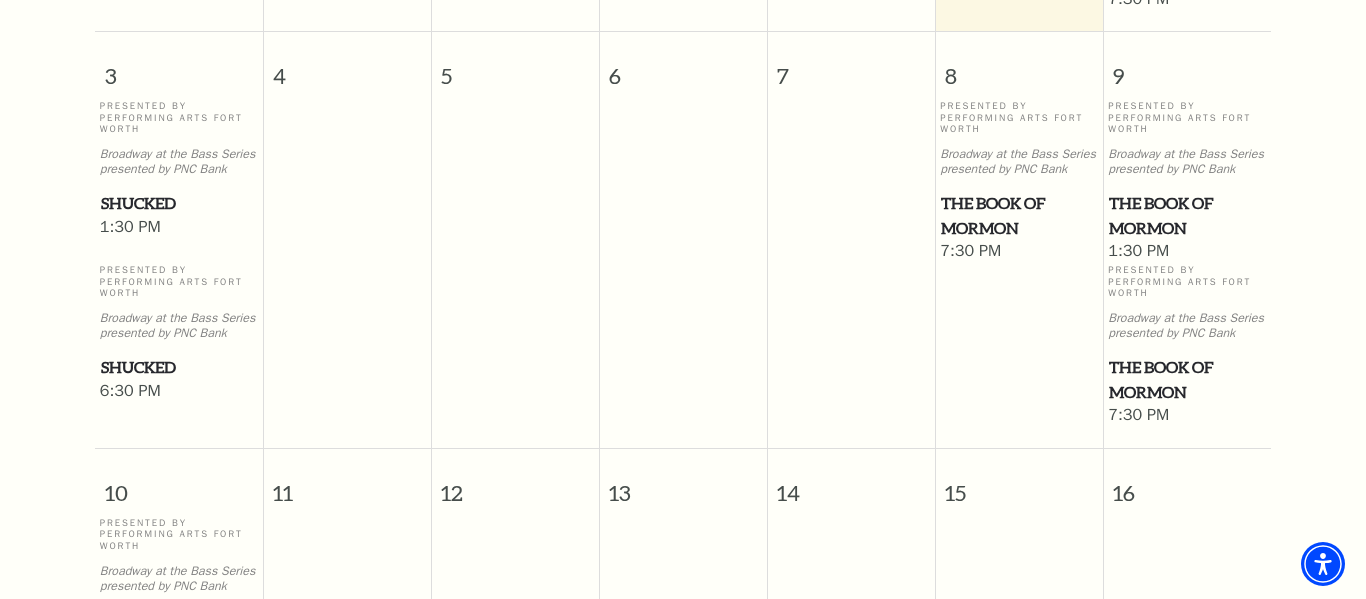 click on "The Book of Mormon" at bounding box center (1019, 215) 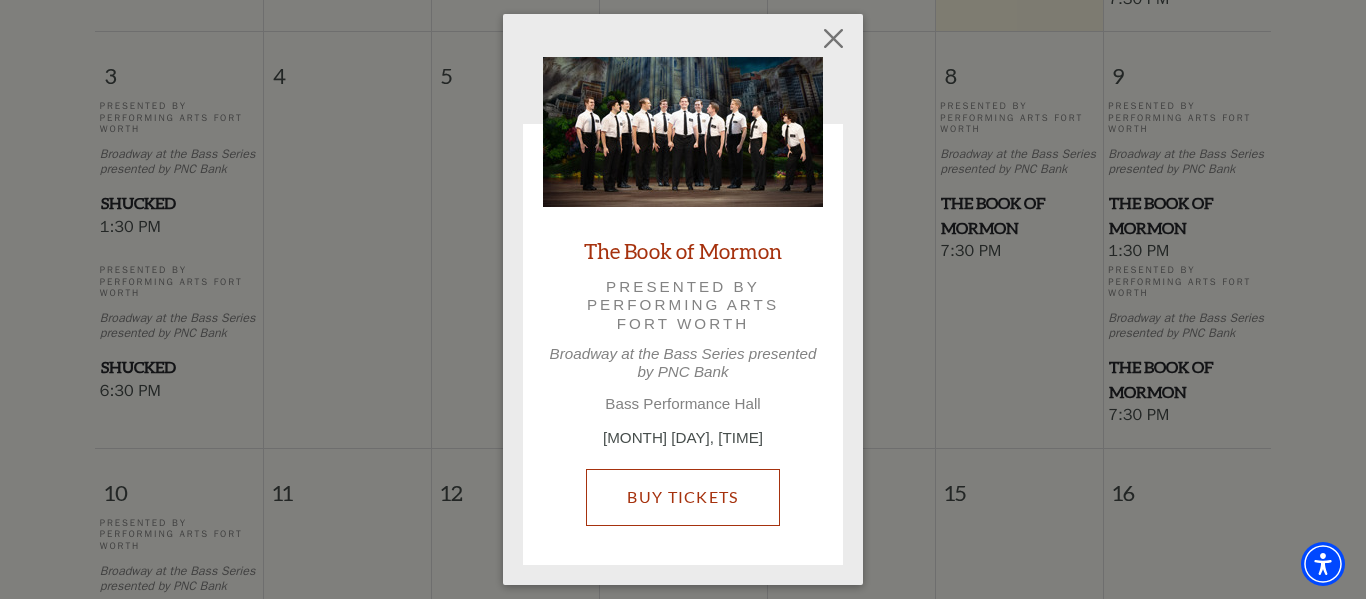 click on "Buy Tickets" at bounding box center (682, 497) 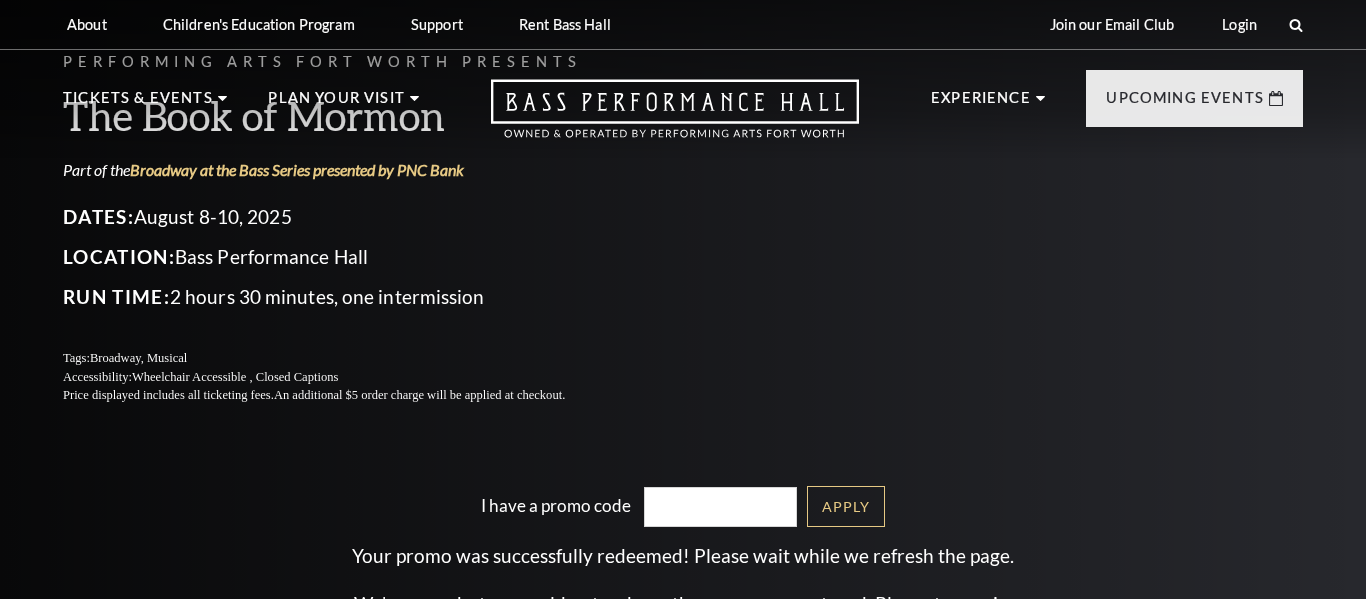 scroll, scrollTop: 0, scrollLeft: 0, axis: both 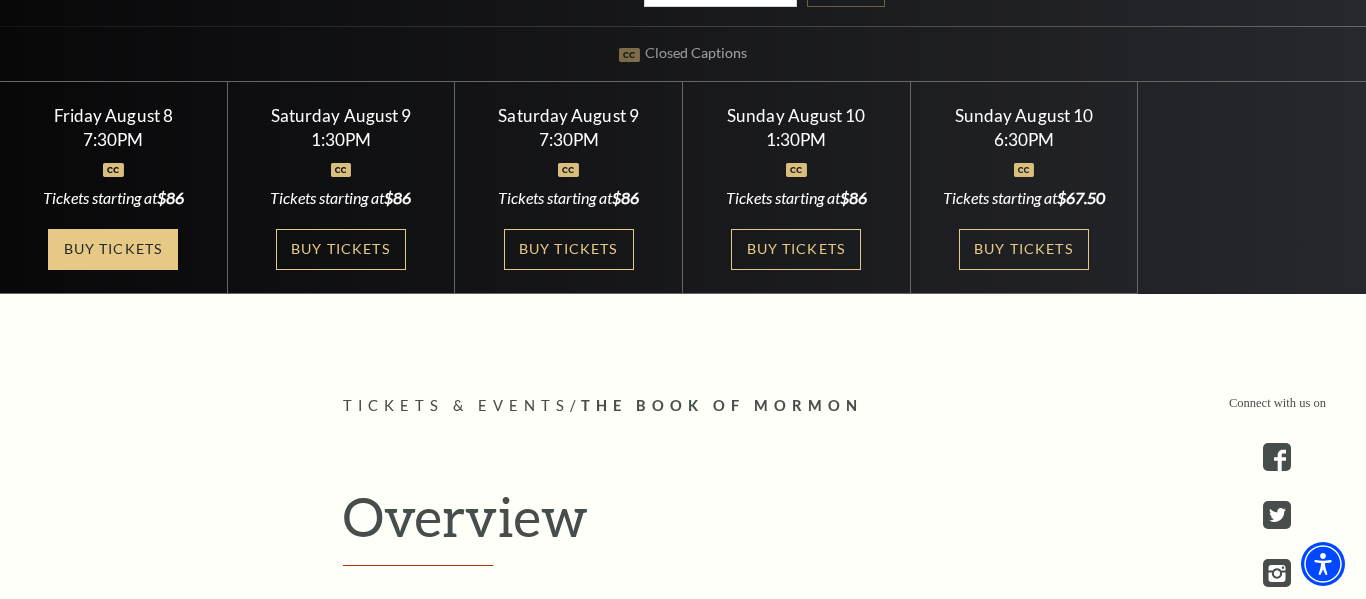 click on "Buy Tickets" at bounding box center [113, 249] 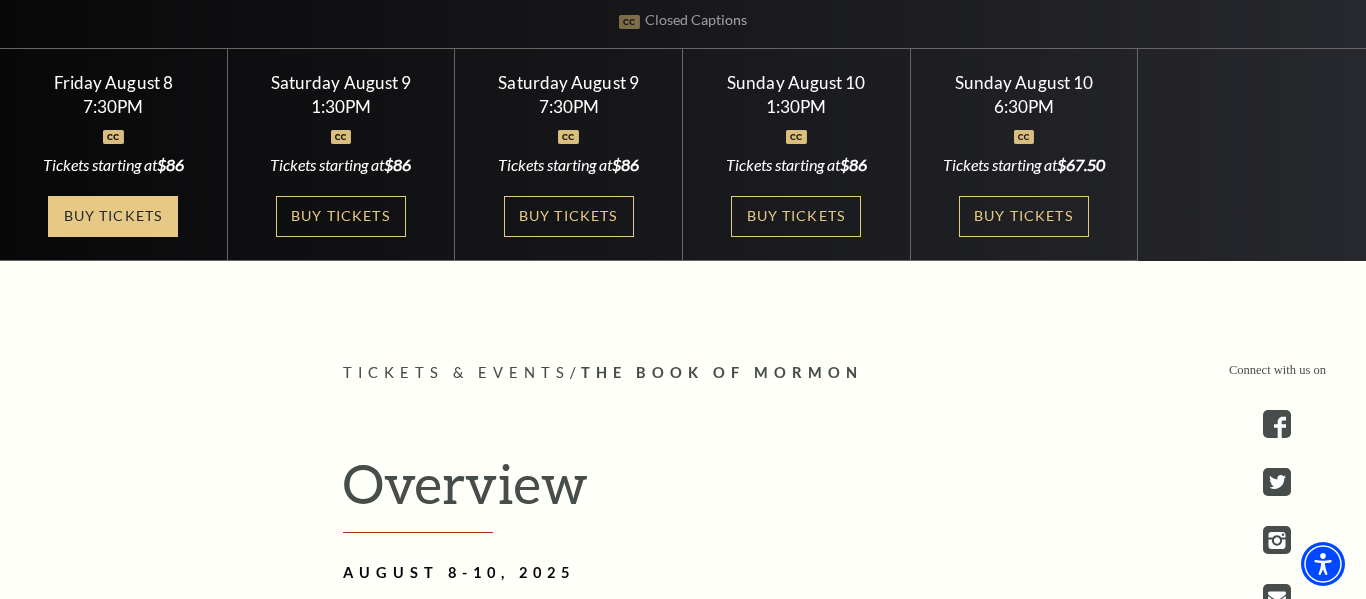 scroll, scrollTop: 520, scrollLeft: 0, axis: vertical 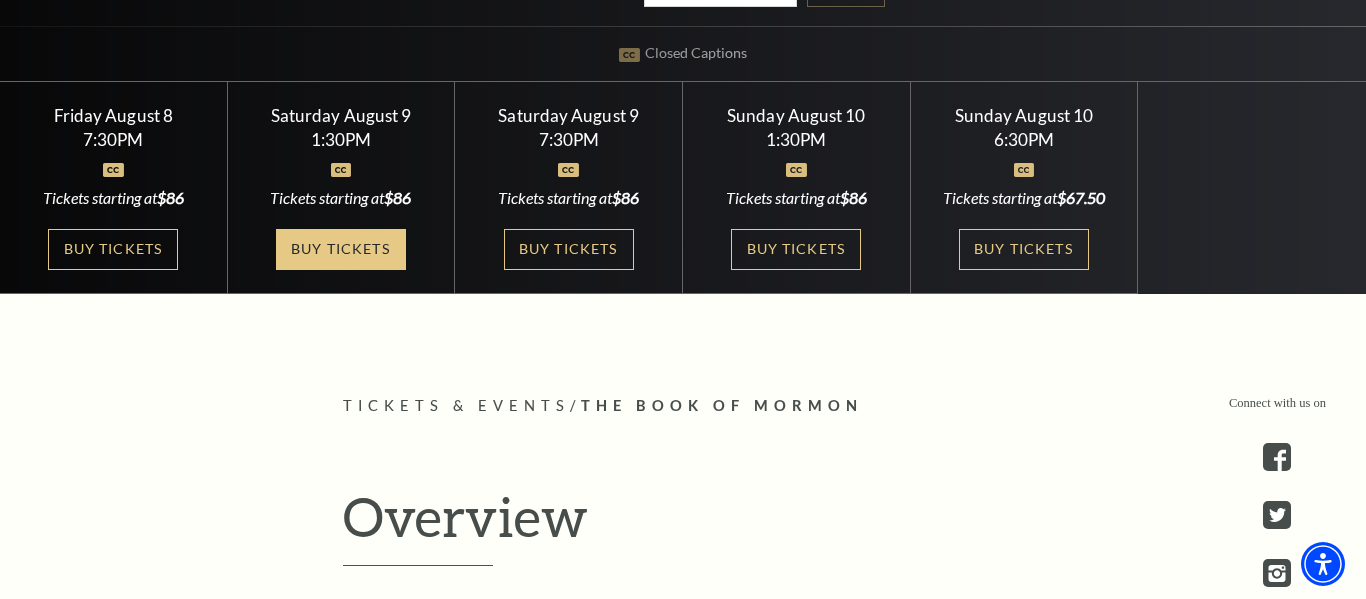 click on "Buy Tickets" at bounding box center (341, 249) 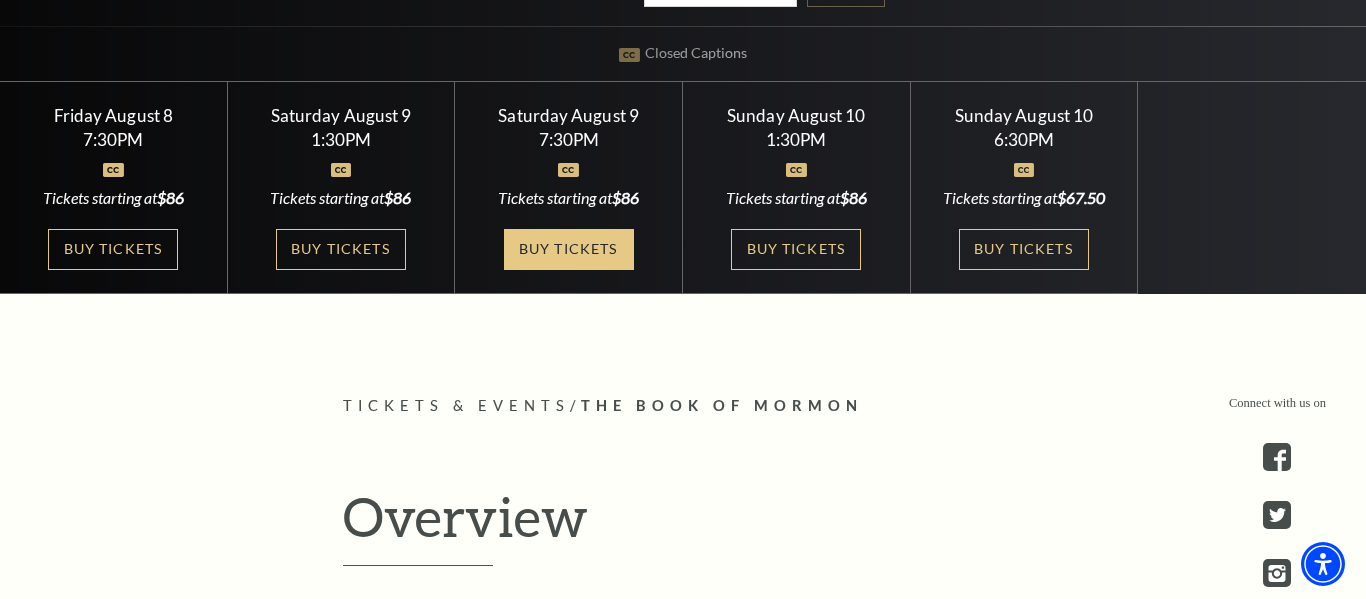 click on "Buy Tickets" at bounding box center (569, 249) 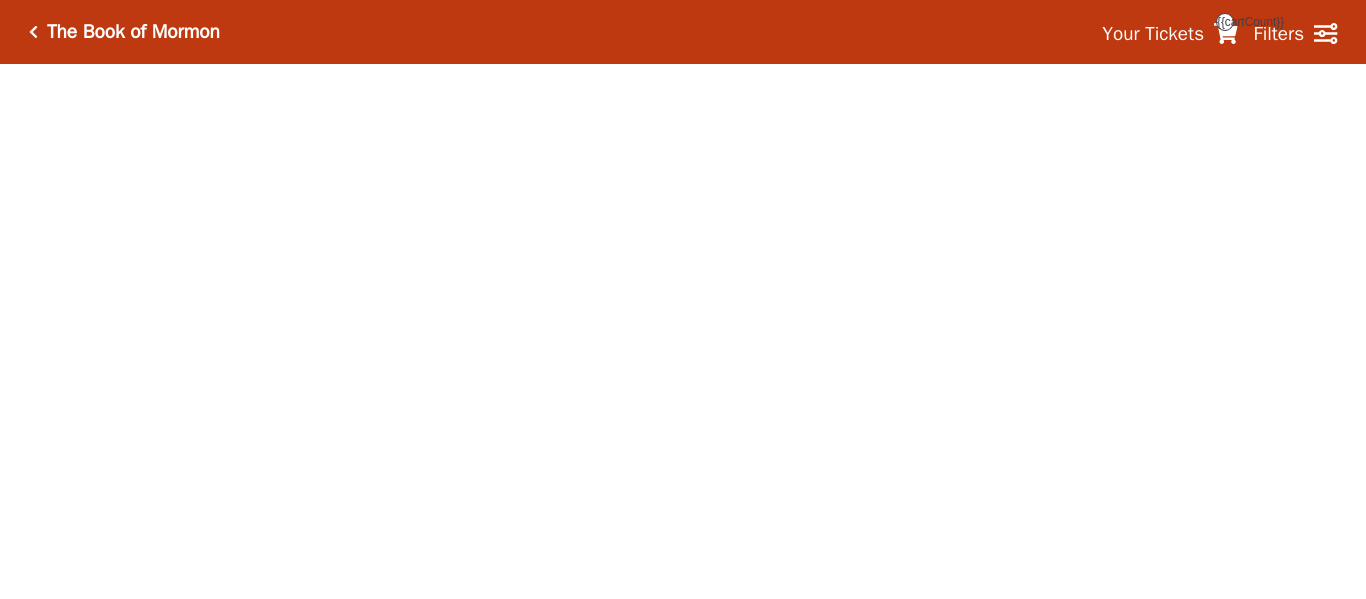 scroll, scrollTop: 0, scrollLeft: 0, axis: both 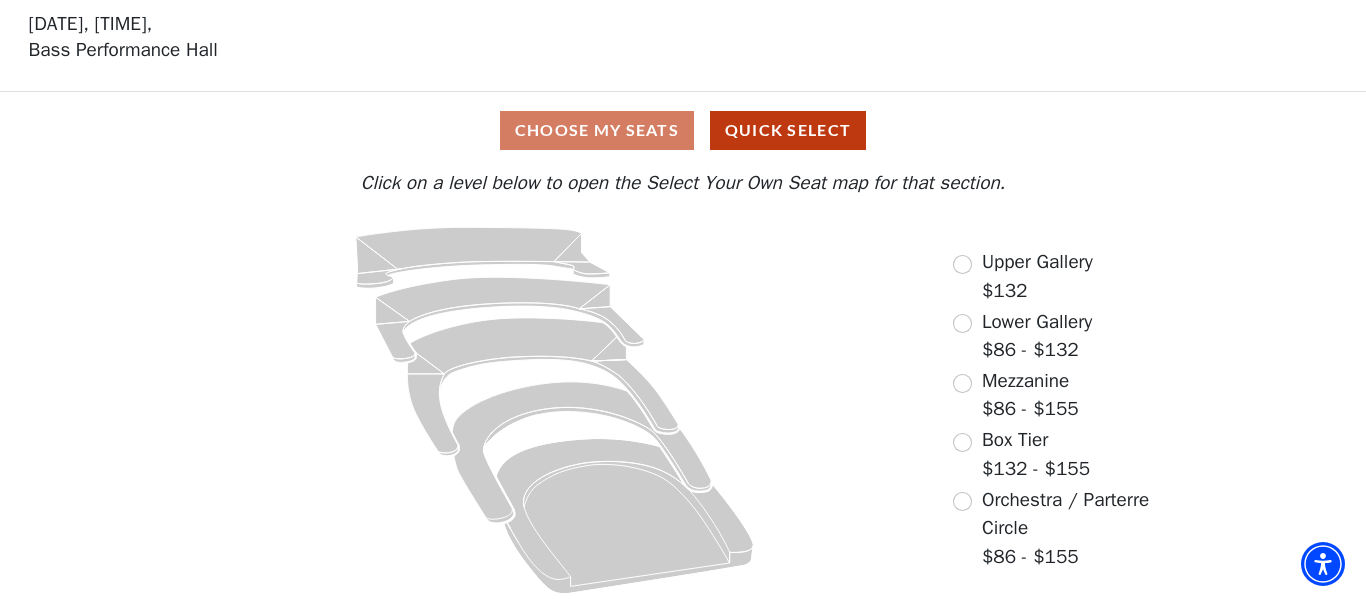 click on "Choose My Seats
Quick Select" at bounding box center [683, 130] 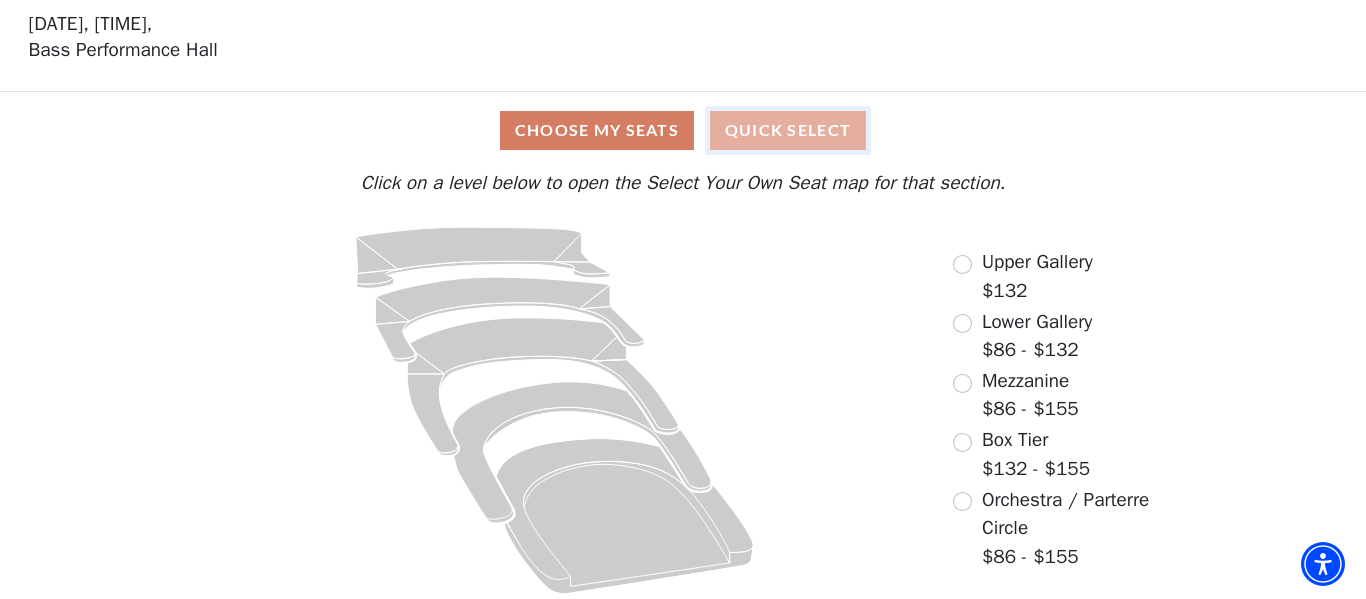 click on "Quick Select" at bounding box center (788, 130) 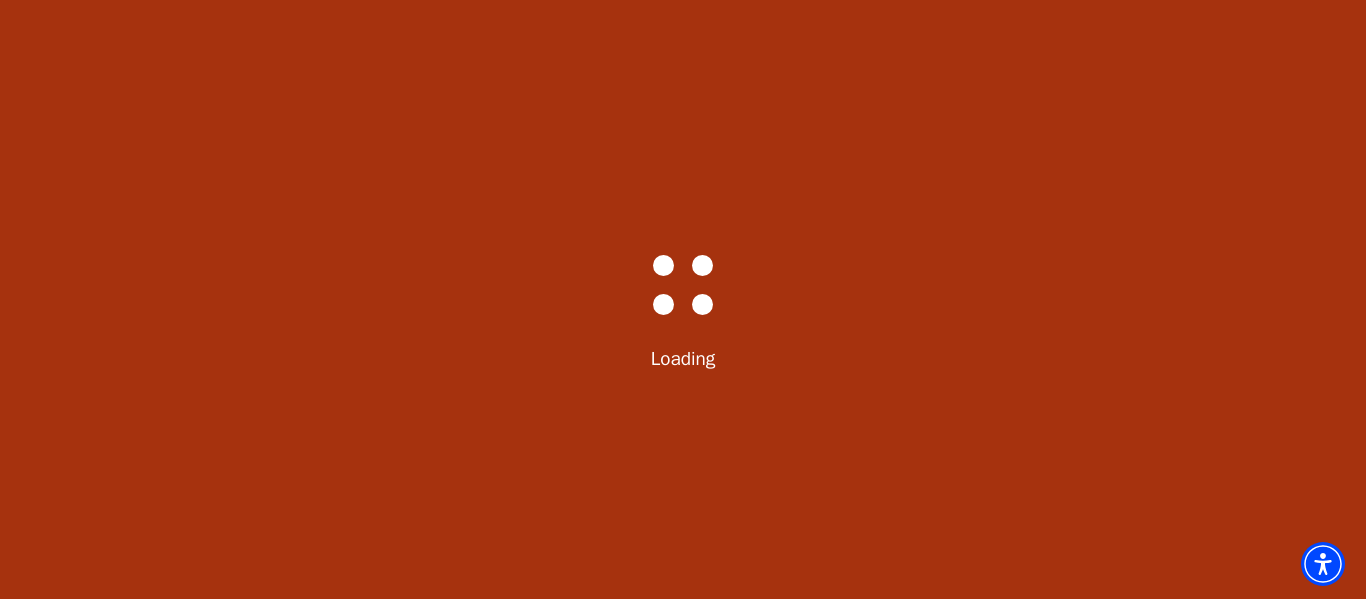scroll, scrollTop: 0, scrollLeft: 0, axis: both 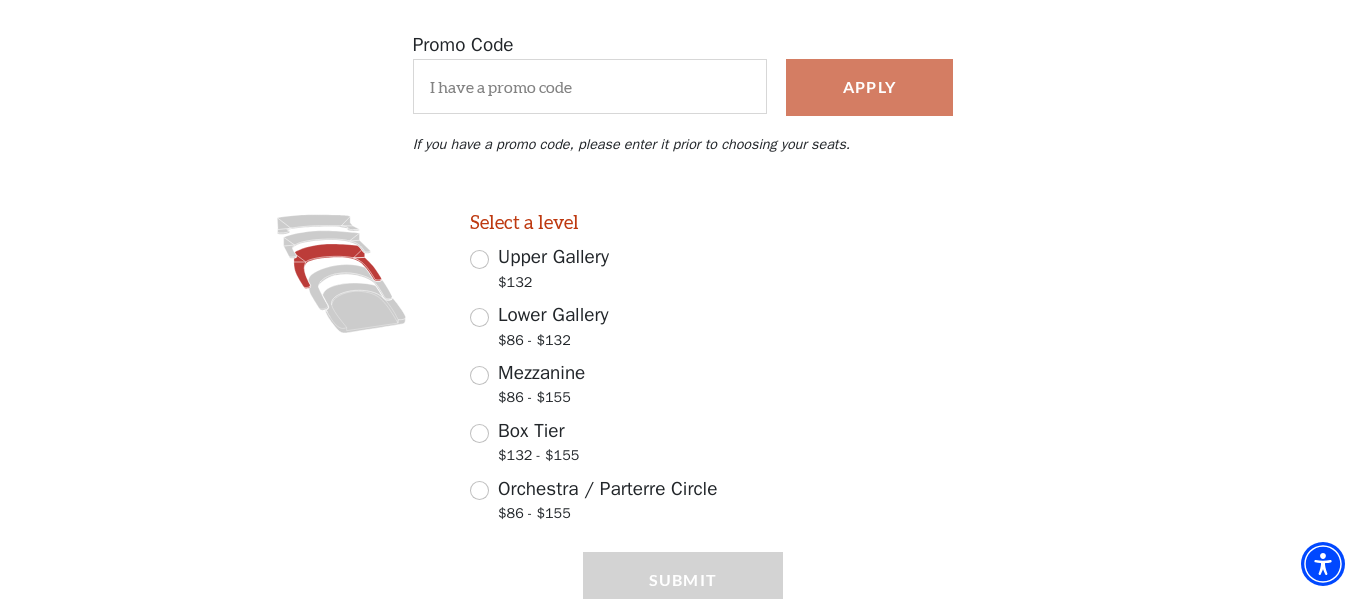 click 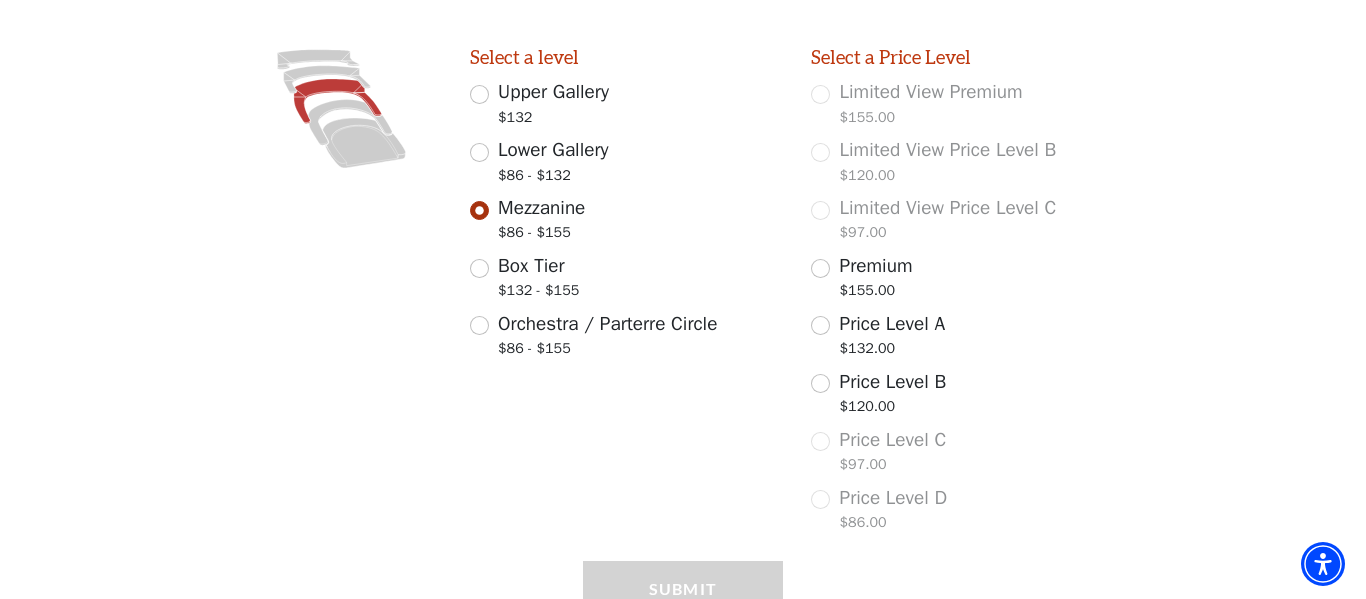 scroll, scrollTop: 571, scrollLeft: 0, axis: vertical 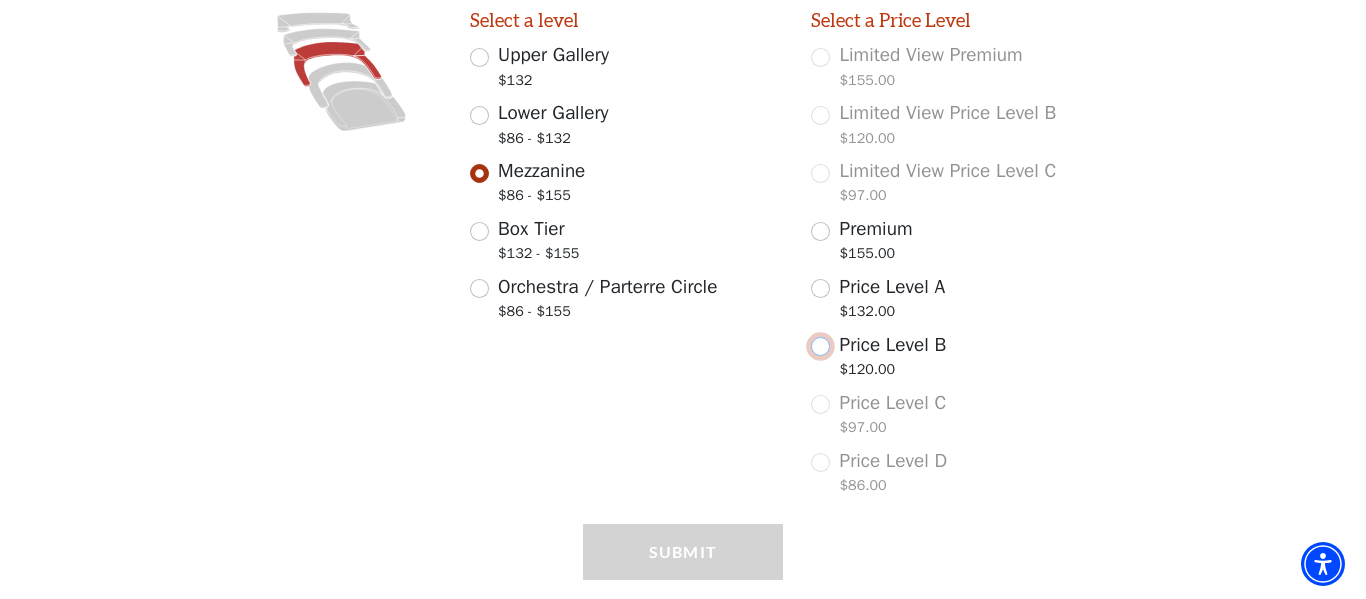 click on "Price Level B $120.00" at bounding box center (820, 346) 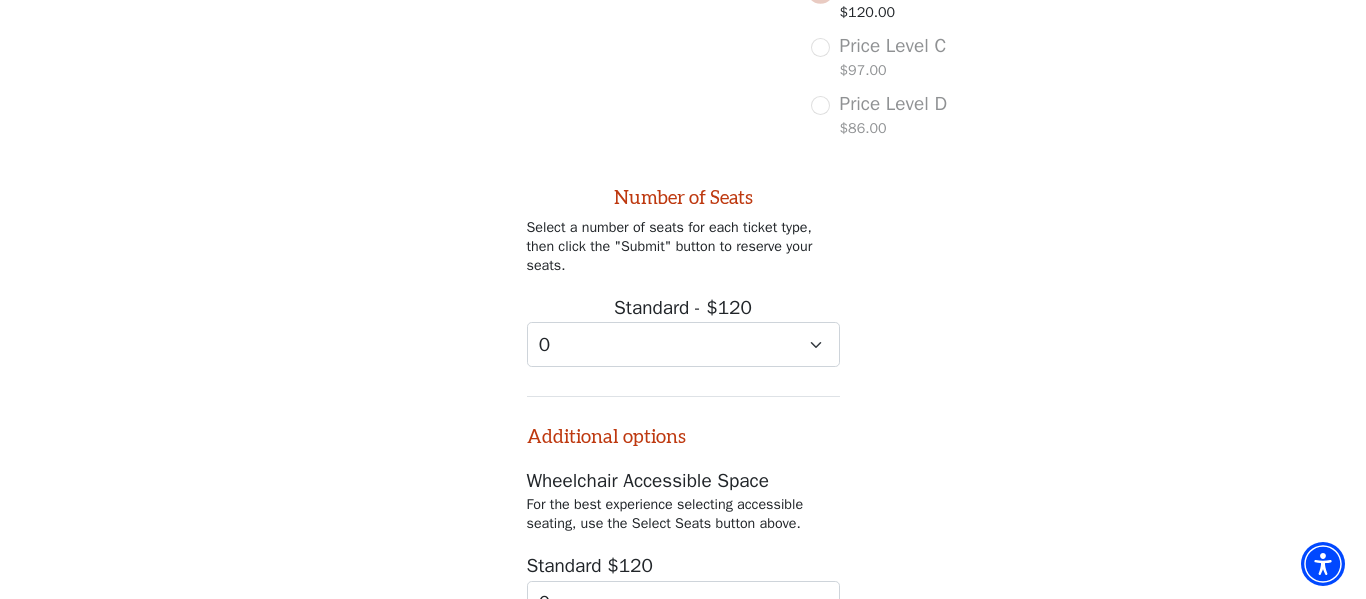 scroll, scrollTop: 1083, scrollLeft: 0, axis: vertical 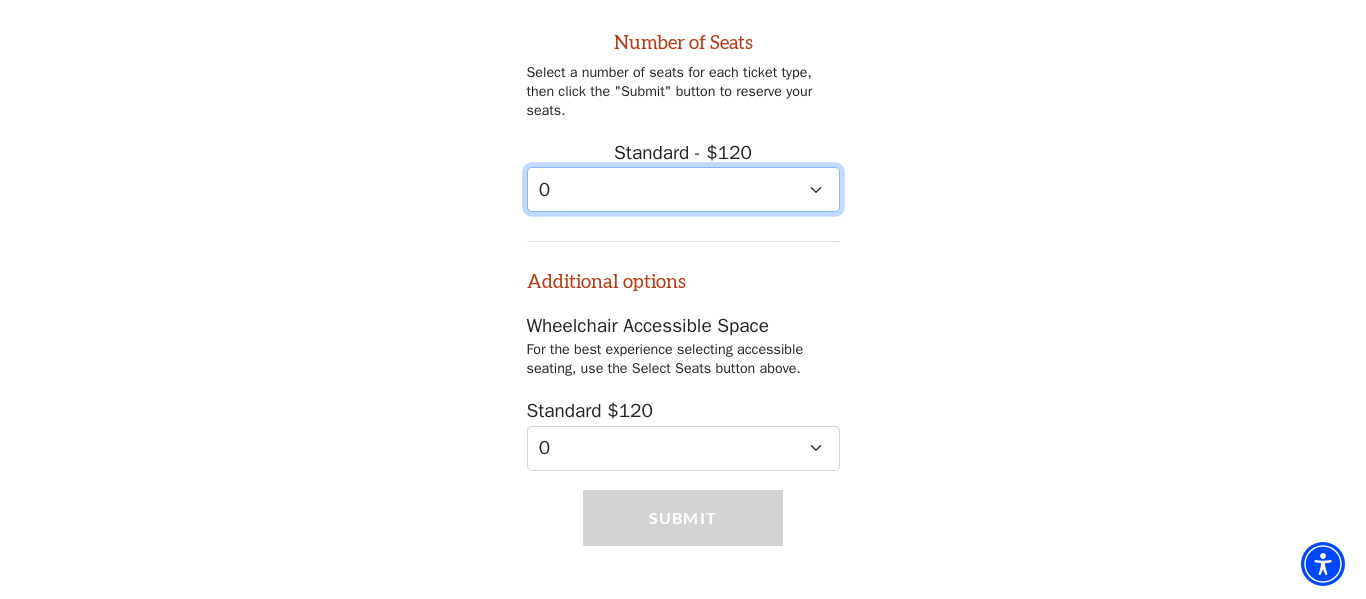 click on "0 1 2 3" at bounding box center [683, 189] 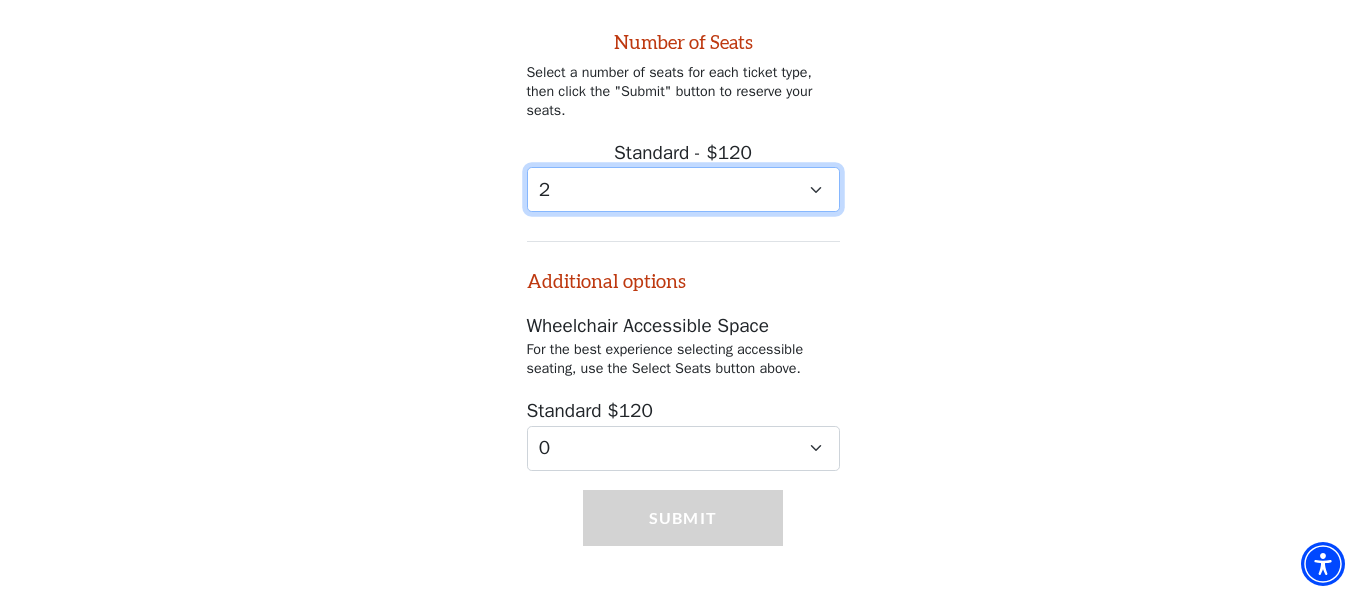 click on "0 1 2 3" at bounding box center (683, 189) 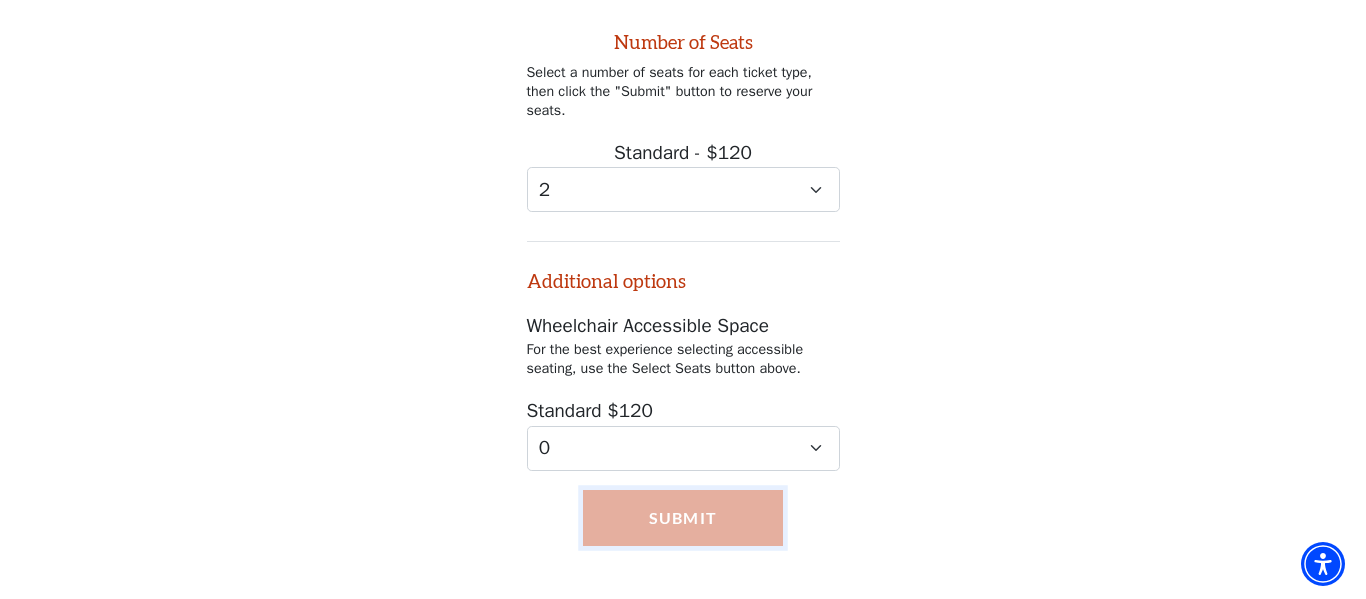 click on "Submit" at bounding box center (682, 518) 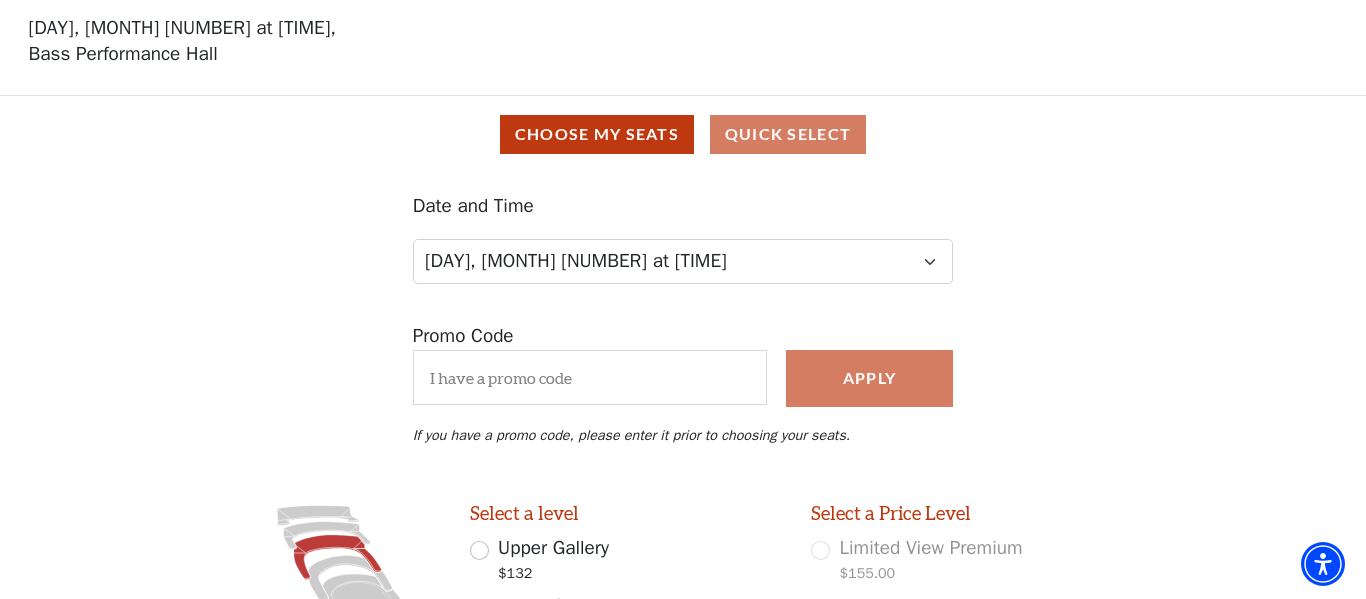 scroll, scrollTop: 0, scrollLeft: 0, axis: both 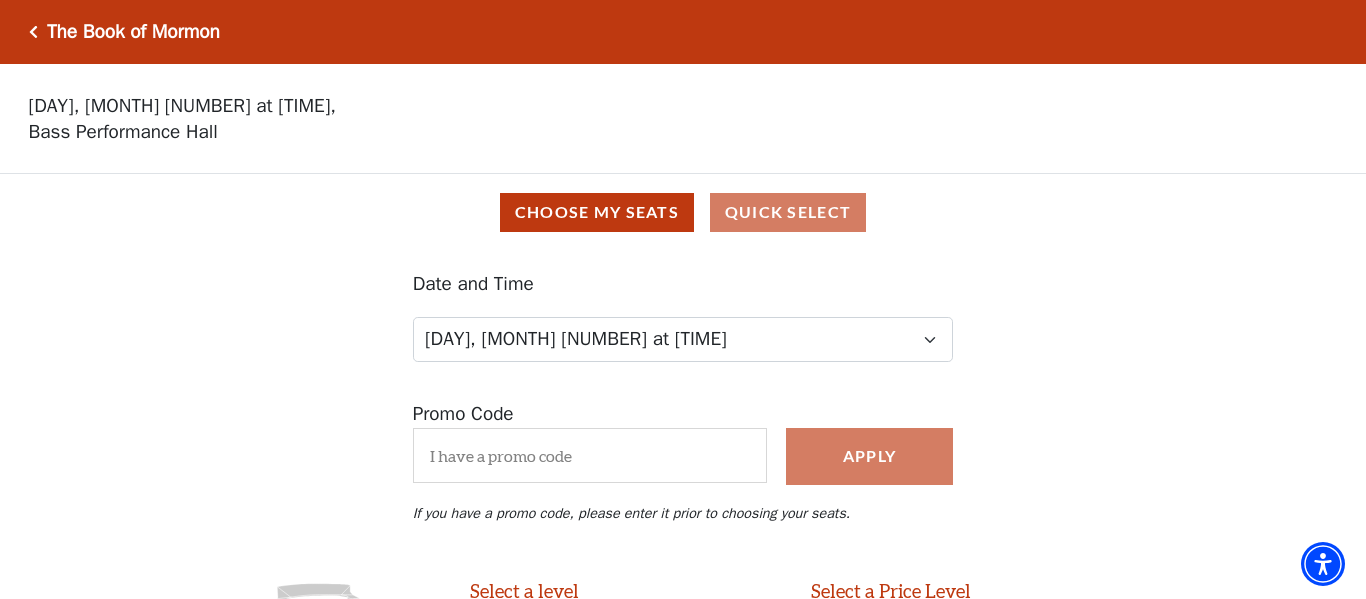 click on "The Book of Mormon" at bounding box center [129, 32] 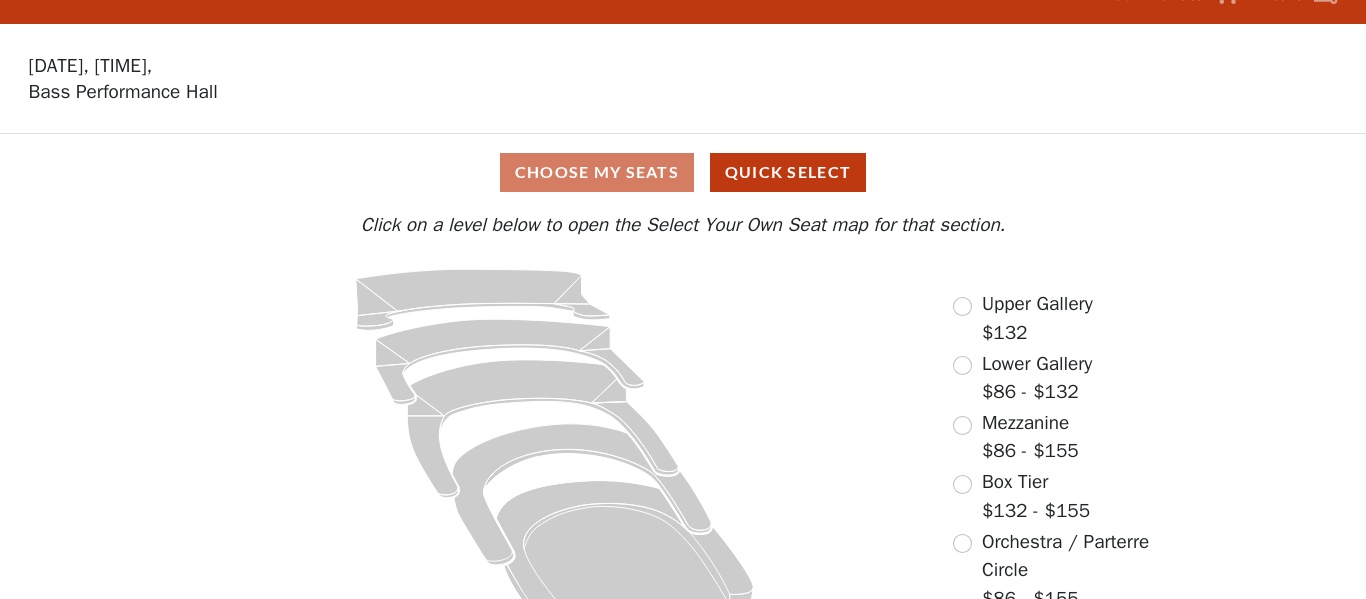 scroll, scrollTop: 43, scrollLeft: 0, axis: vertical 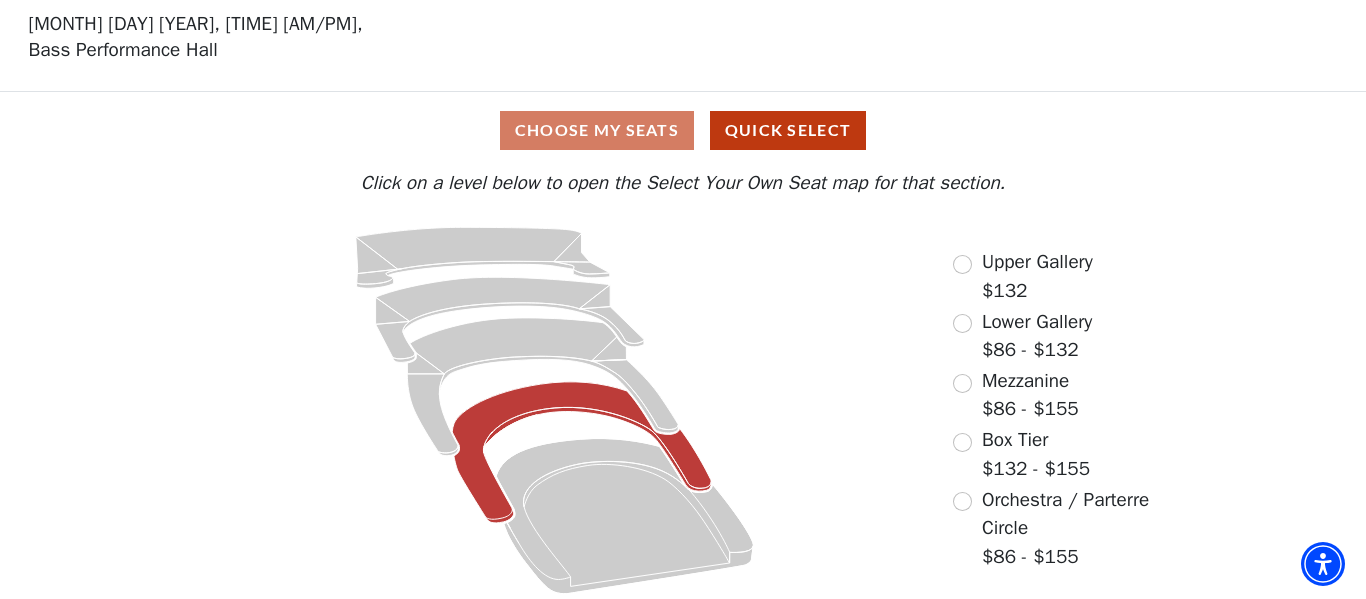 click 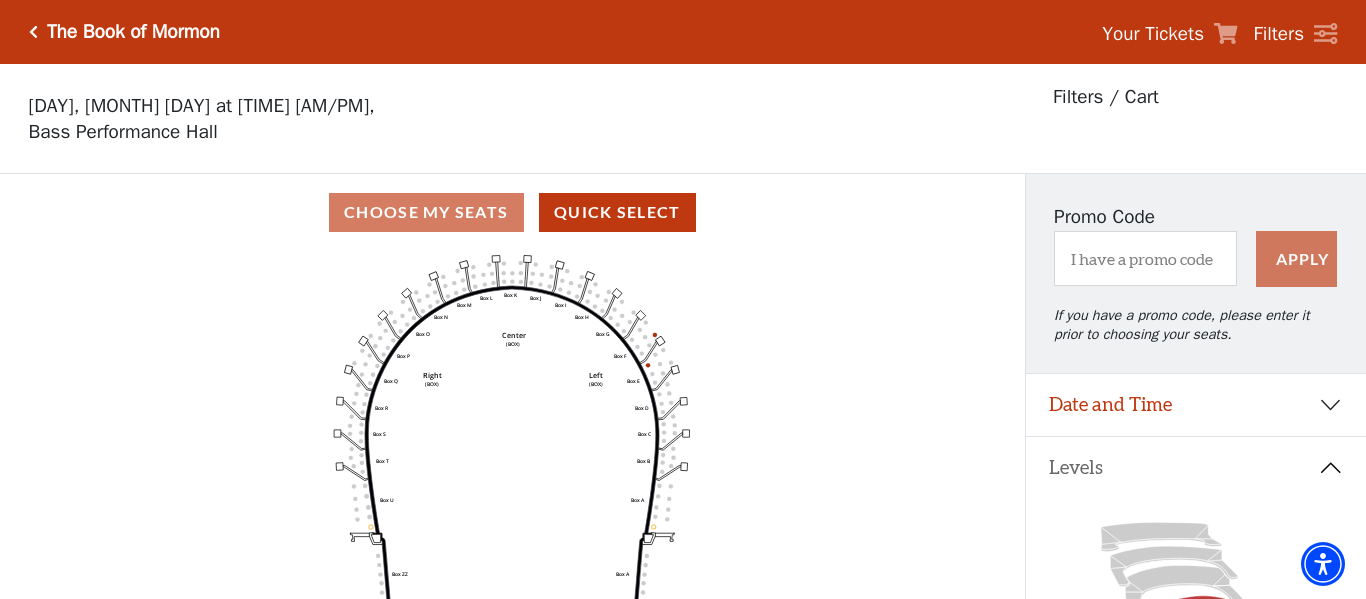 scroll, scrollTop: 93, scrollLeft: 0, axis: vertical 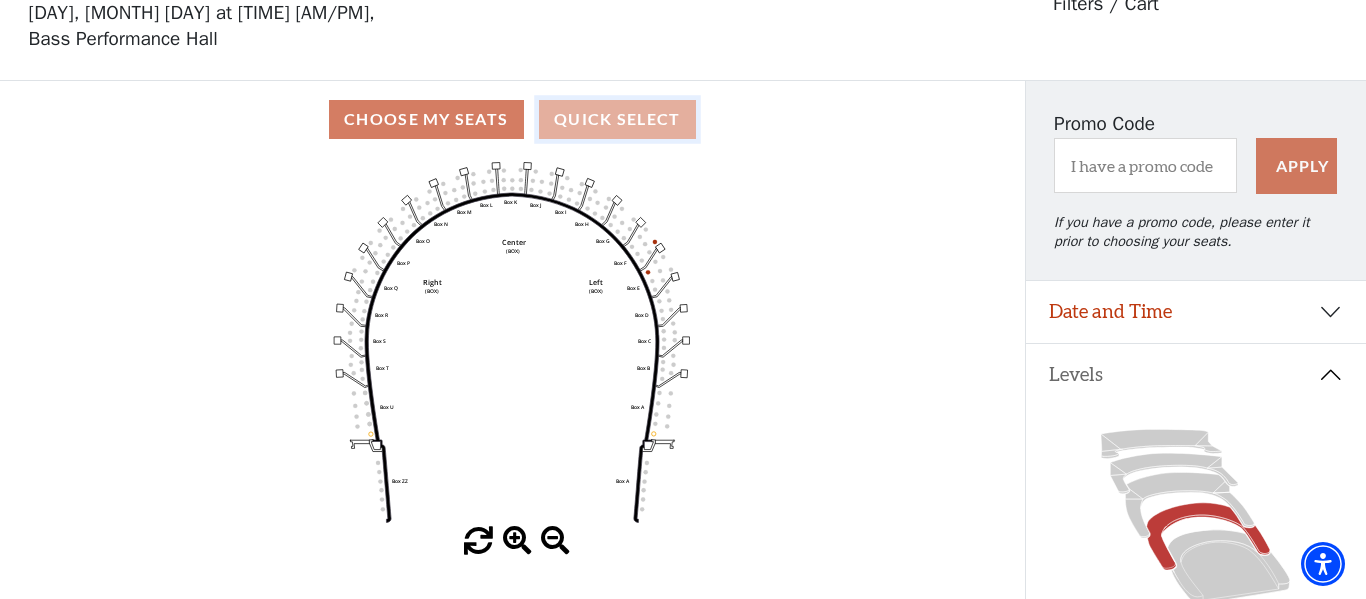 click on "Quick Select" at bounding box center (617, 119) 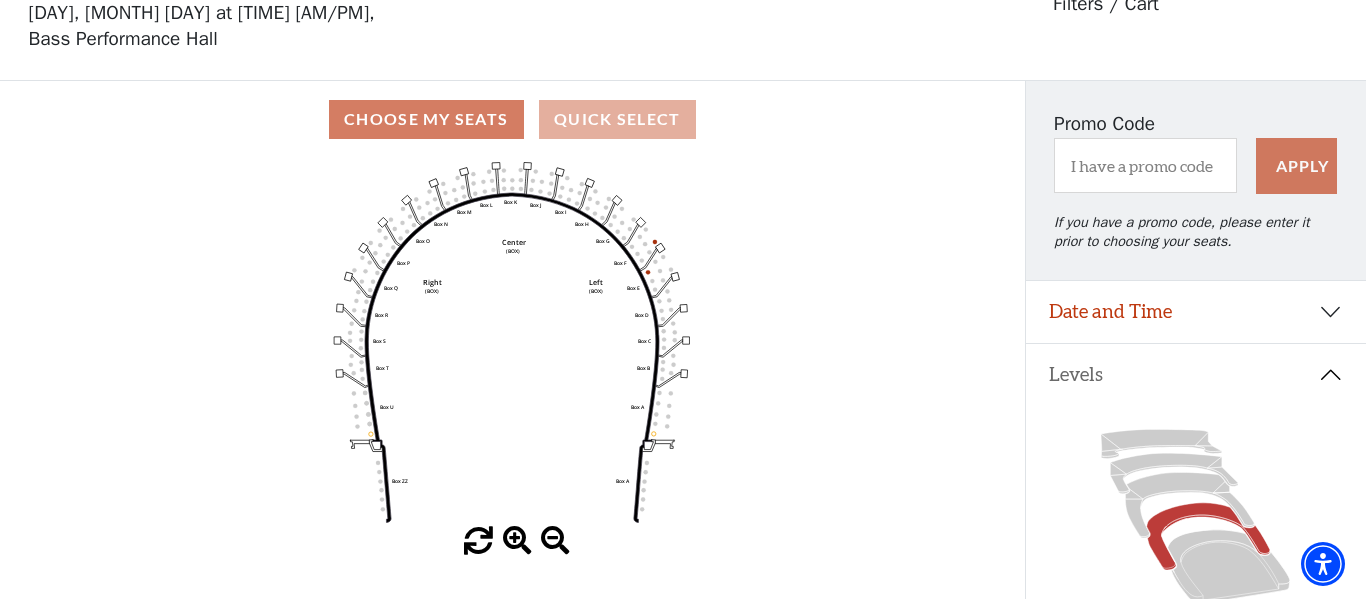scroll, scrollTop: 0, scrollLeft: 0, axis: both 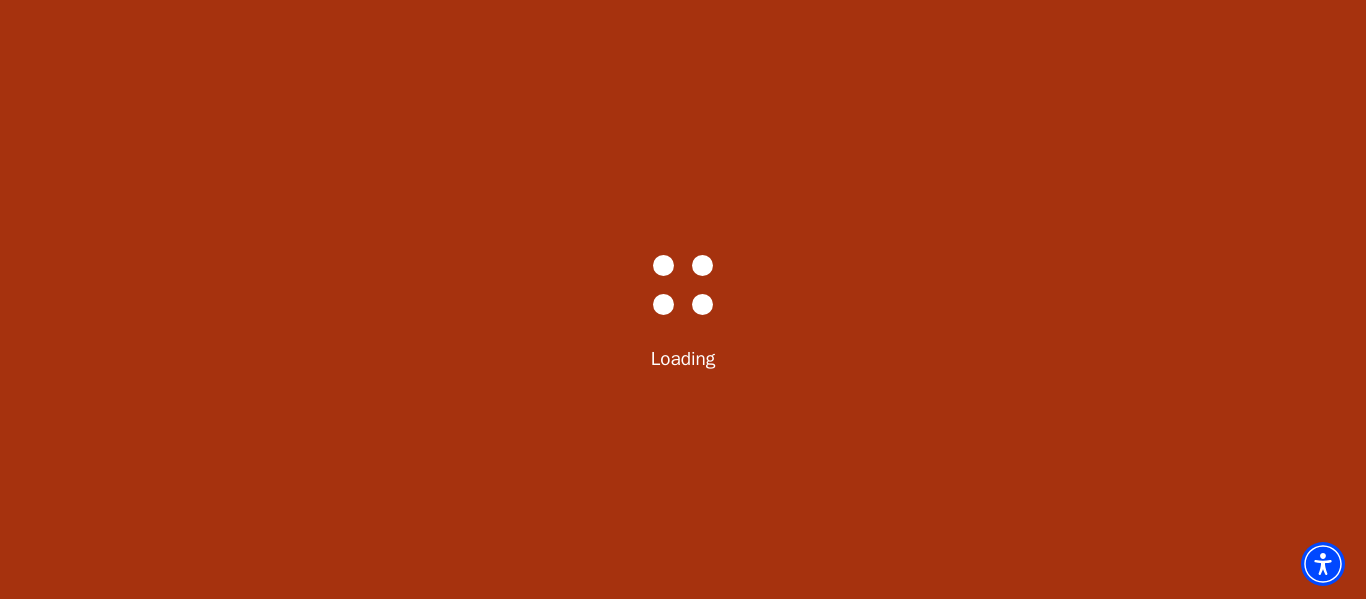select on "6287" 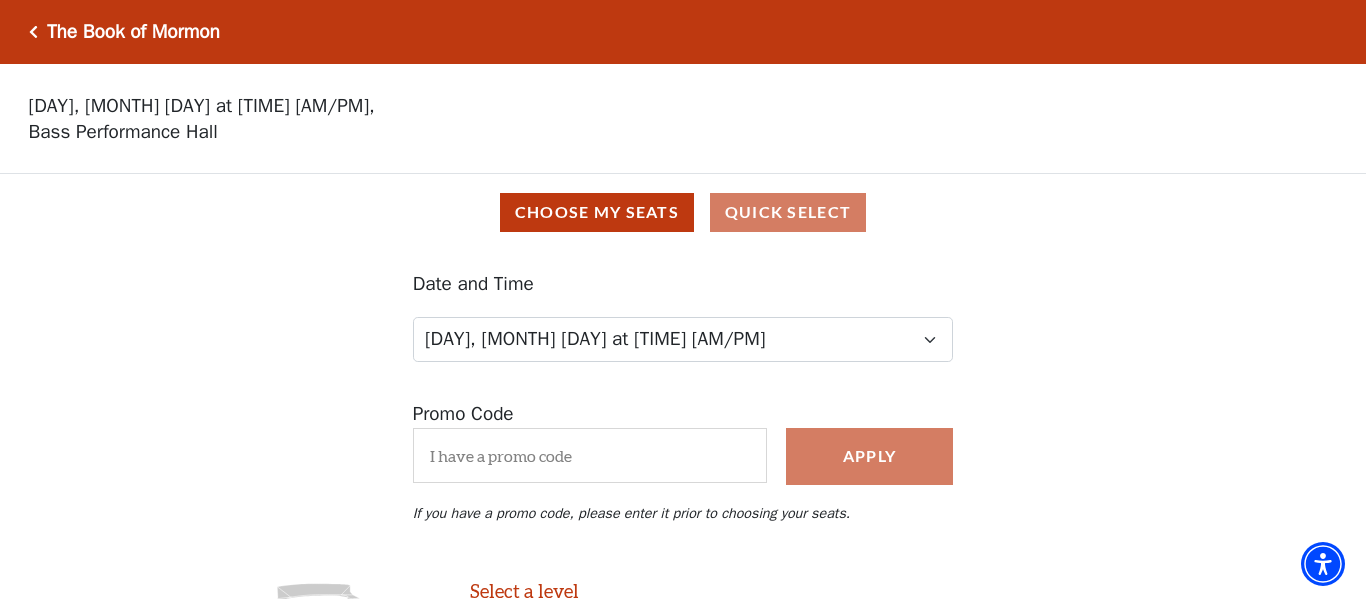 click on "Promo Code     Apply         If you have a promo code, please enter it prior to choosing your seats." at bounding box center (683, 480) 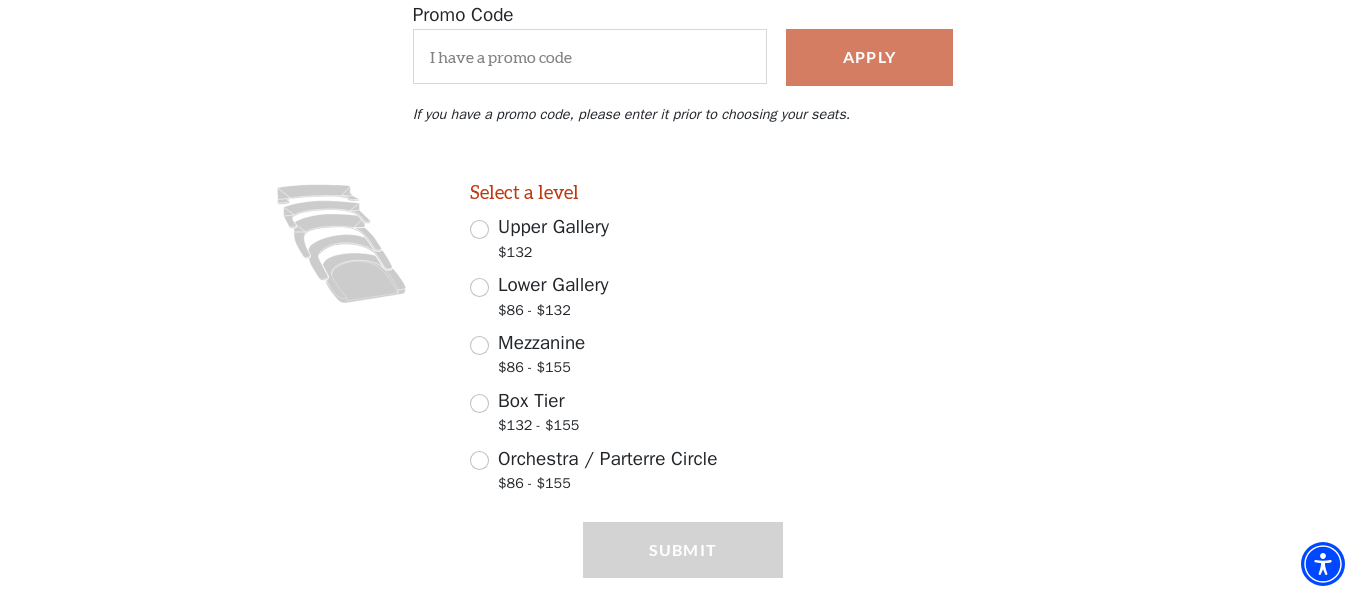 scroll, scrollTop: 400, scrollLeft: 0, axis: vertical 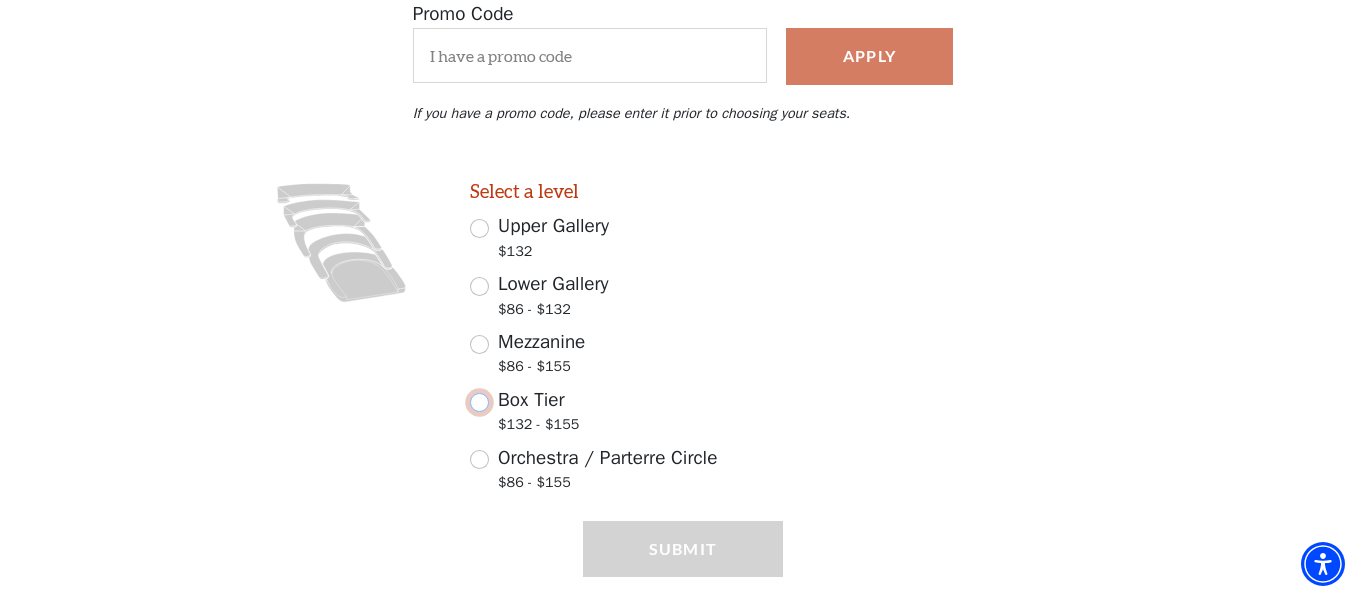 click on "Box Tier     $132 - $155" at bounding box center (479, 402) 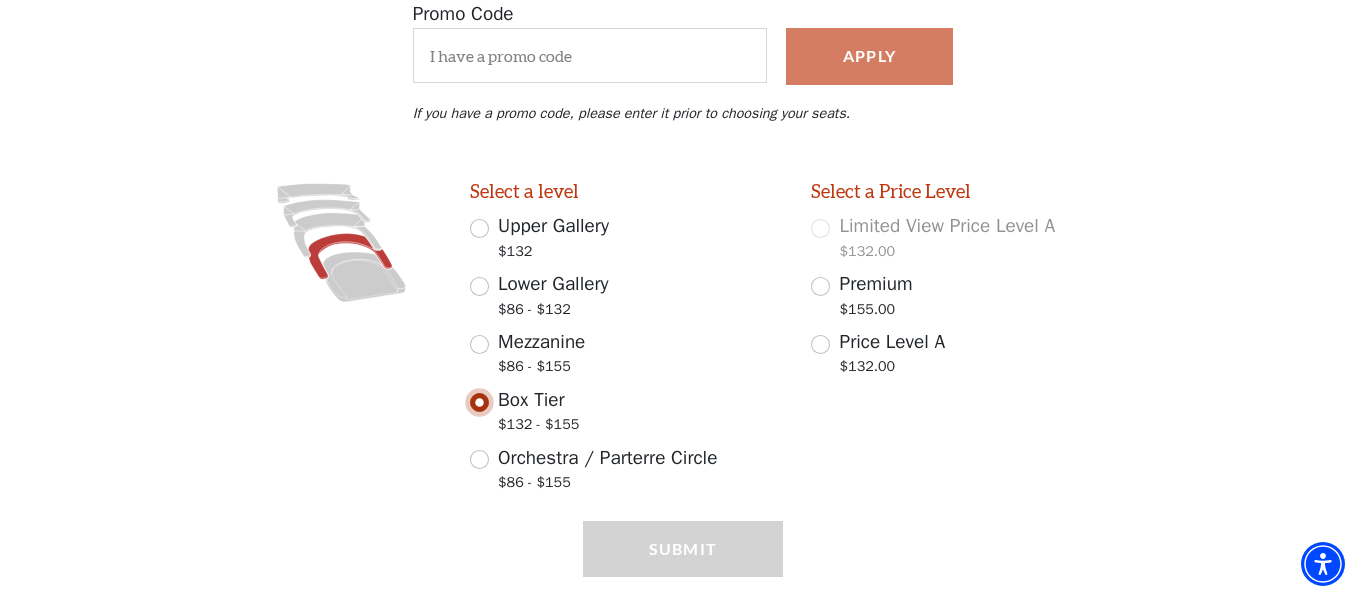 scroll, scrollTop: 446, scrollLeft: 0, axis: vertical 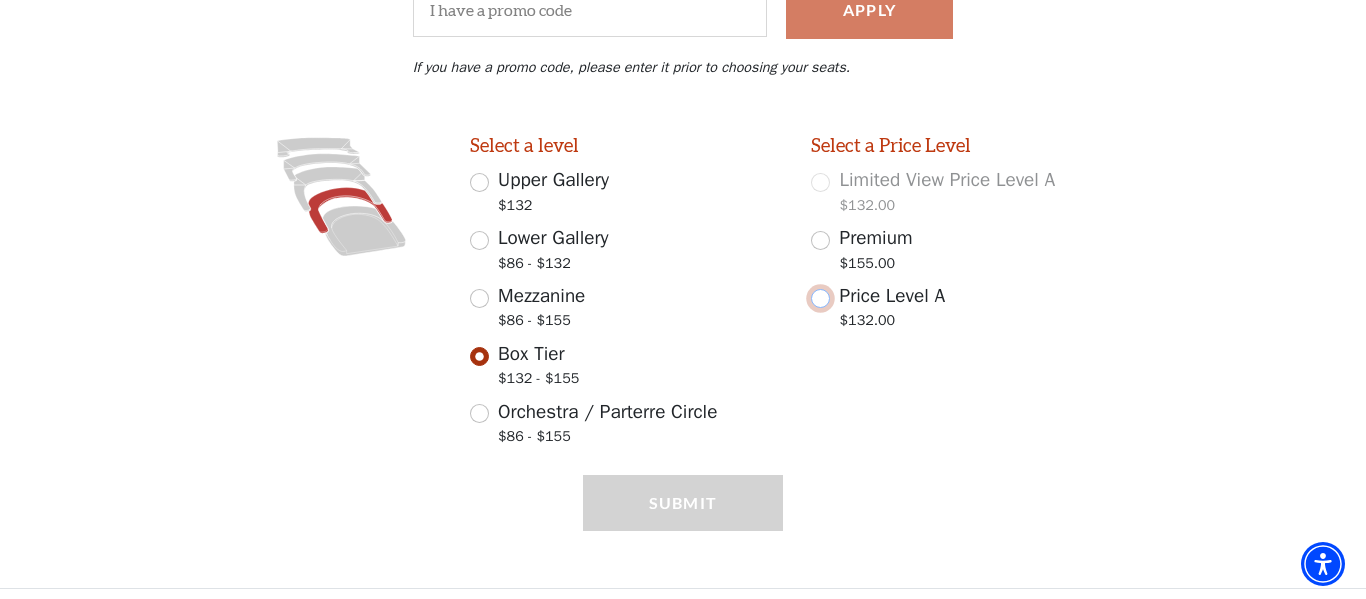 click on "Price Level A $132.00" at bounding box center [820, 298] 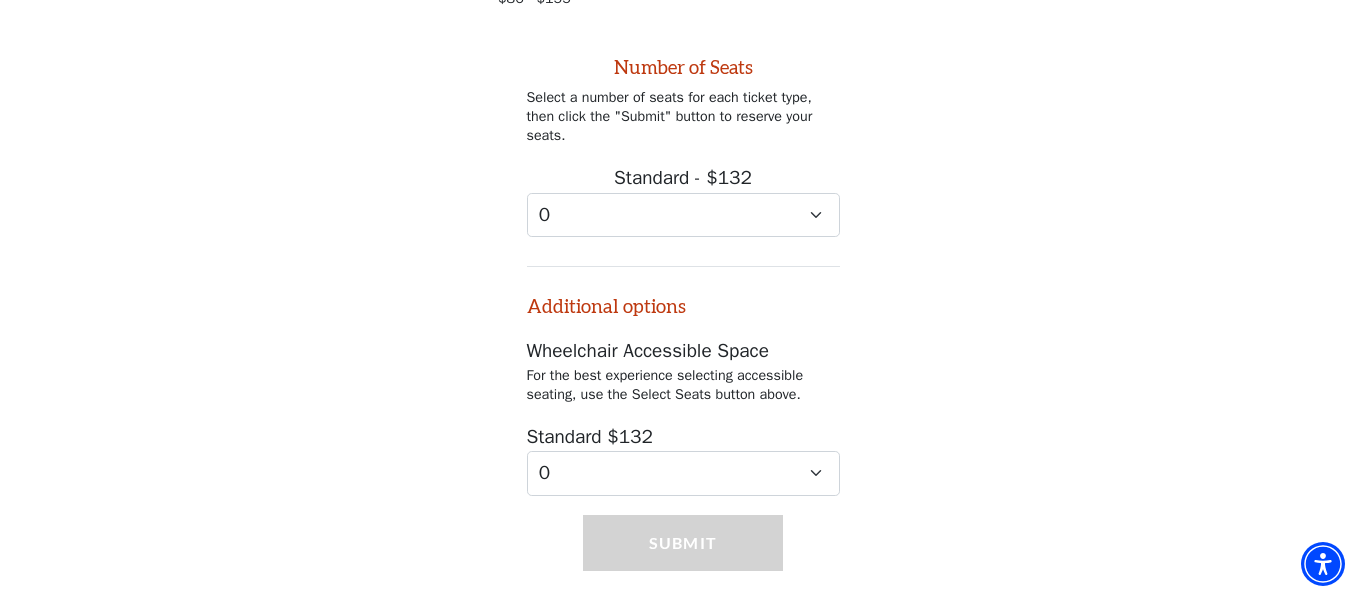 scroll, scrollTop: 909, scrollLeft: 0, axis: vertical 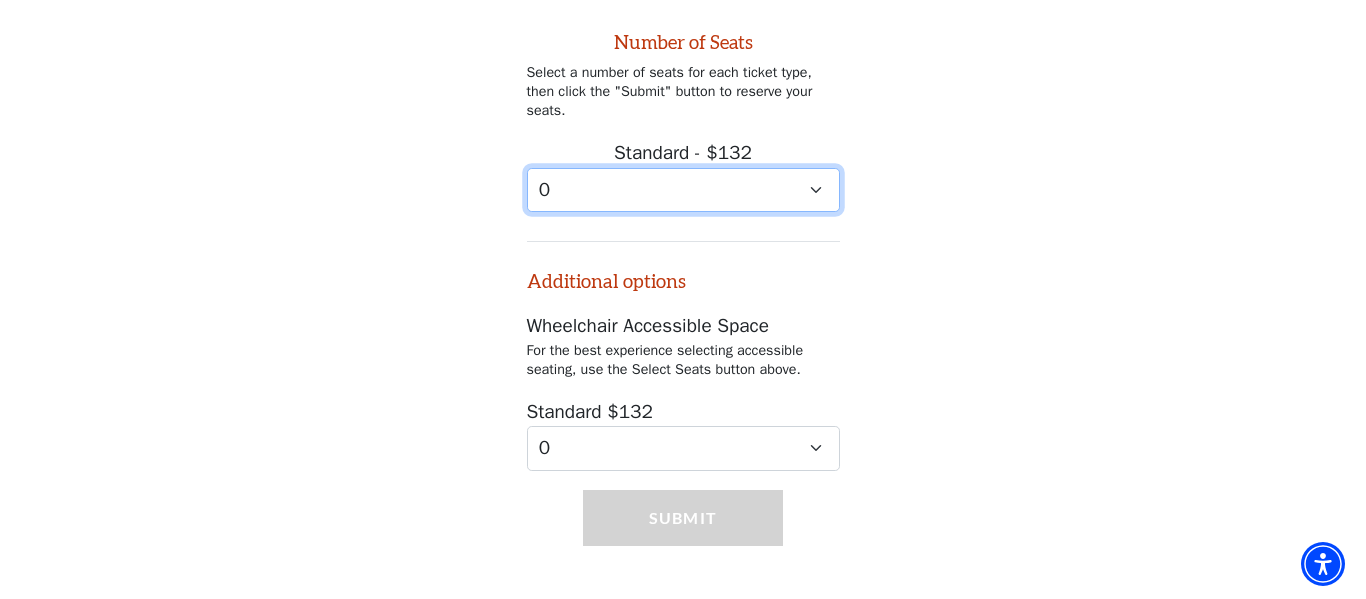 click on "0 1 2 3 4 5 6 7 8 9" at bounding box center [683, 190] 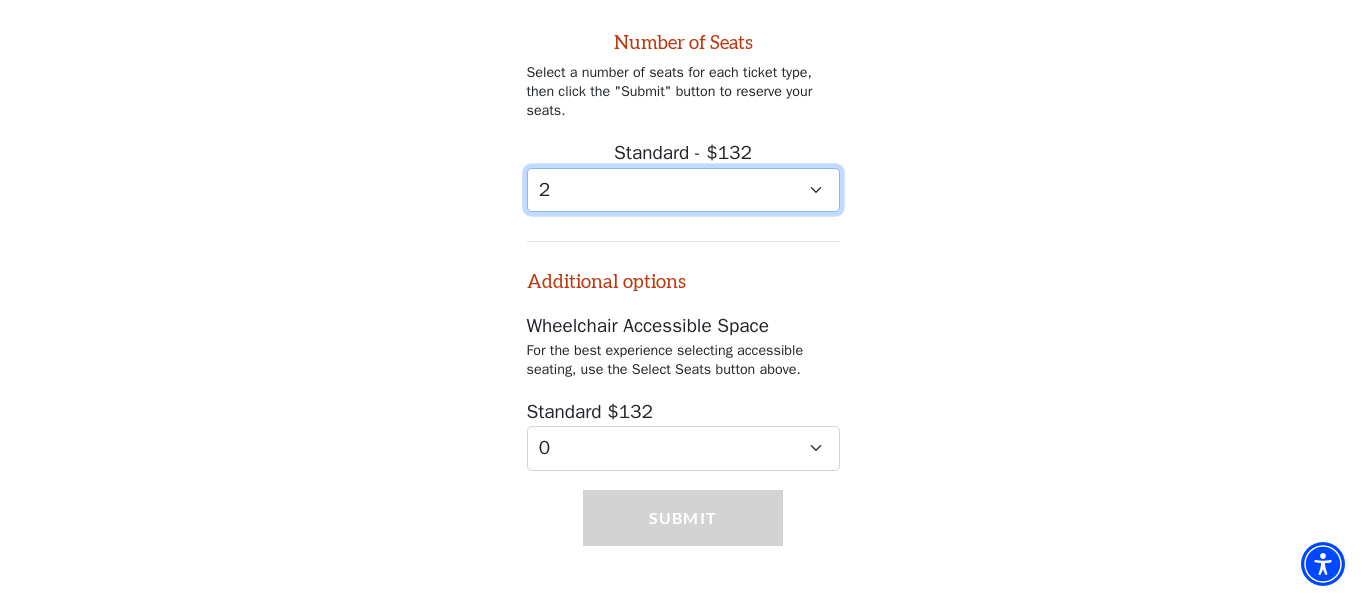 click on "0 1 2 3 4 5 6 7 8 9" at bounding box center (683, 190) 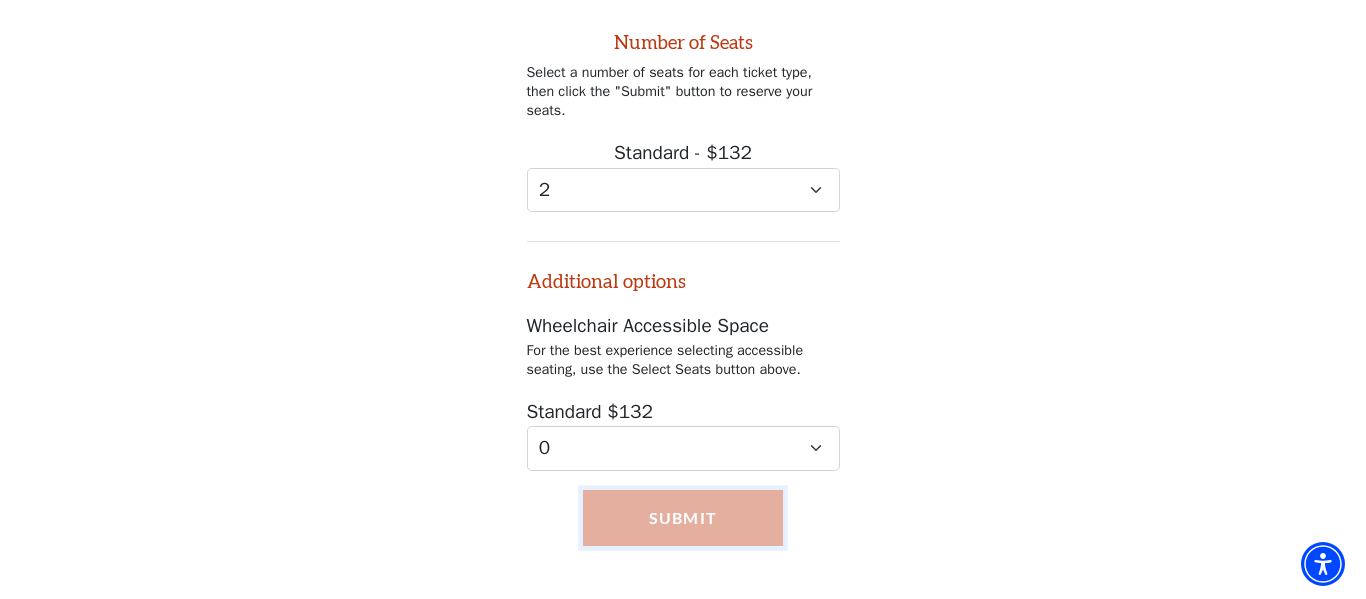 click on "Submit" at bounding box center (682, 518) 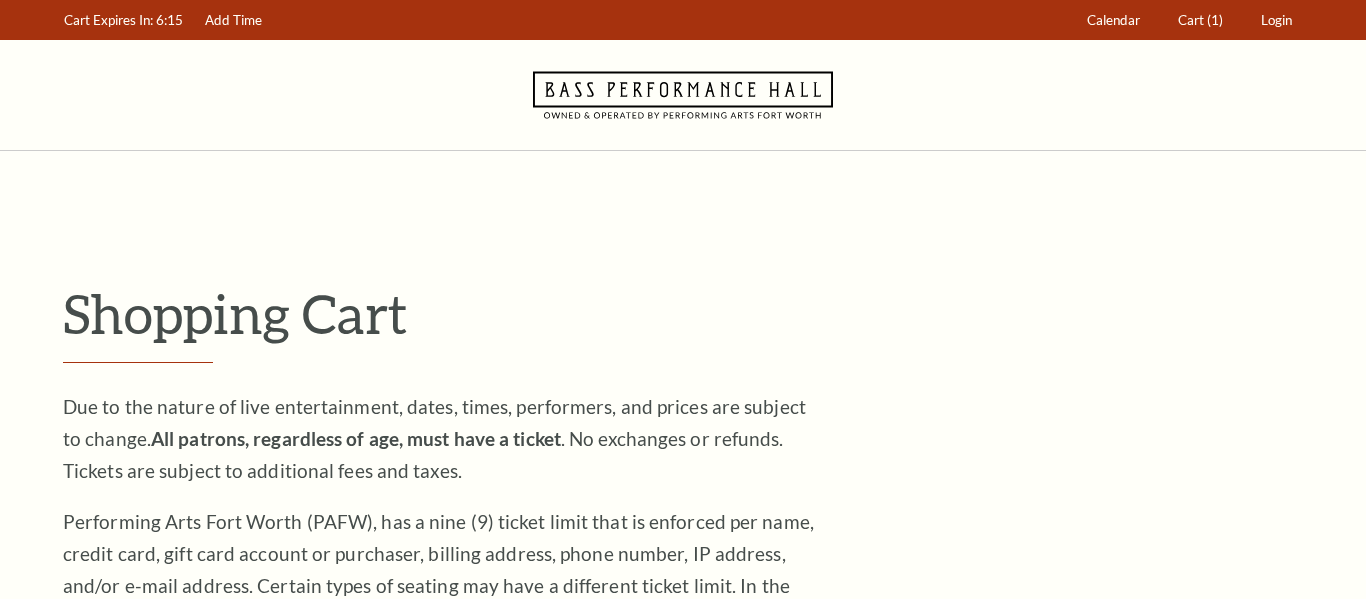 scroll, scrollTop: 0, scrollLeft: 0, axis: both 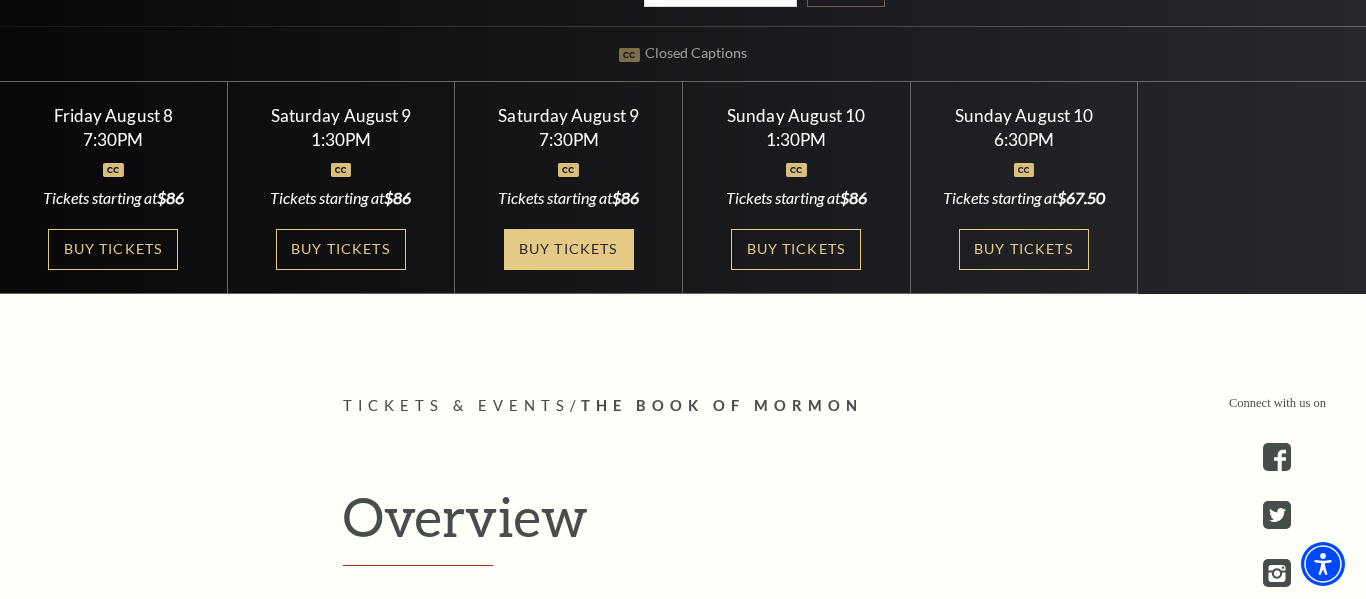 click on "Buy Tickets" at bounding box center [569, 249] 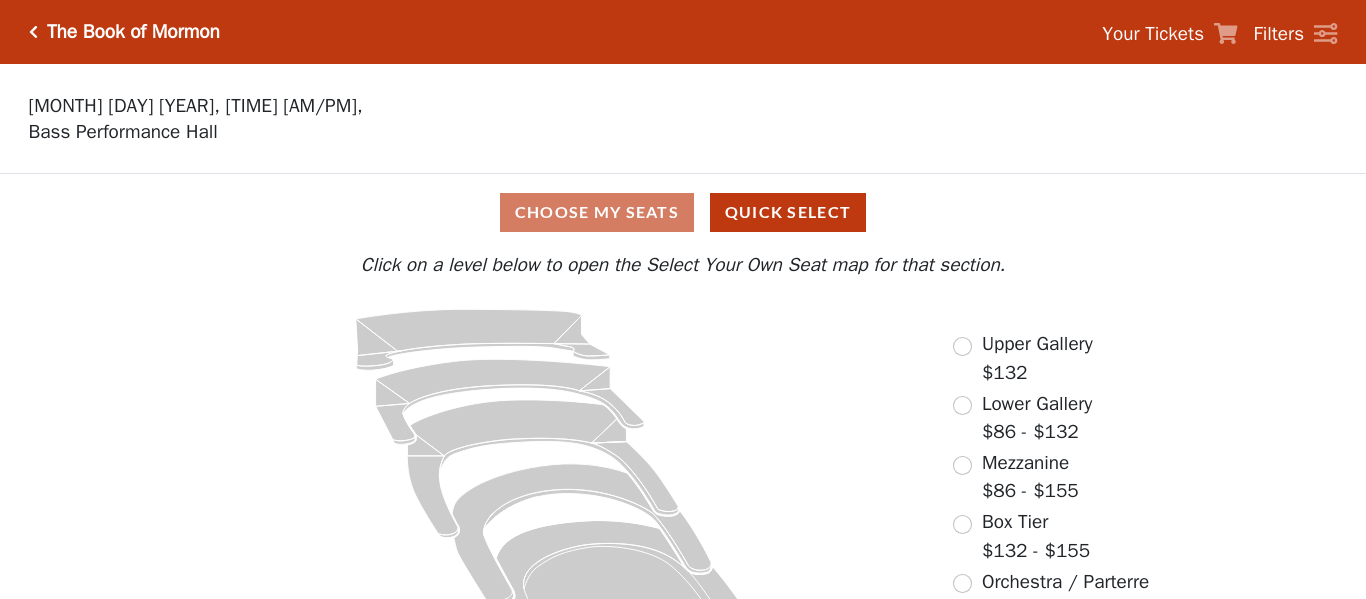scroll, scrollTop: 0, scrollLeft: 0, axis: both 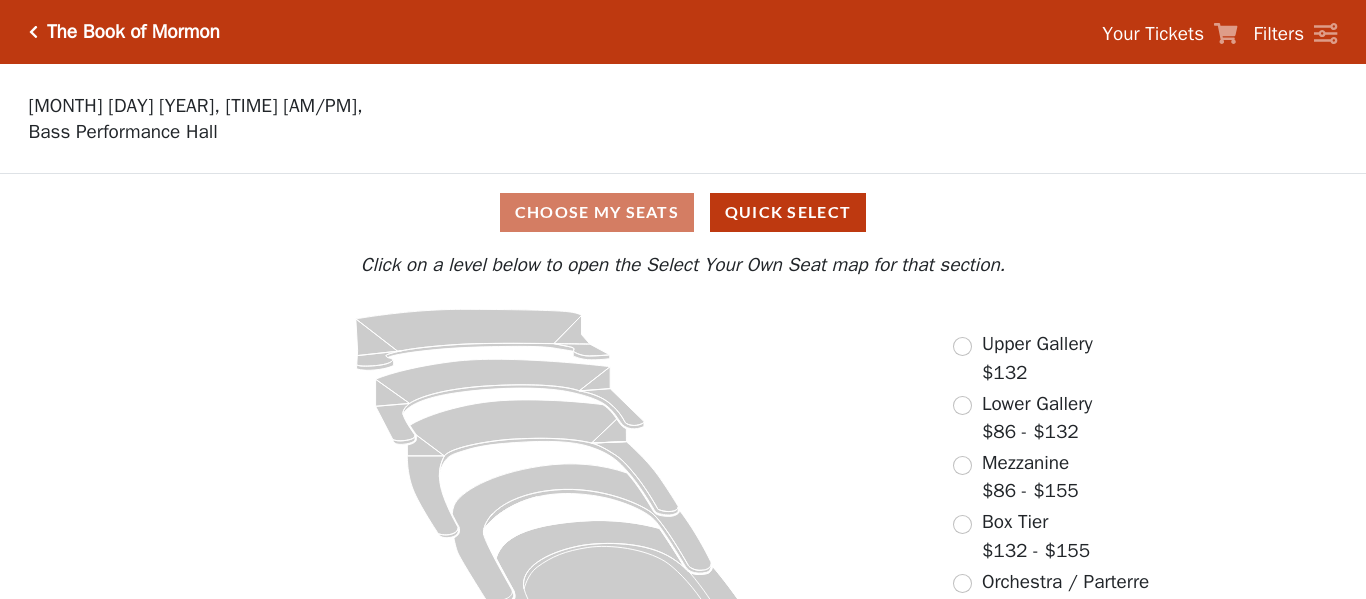 click on "Choose My Seats
Quick Select" at bounding box center (683, 212) 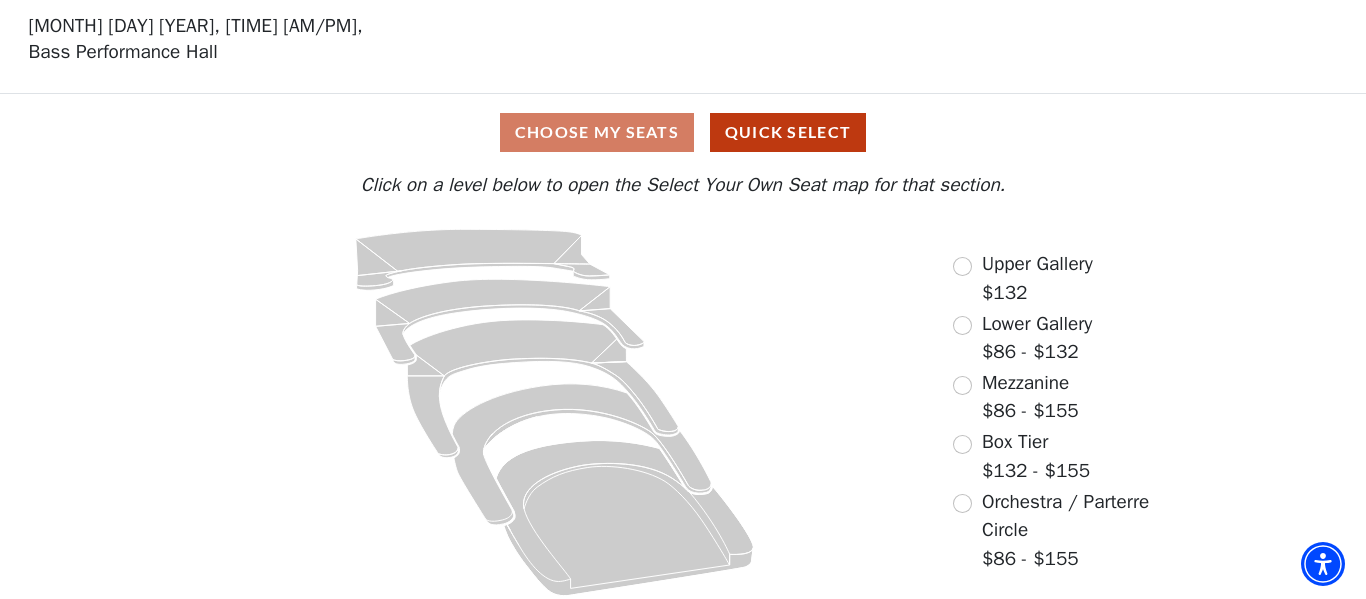 scroll, scrollTop: 82, scrollLeft: 0, axis: vertical 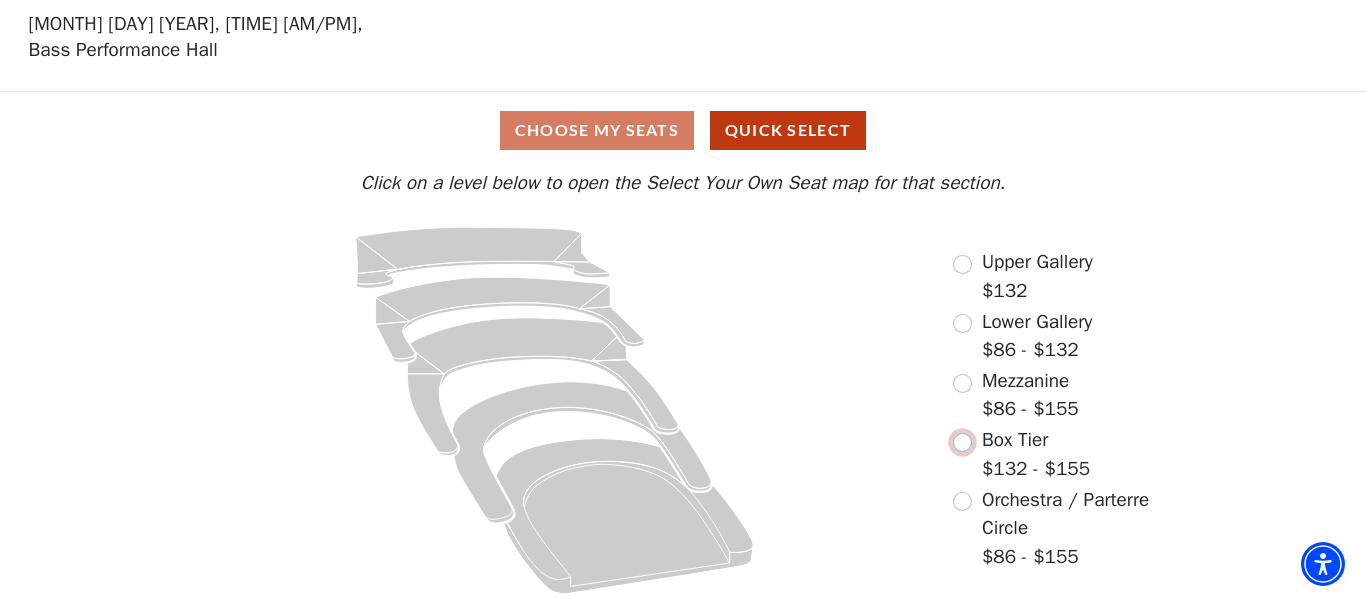 click at bounding box center [962, 442] 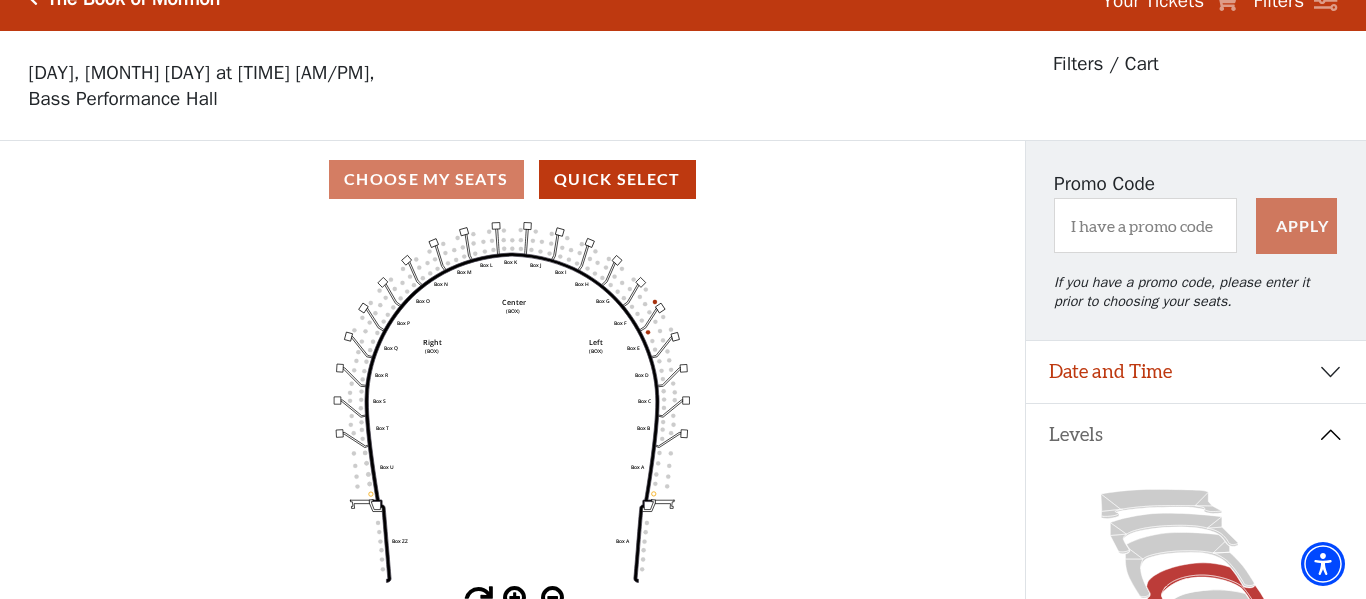 scroll, scrollTop: 93, scrollLeft: 0, axis: vertical 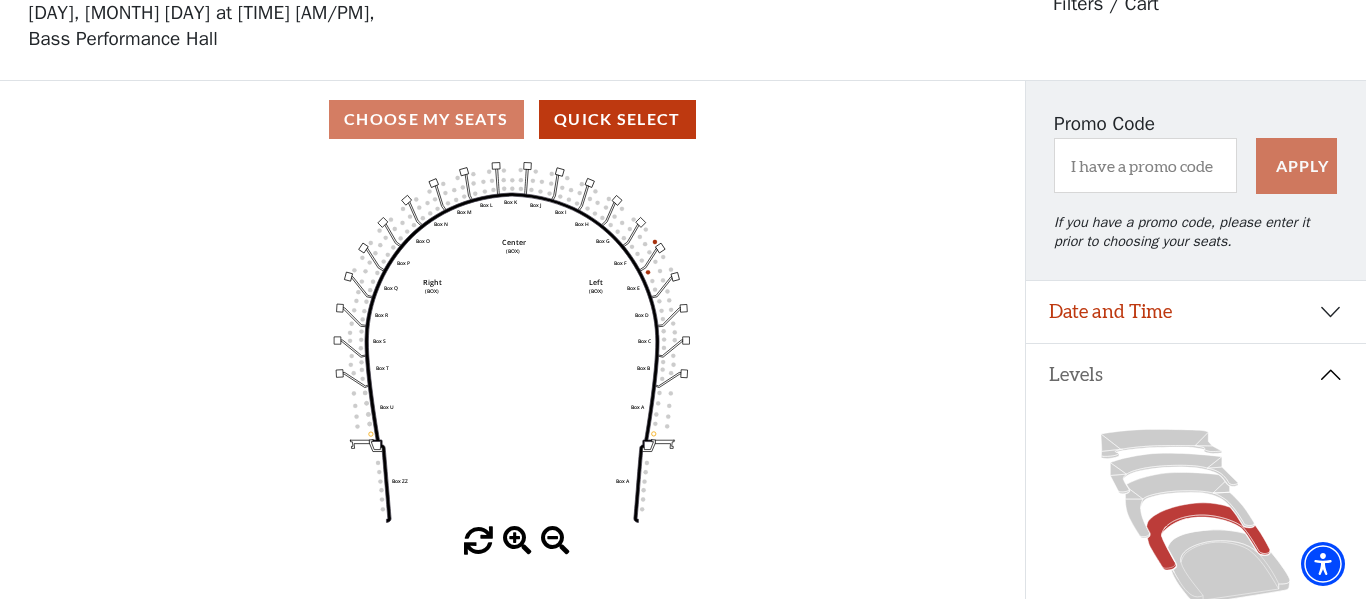 click on "Choose My Seats
Quick Select" at bounding box center (512, 119) 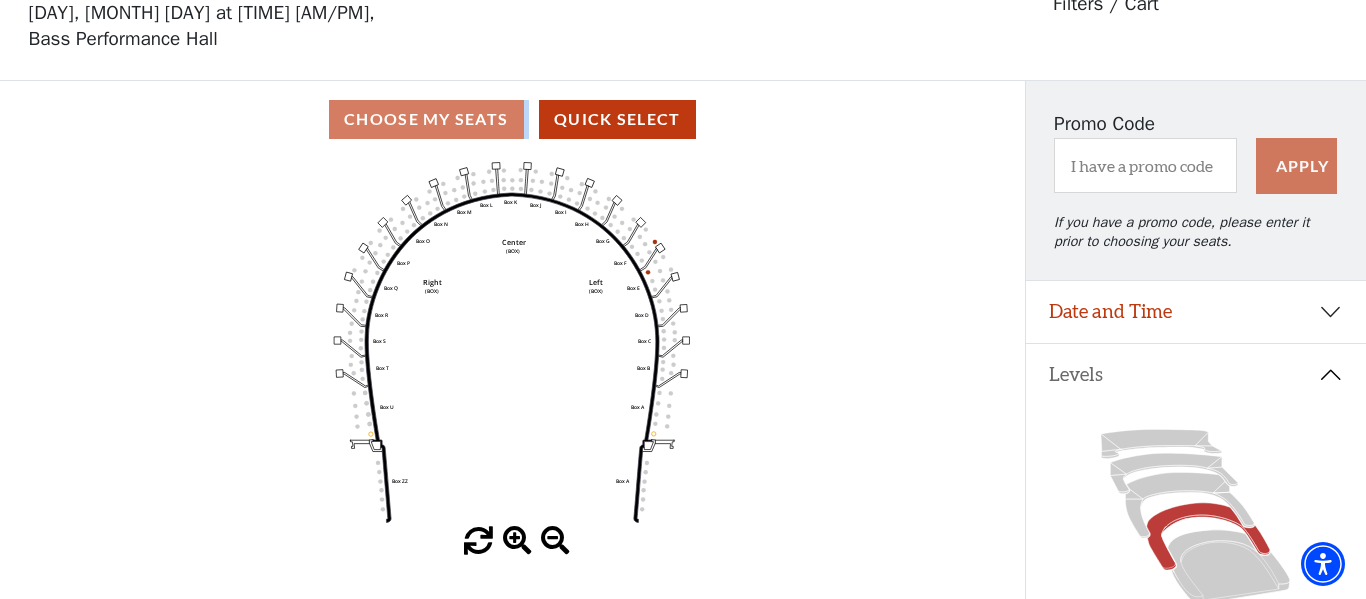 click on "Choose My Seats
Quick Select" at bounding box center [512, 119] 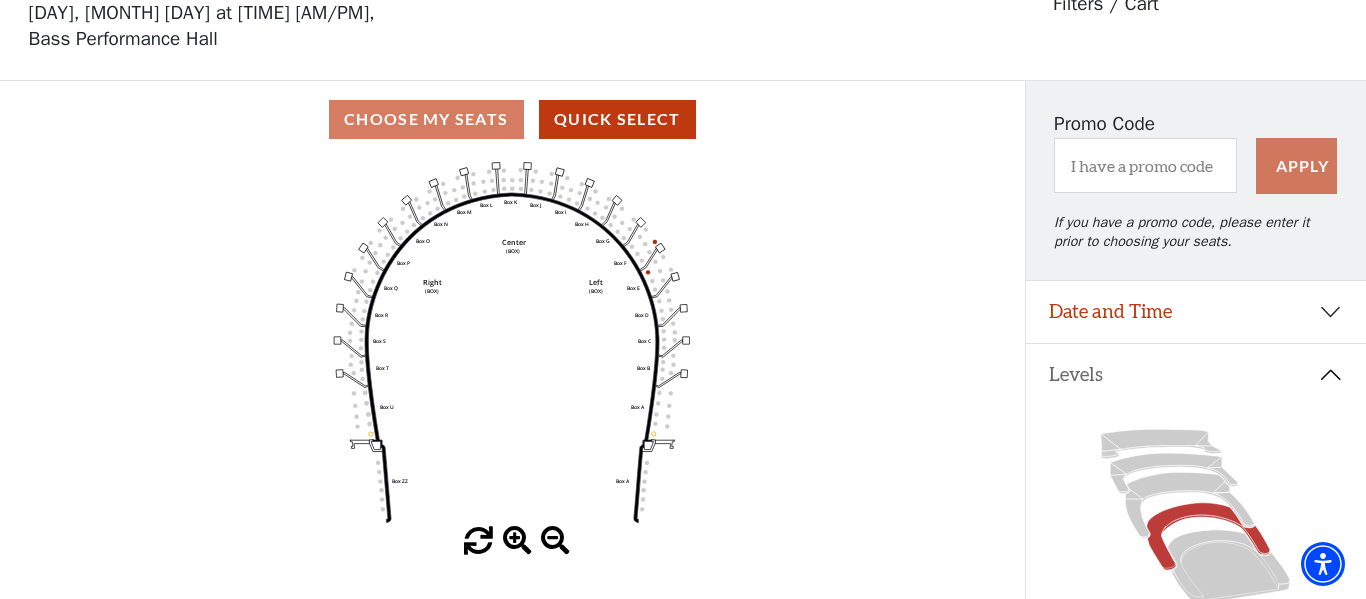 click on "Choose My Seats
Quick Select" at bounding box center [512, 119] 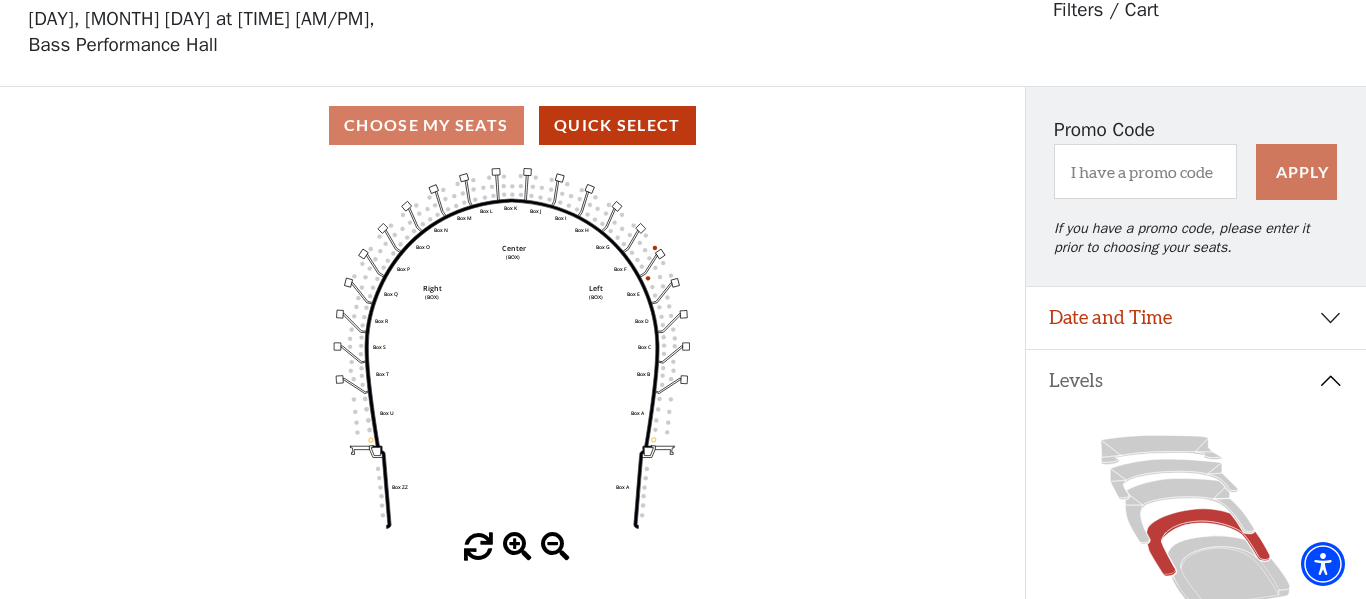 scroll, scrollTop: 13, scrollLeft: 0, axis: vertical 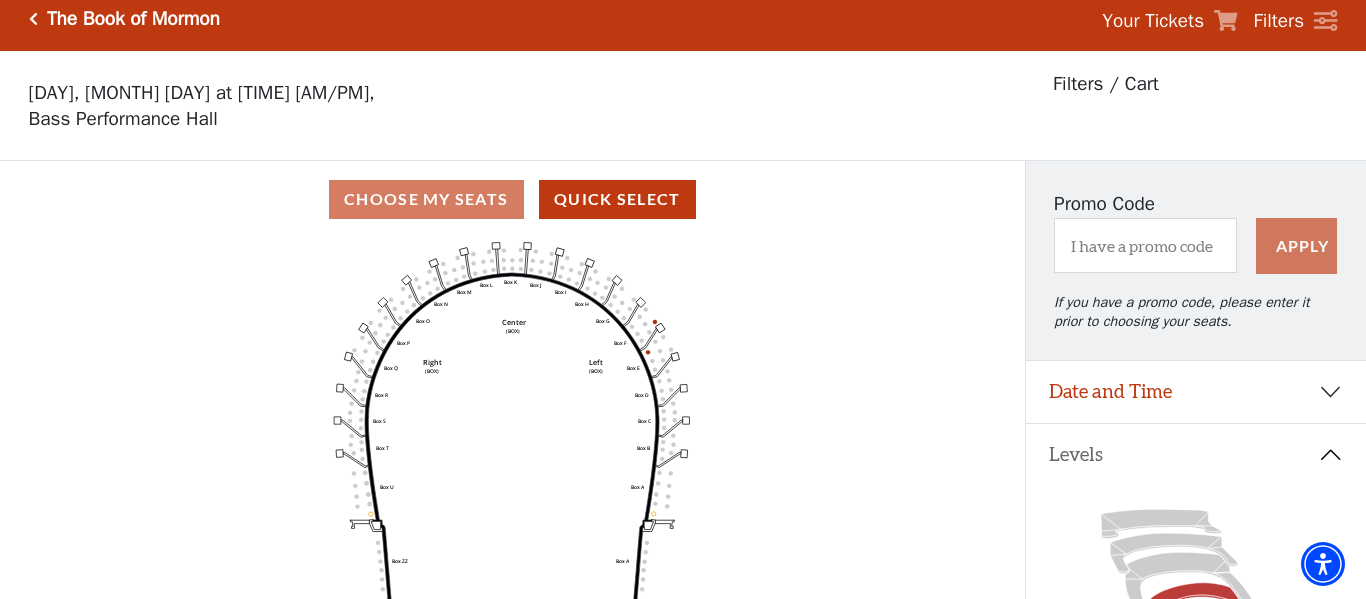 click on "Choose My Seats
Quick Select" at bounding box center [512, 199] 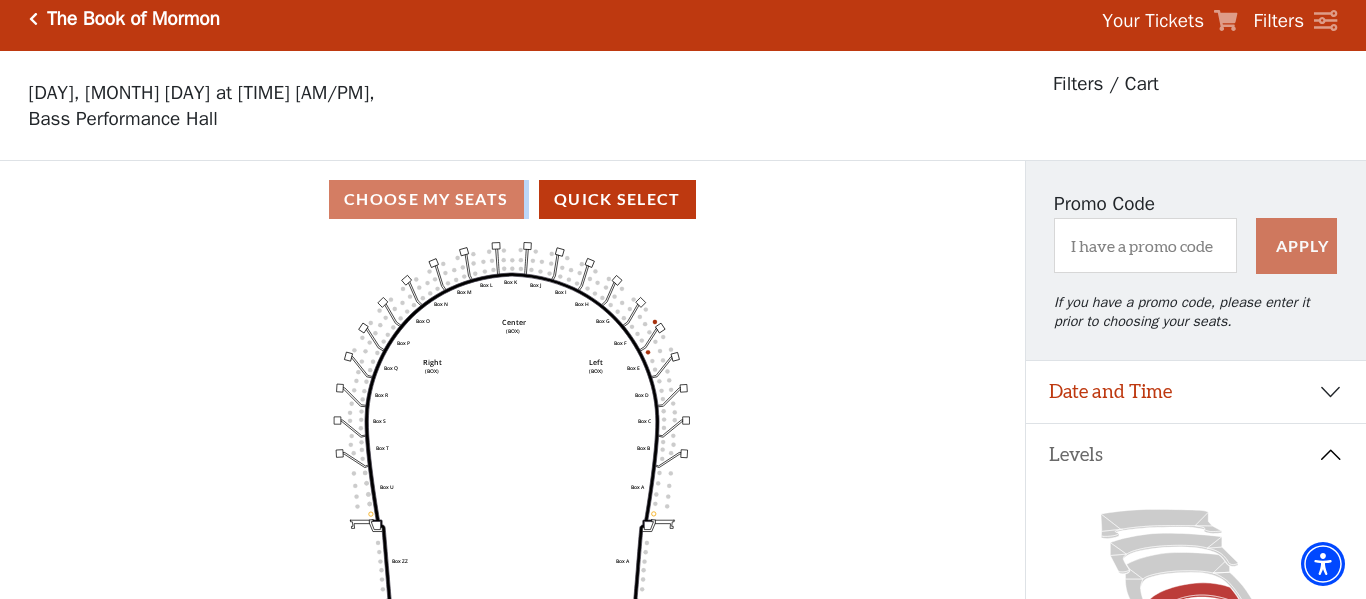 click on "Choose My Seats
Quick Select" at bounding box center [512, 199] 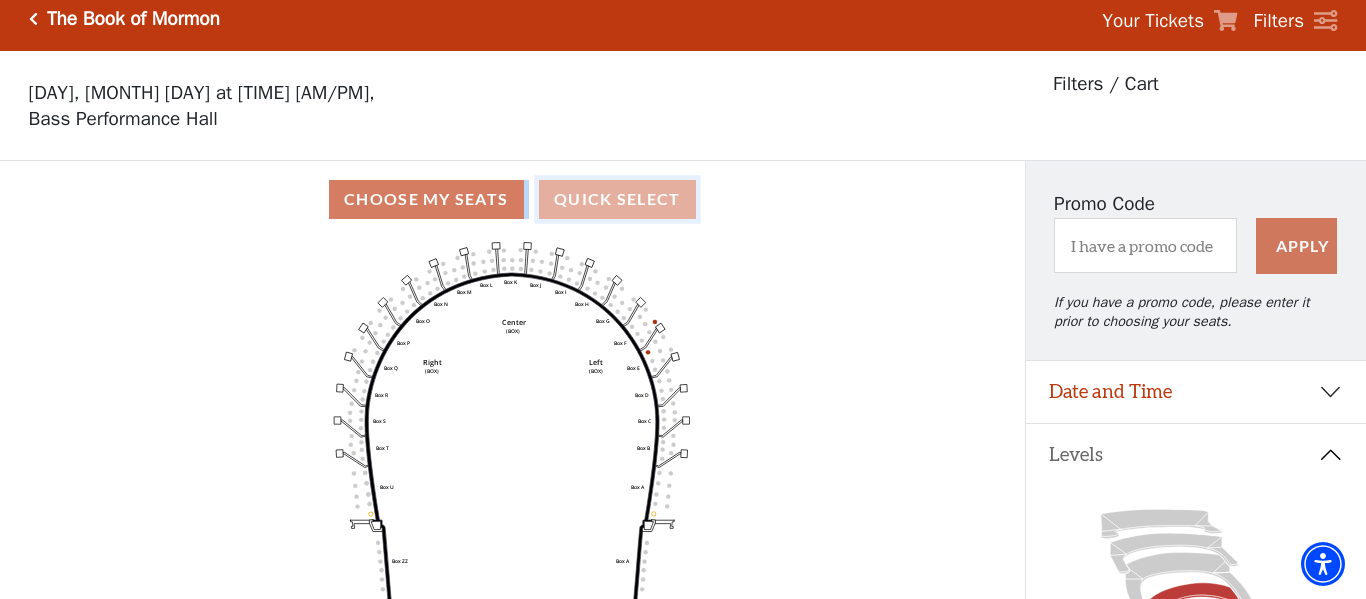 click on "Quick Select" at bounding box center [617, 199] 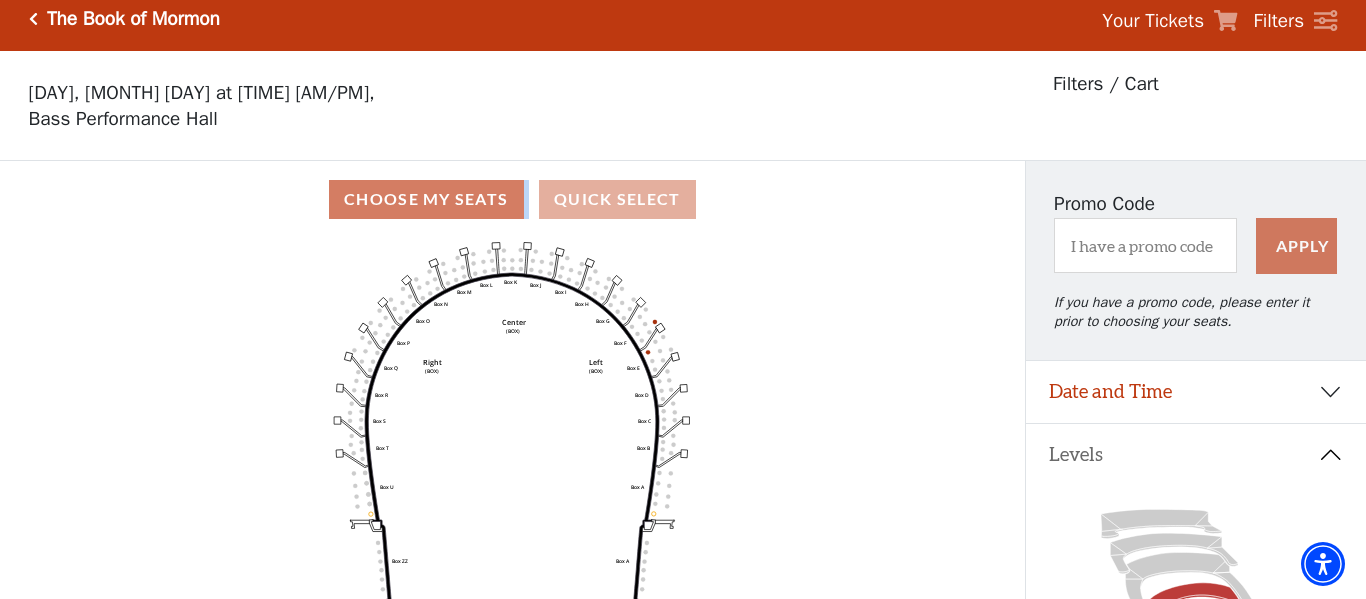 scroll, scrollTop: 0, scrollLeft: 0, axis: both 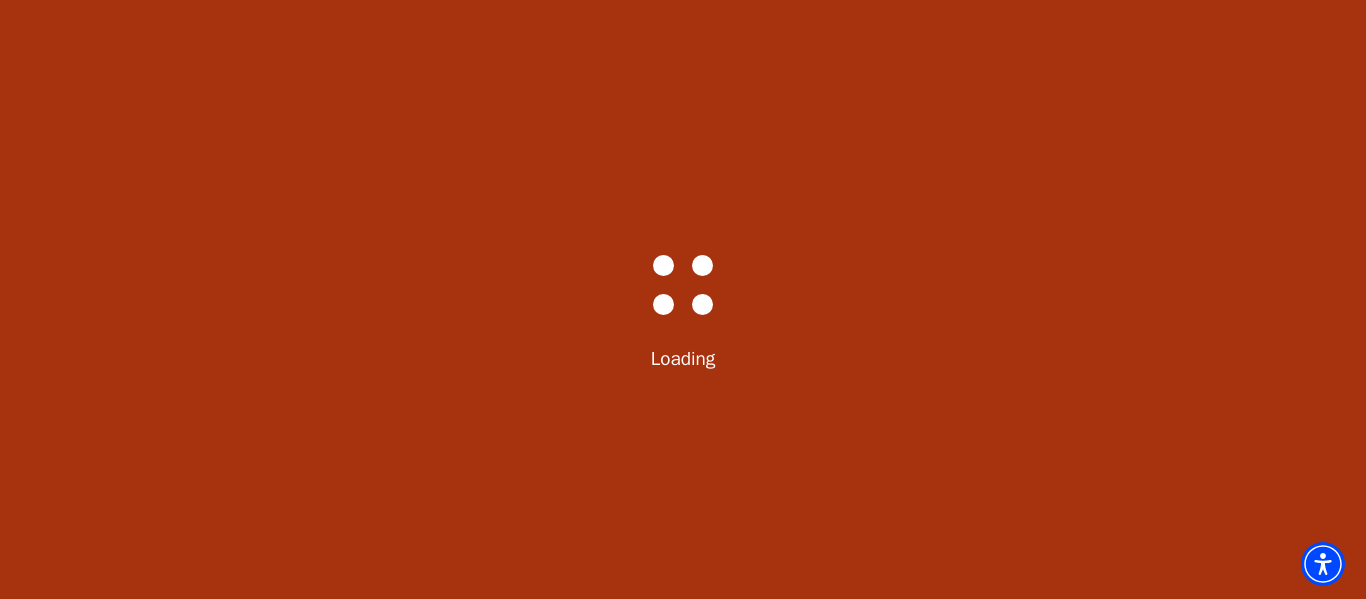 select on "6287" 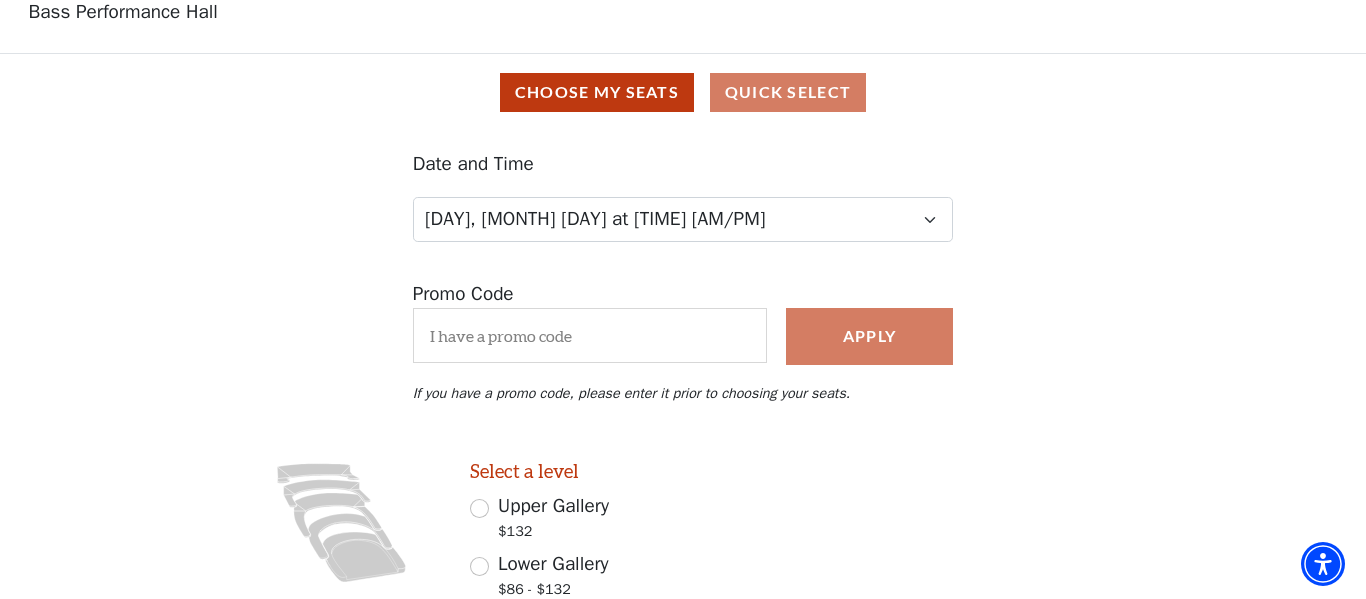 scroll, scrollTop: 160, scrollLeft: 0, axis: vertical 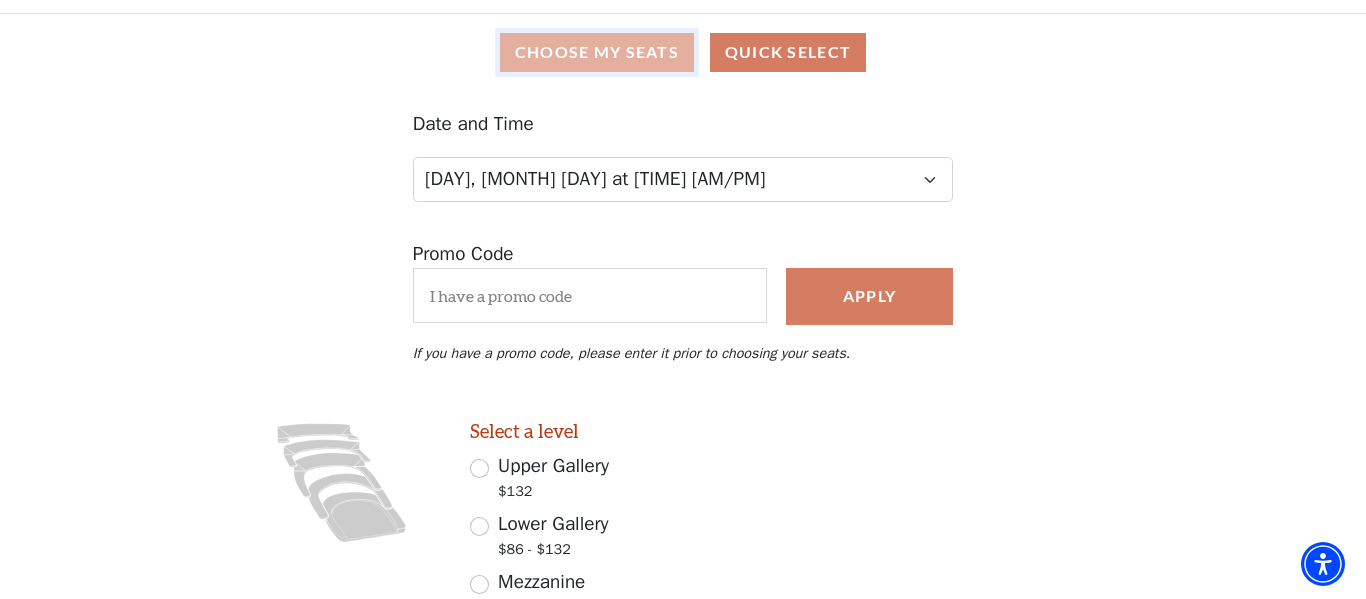 click on "Choose My Seats" at bounding box center (597, 52) 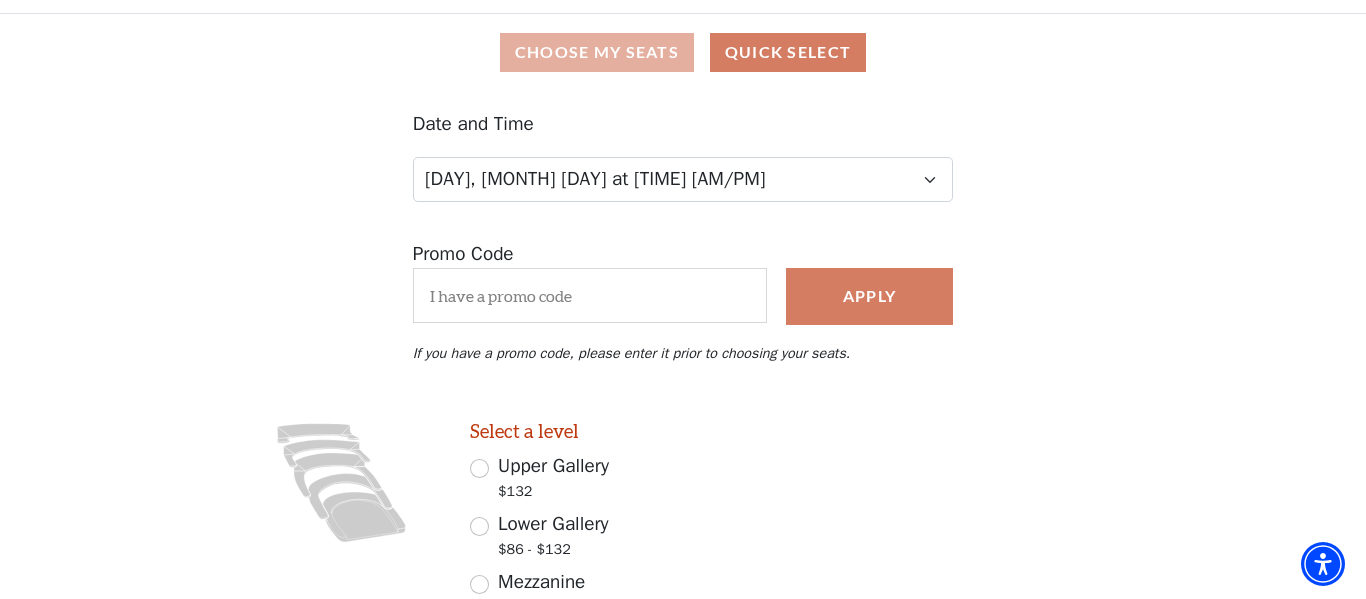scroll, scrollTop: 82, scrollLeft: 0, axis: vertical 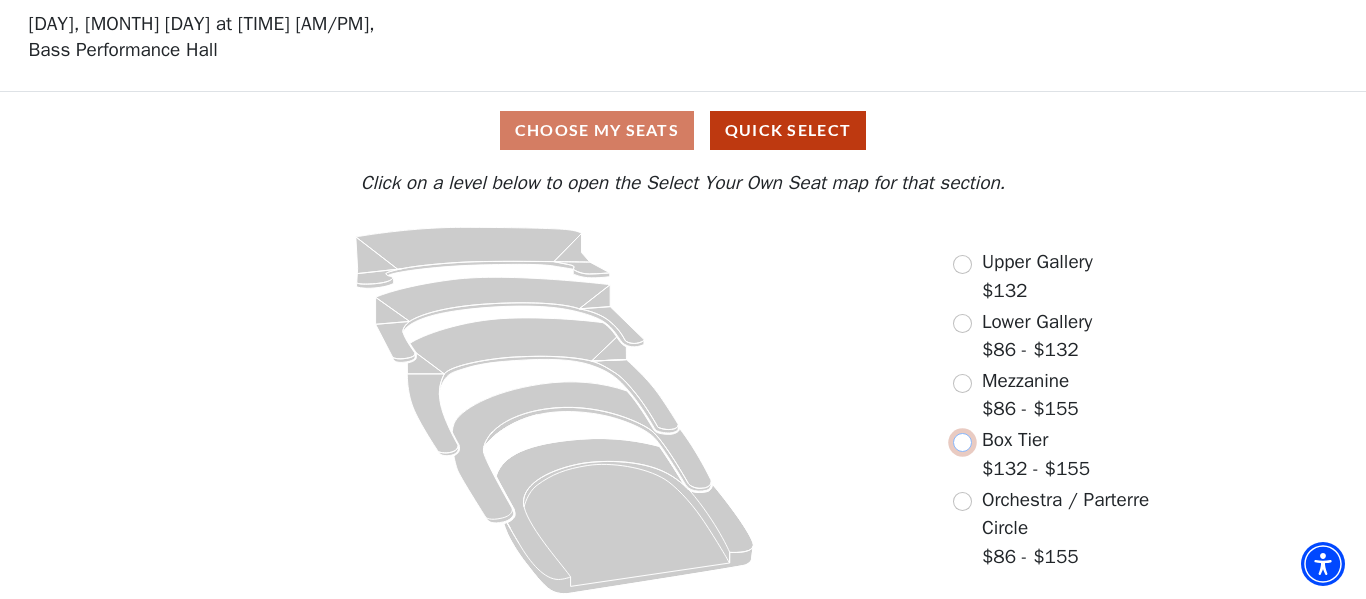 click at bounding box center [962, 442] 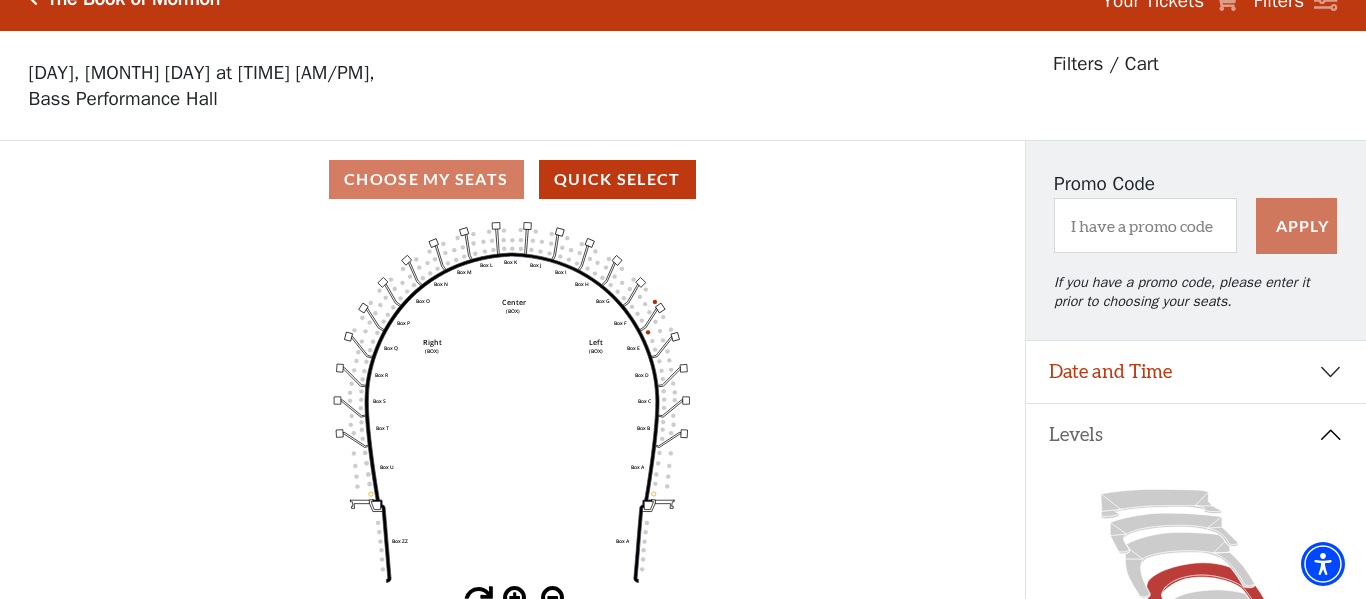 scroll, scrollTop: 93, scrollLeft: 0, axis: vertical 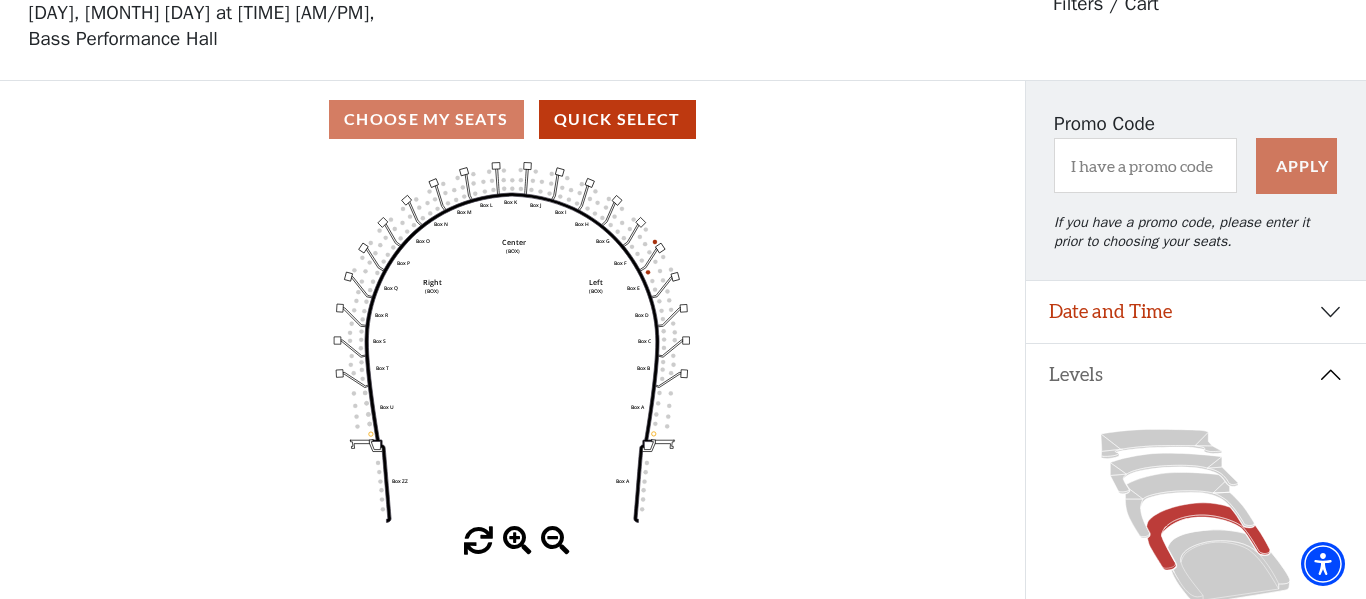 click at bounding box center (517, 541) 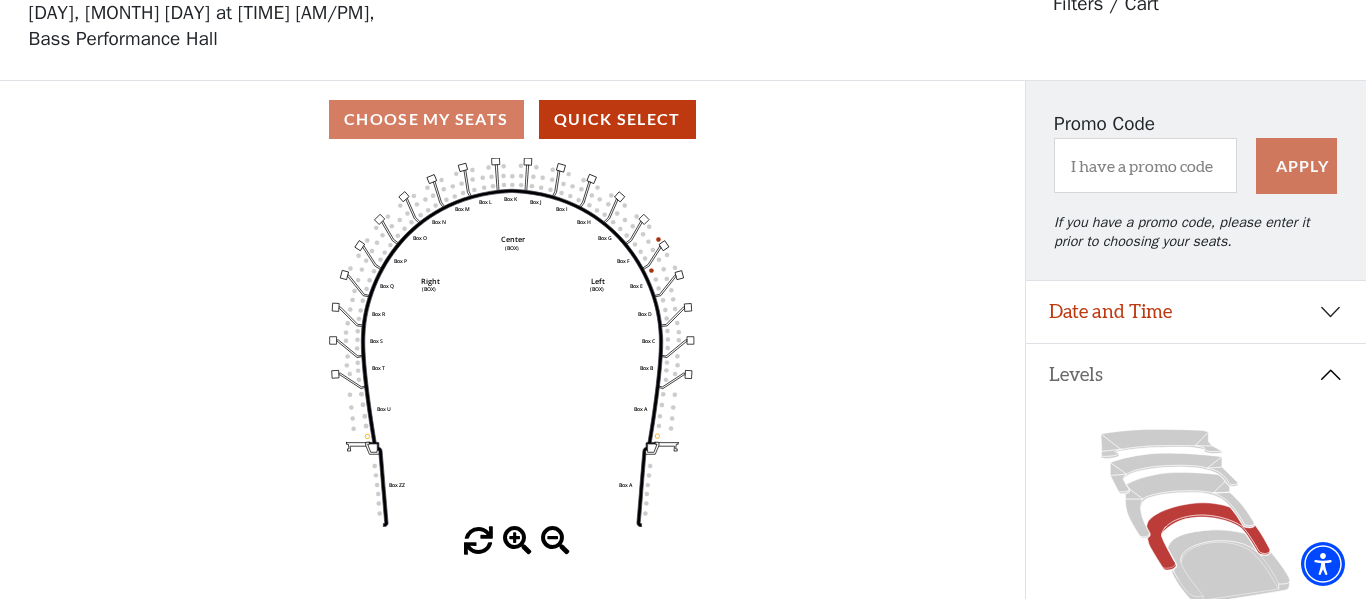 click at bounding box center [517, 541] 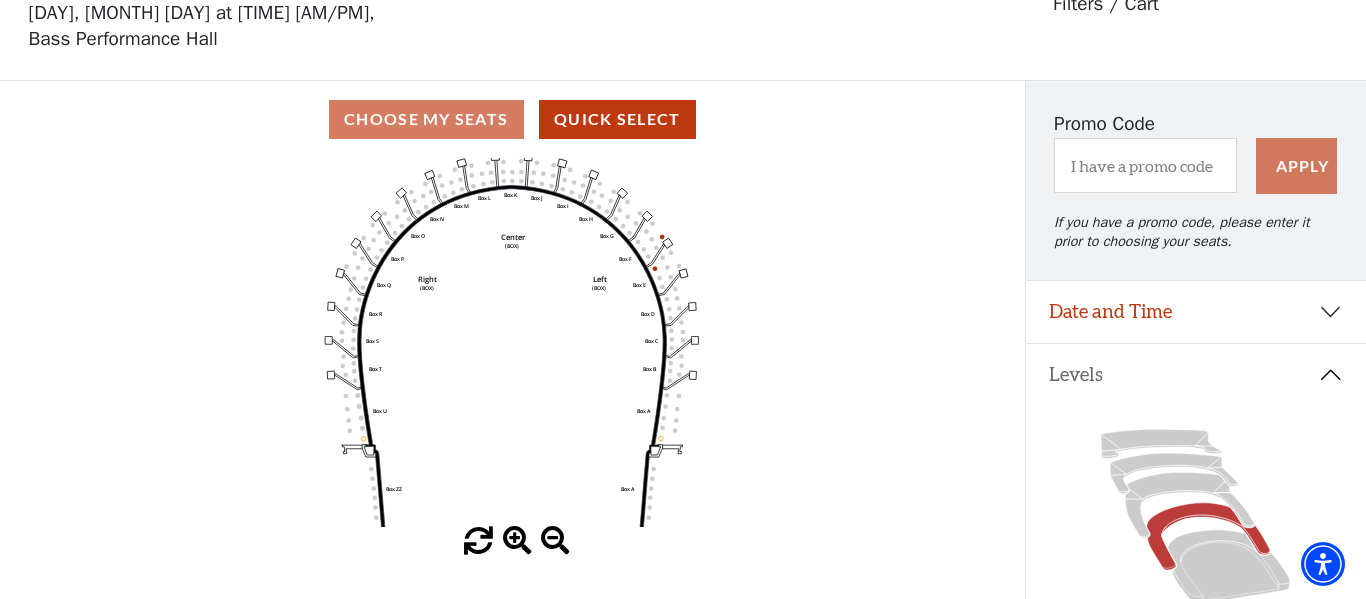 click at bounding box center [517, 541] 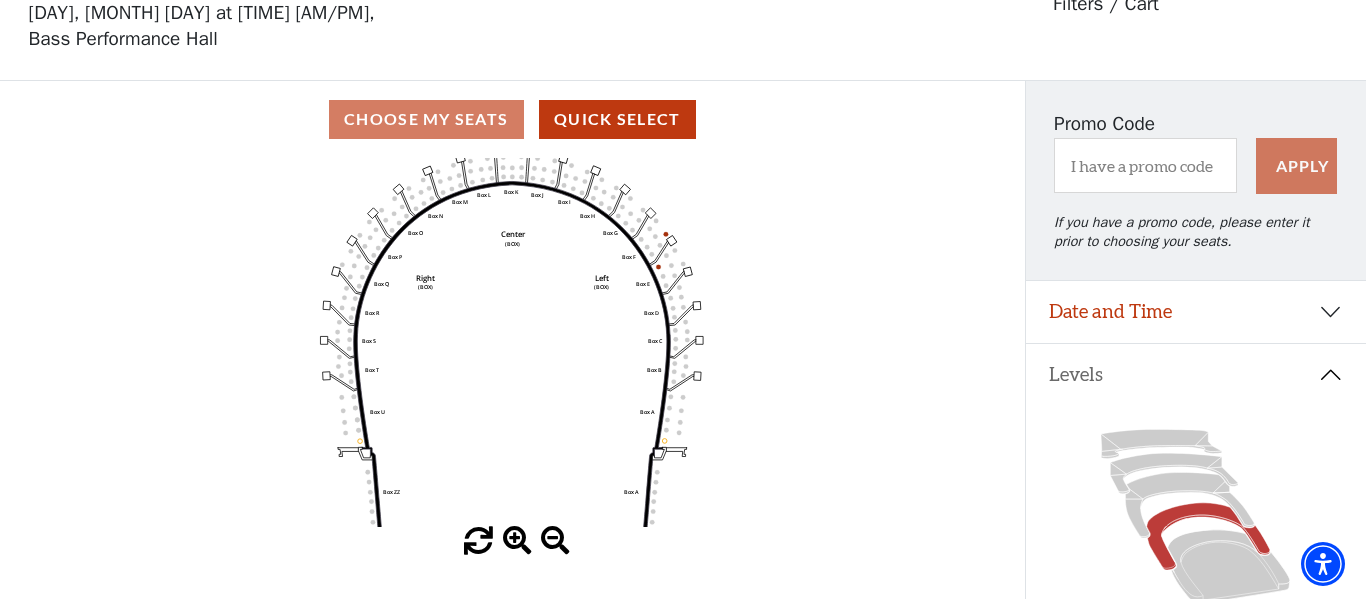 click at bounding box center [517, 541] 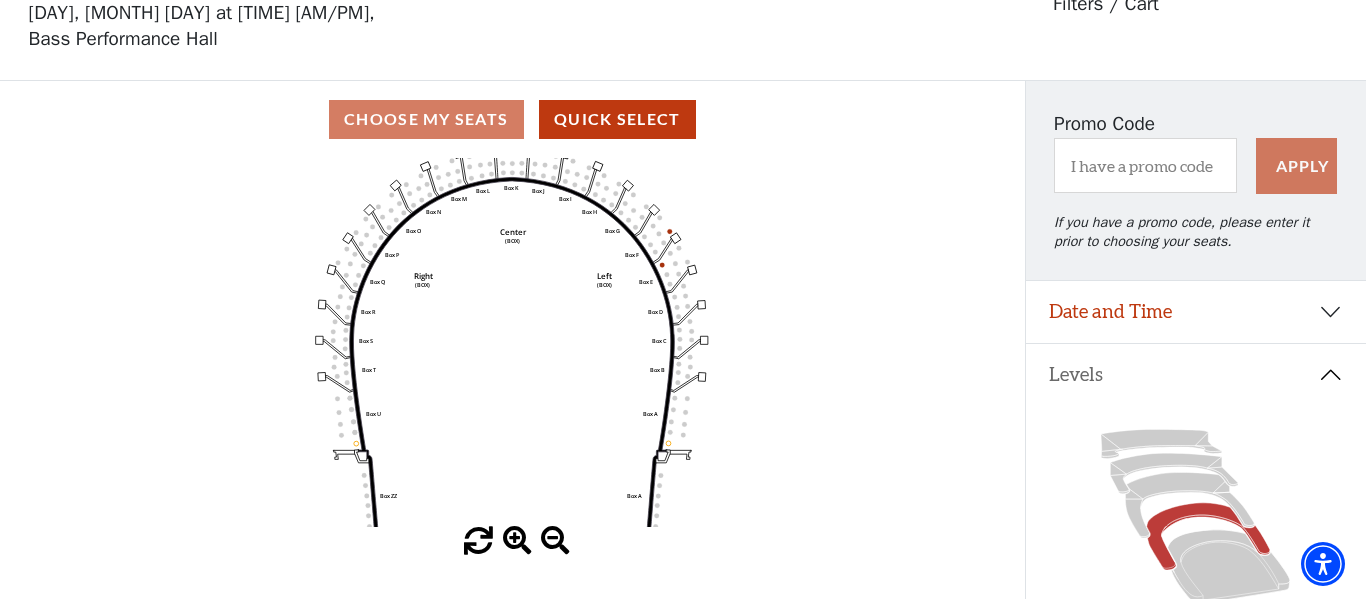 click at bounding box center [517, 541] 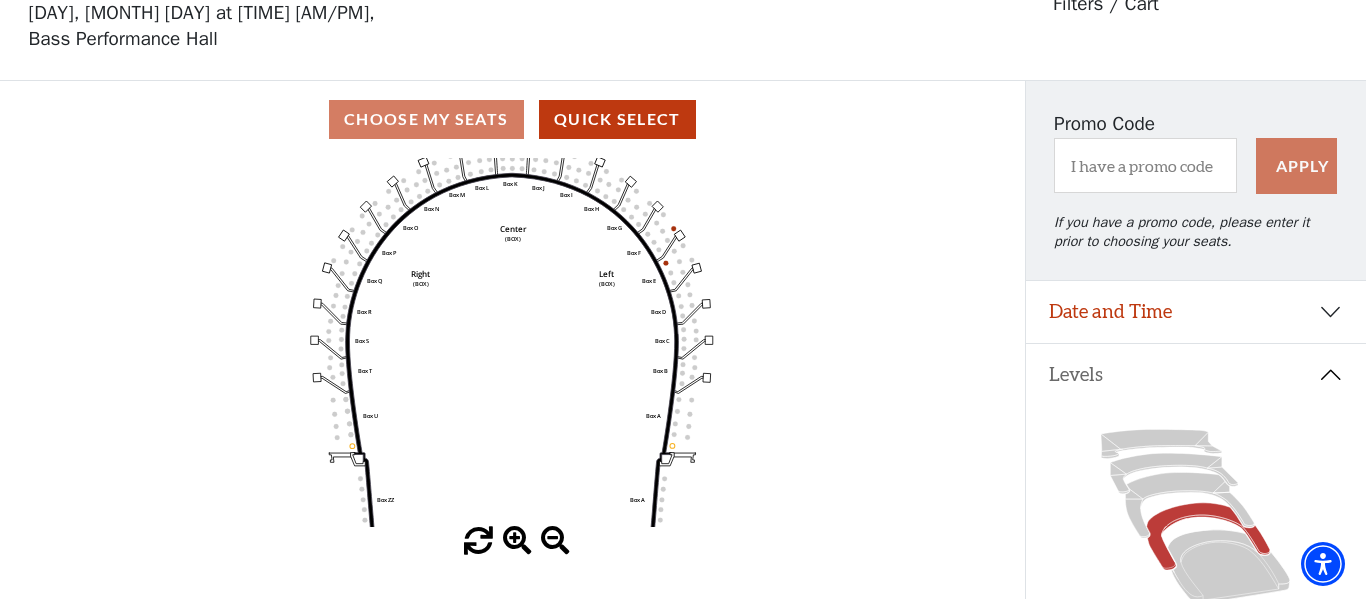 click at bounding box center [517, 541] 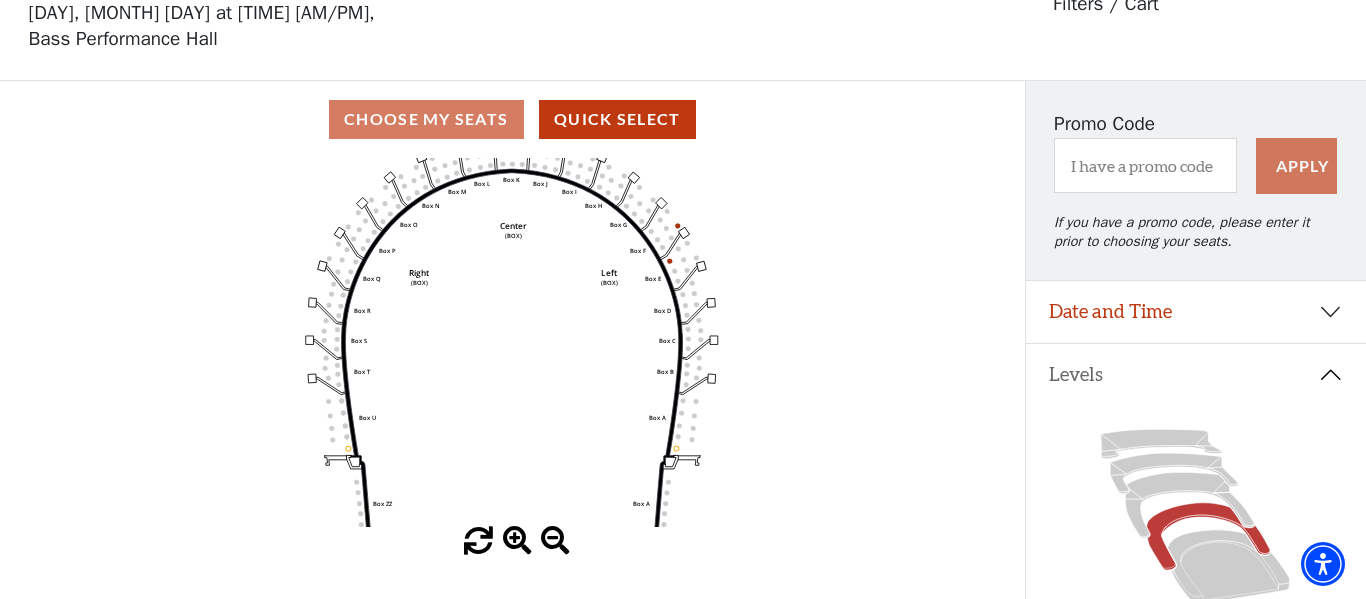click at bounding box center [517, 541] 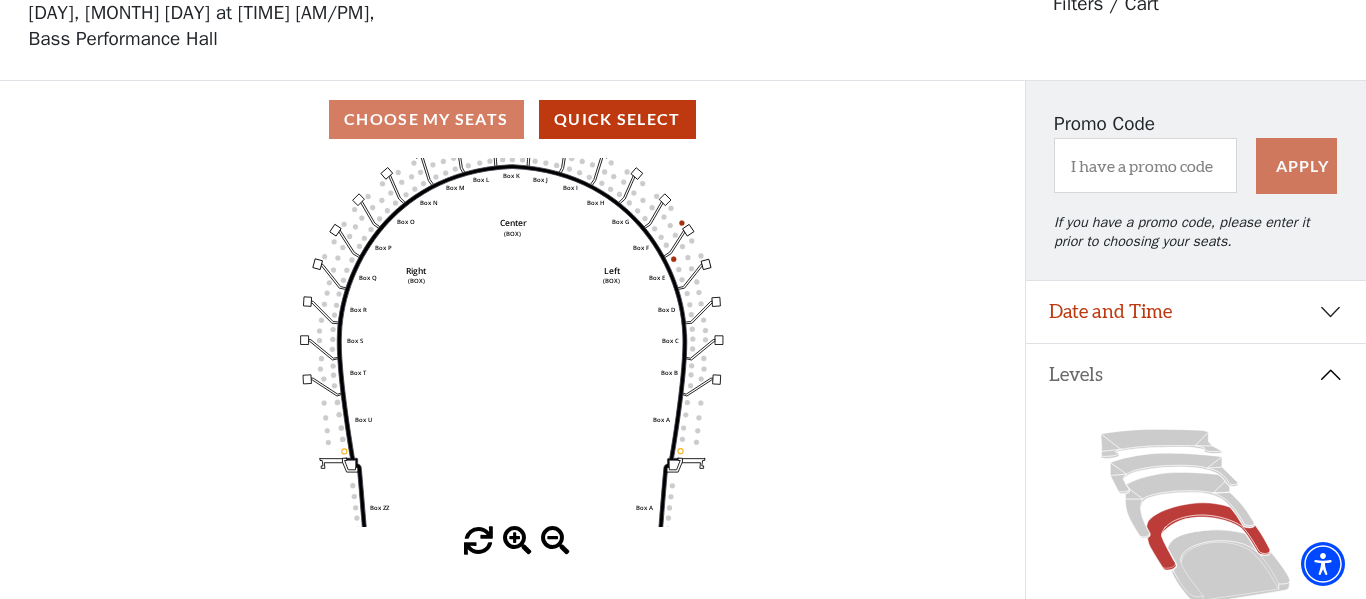 click at bounding box center [517, 541] 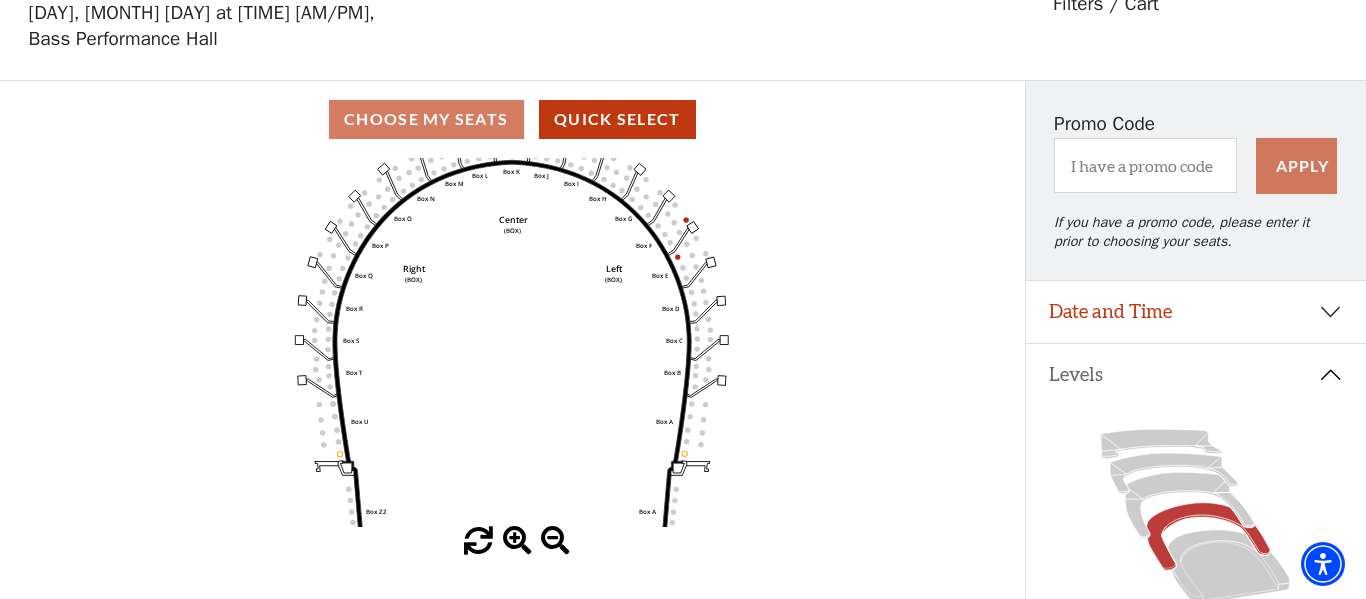 click at bounding box center (517, 541) 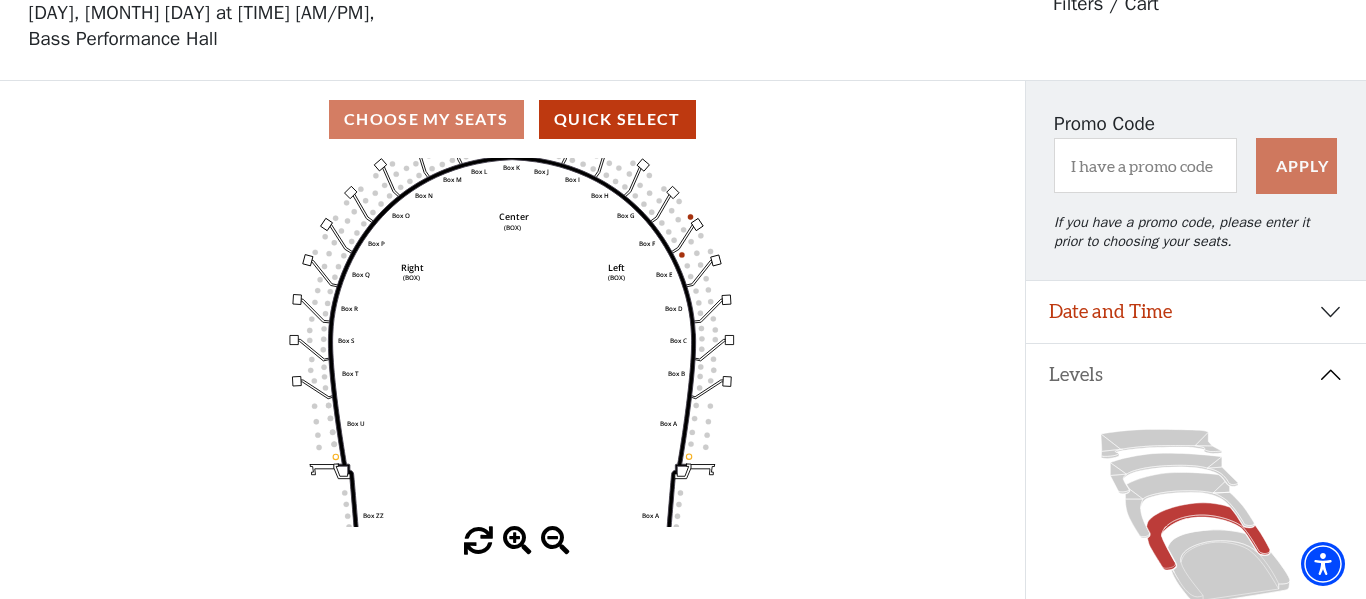 click at bounding box center [517, 541] 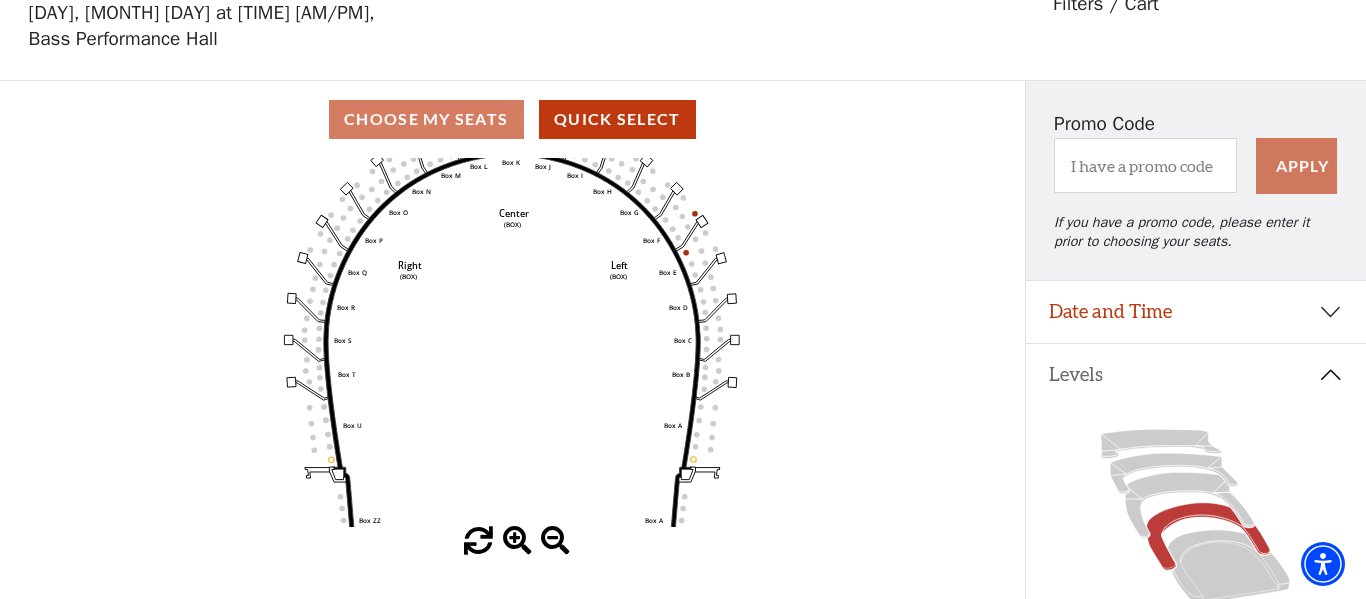 click at bounding box center (517, 541) 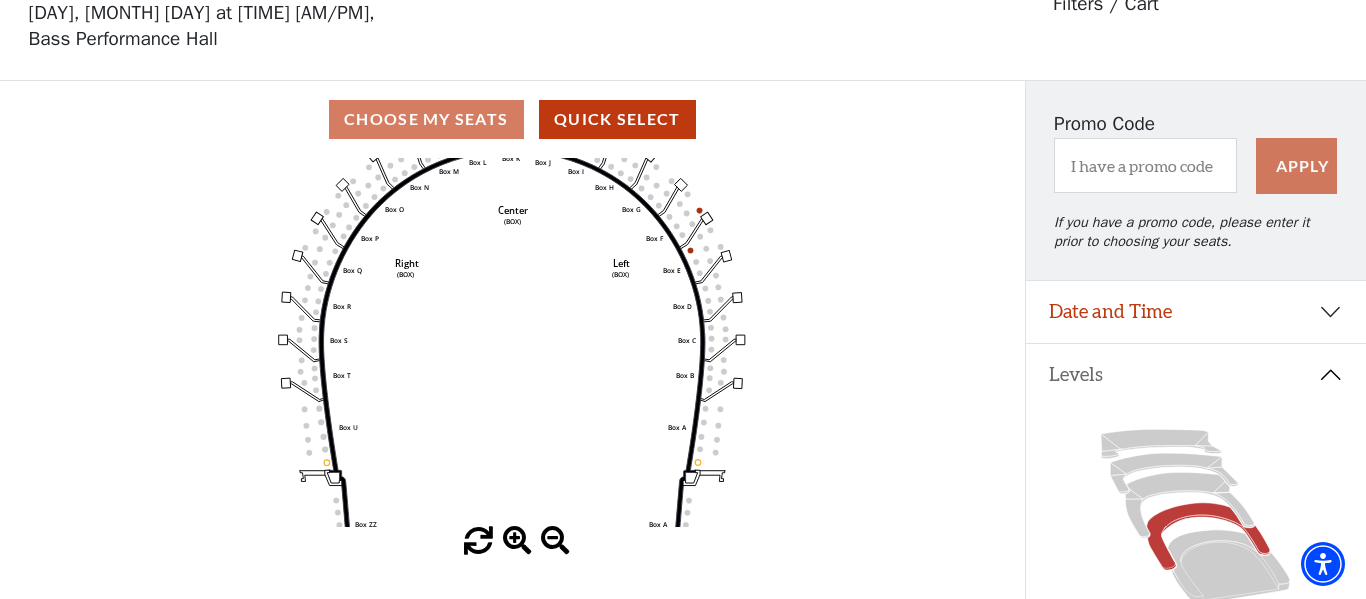 click at bounding box center (517, 541) 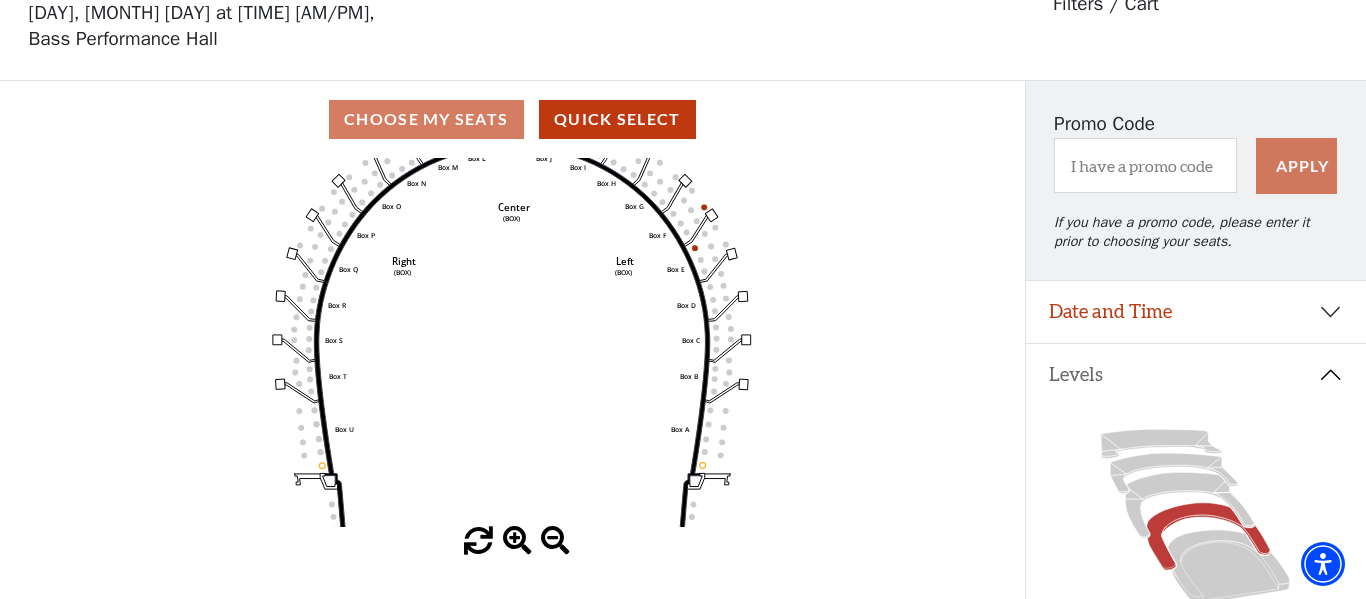 click at bounding box center (517, 541) 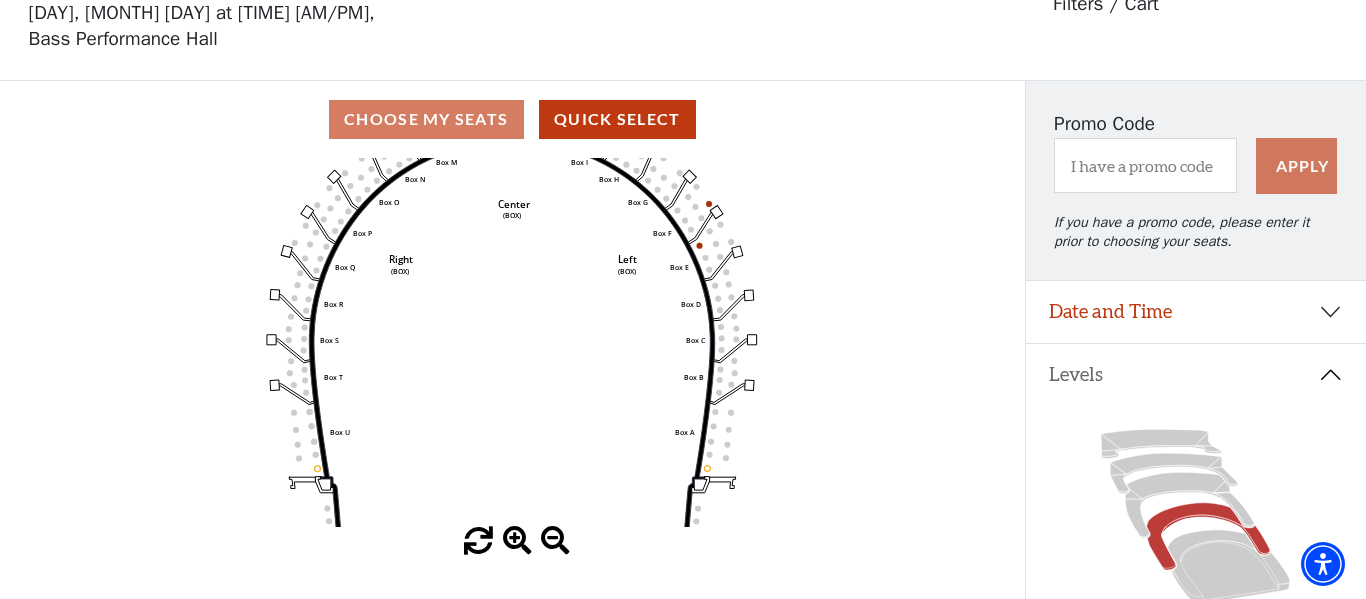 click at bounding box center (517, 541) 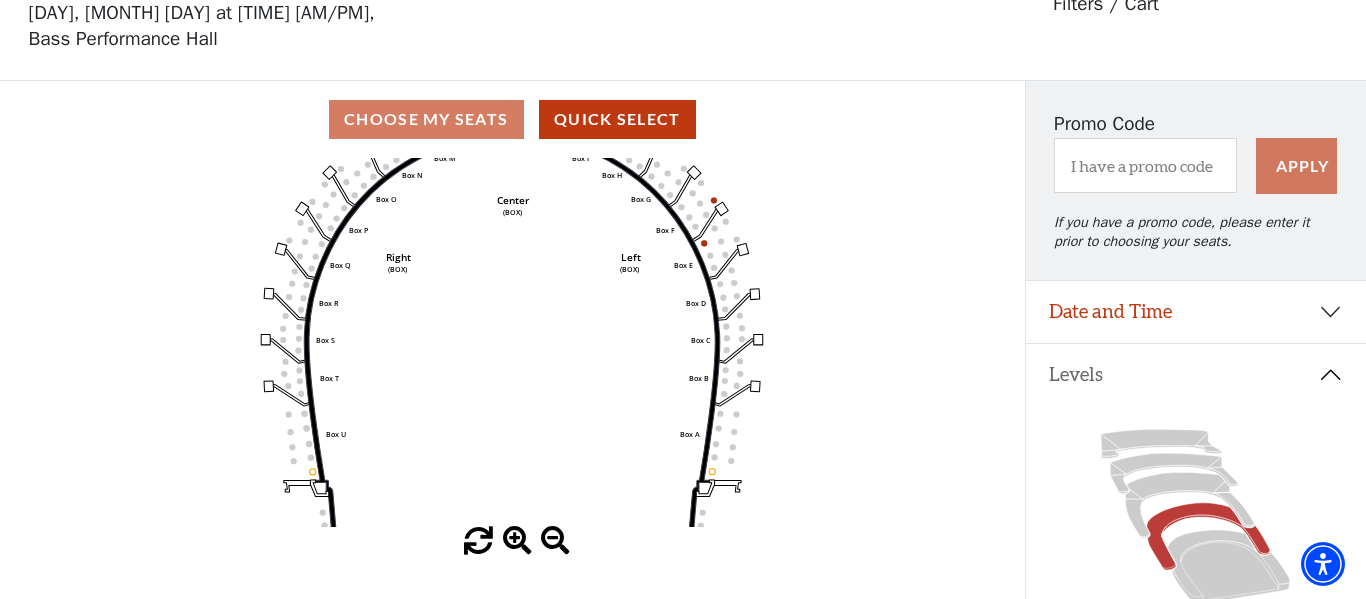 click at bounding box center [517, 541] 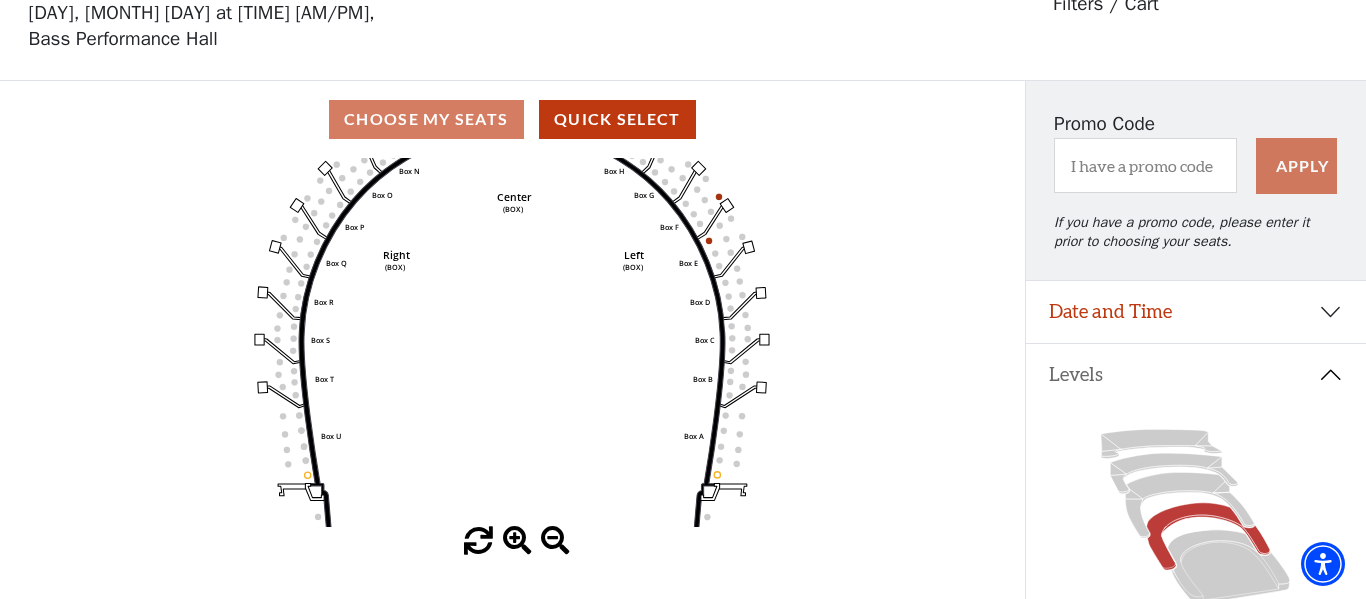 click at bounding box center [517, 541] 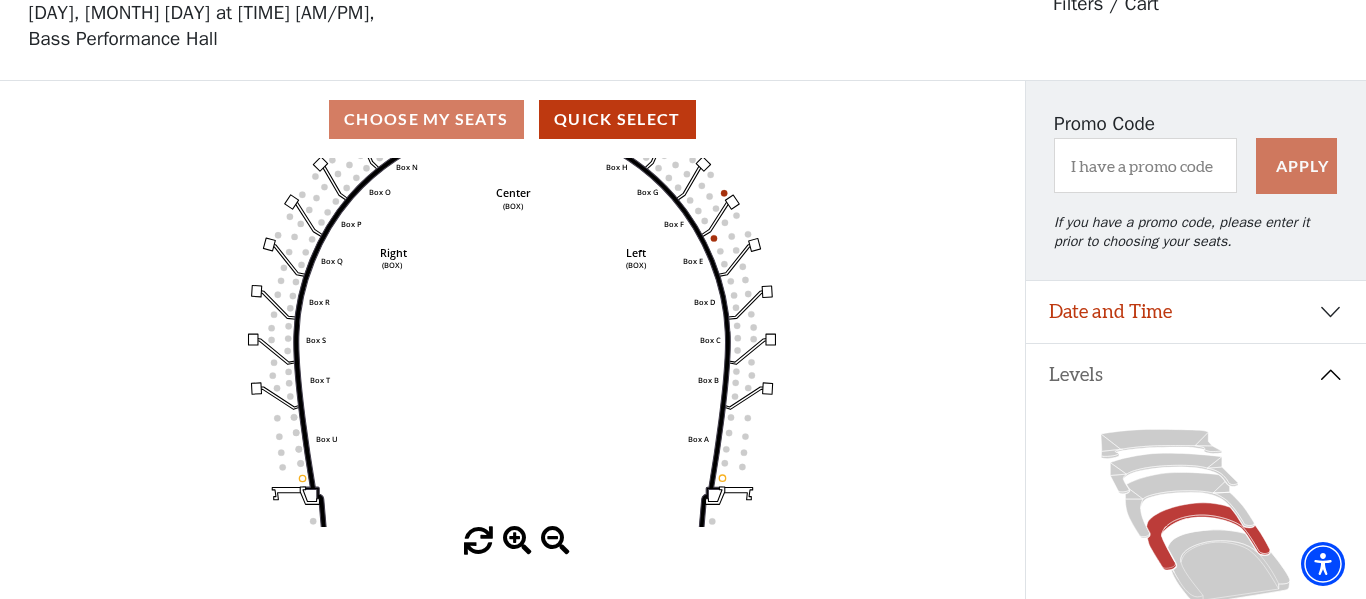 click at bounding box center [517, 541] 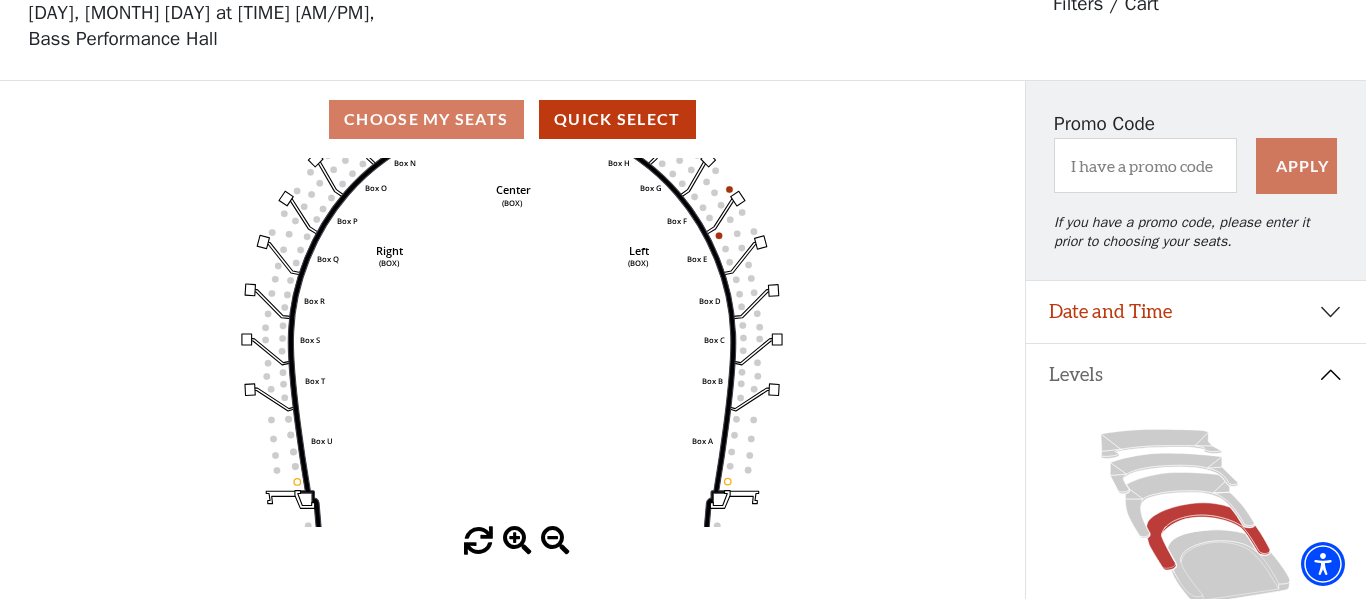 click at bounding box center [517, 541] 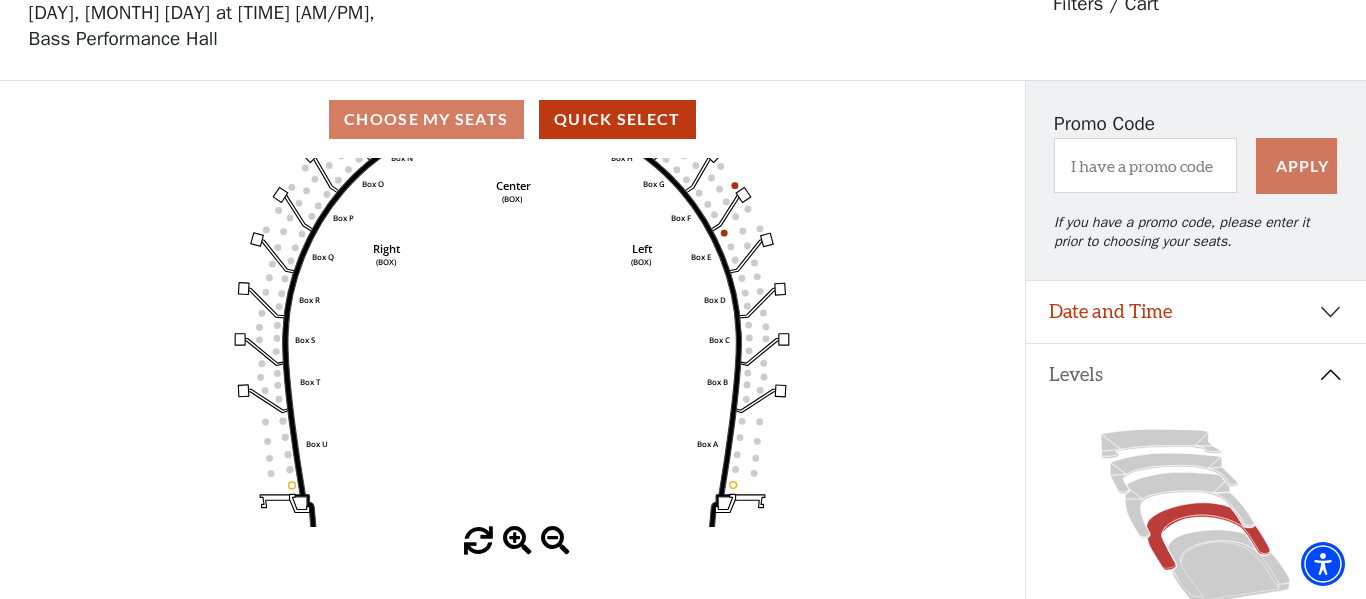 click at bounding box center (517, 541) 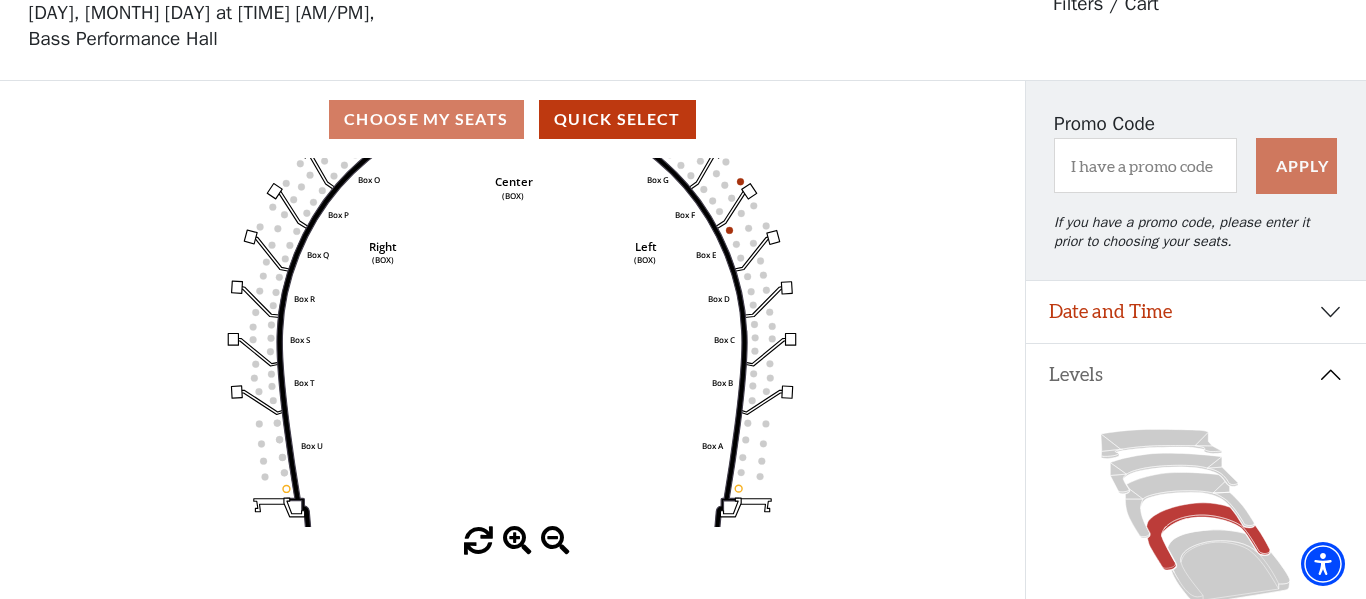 click at bounding box center (517, 541) 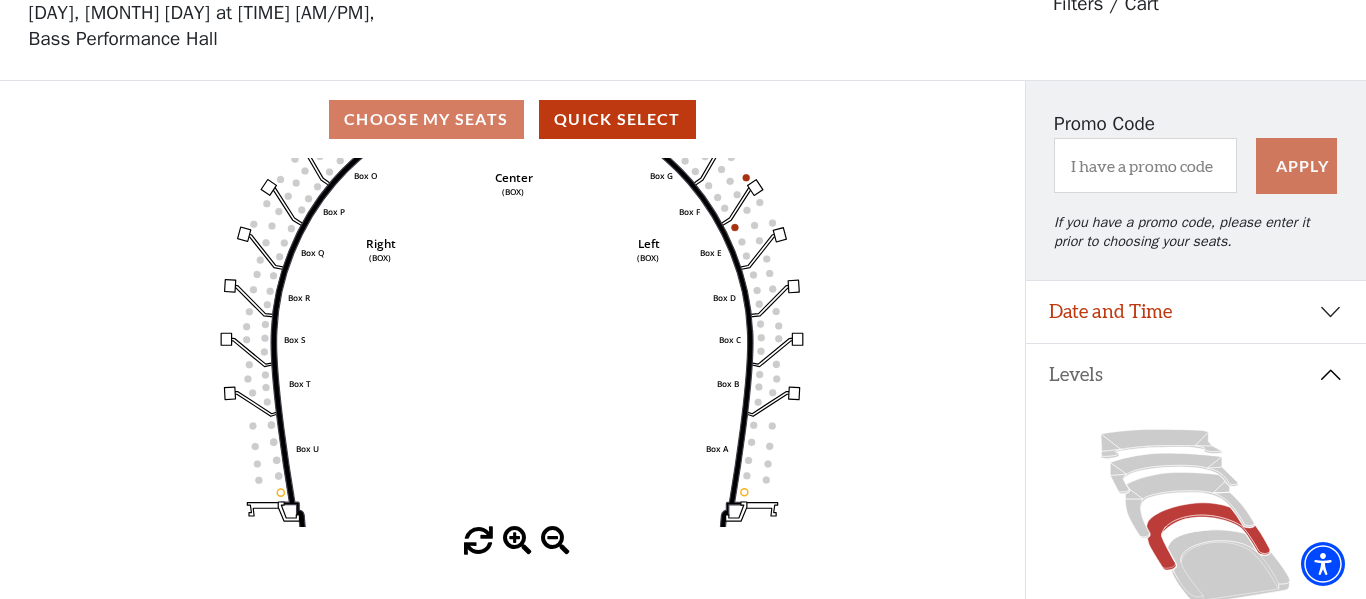 click at bounding box center (517, 541) 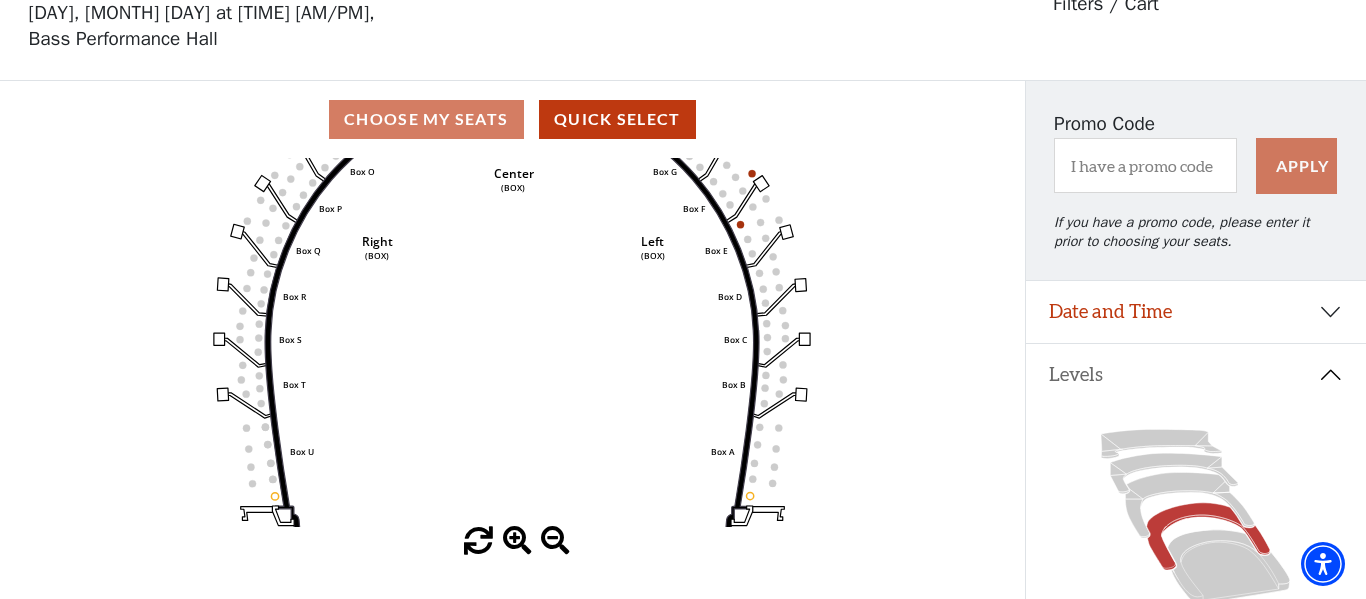 click at bounding box center (517, 541) 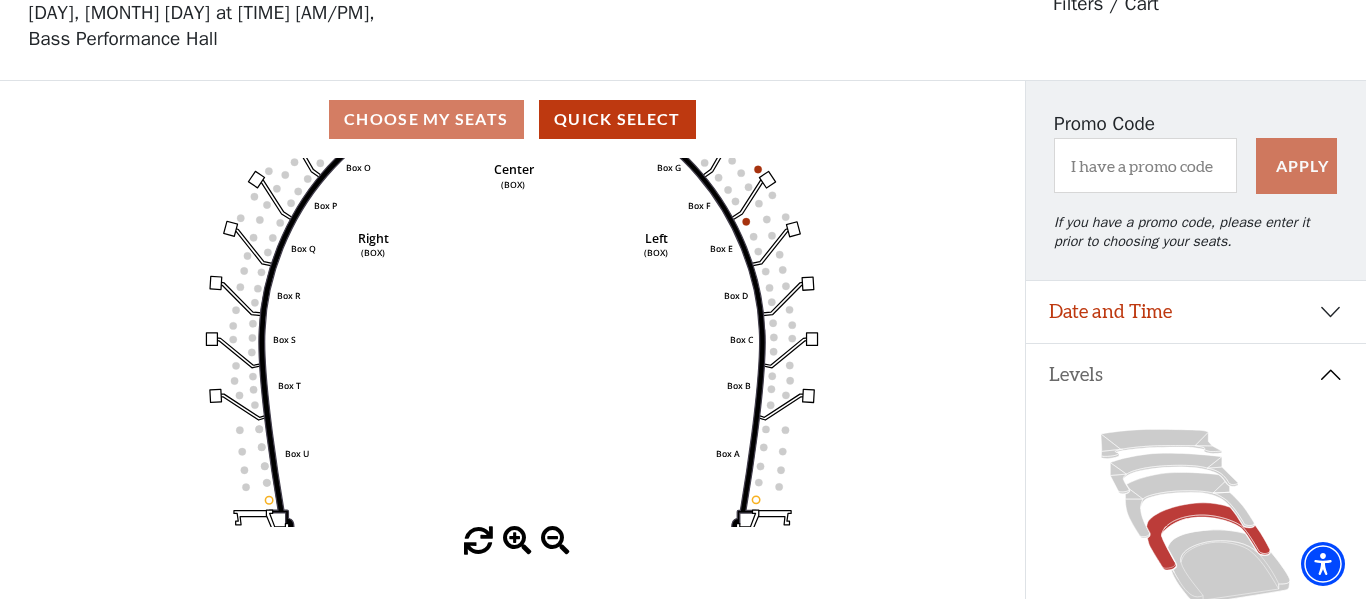 click at bounding box center (517, 541) 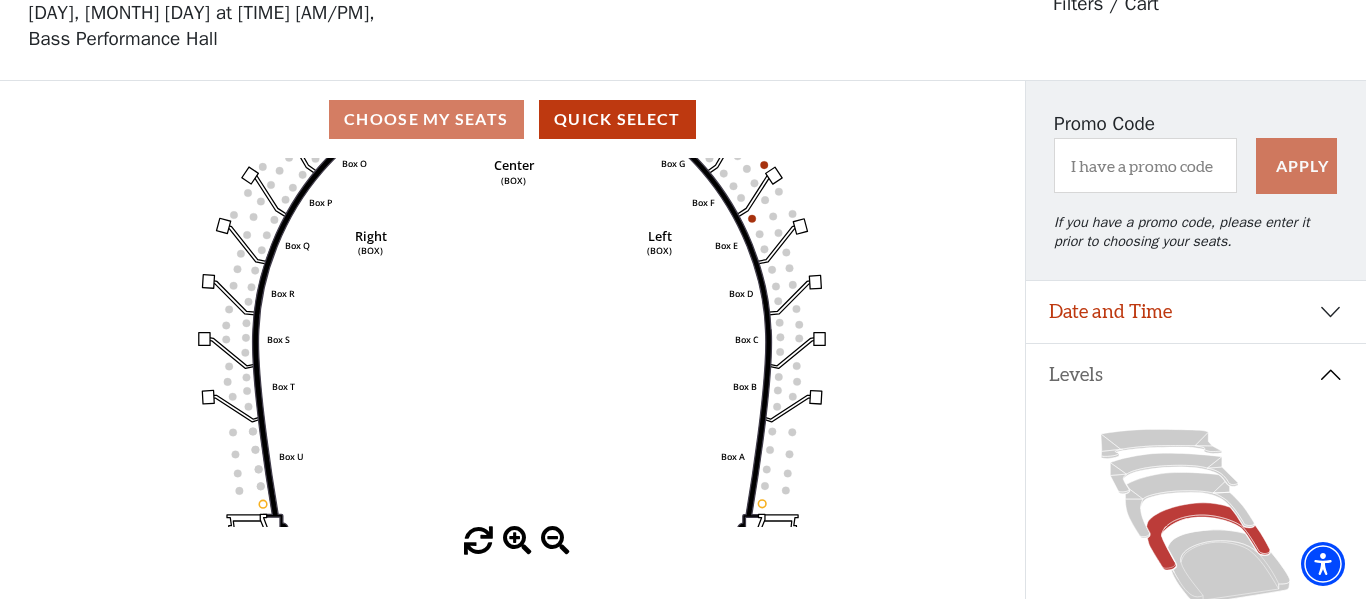 click at bounding box center [517, 541] 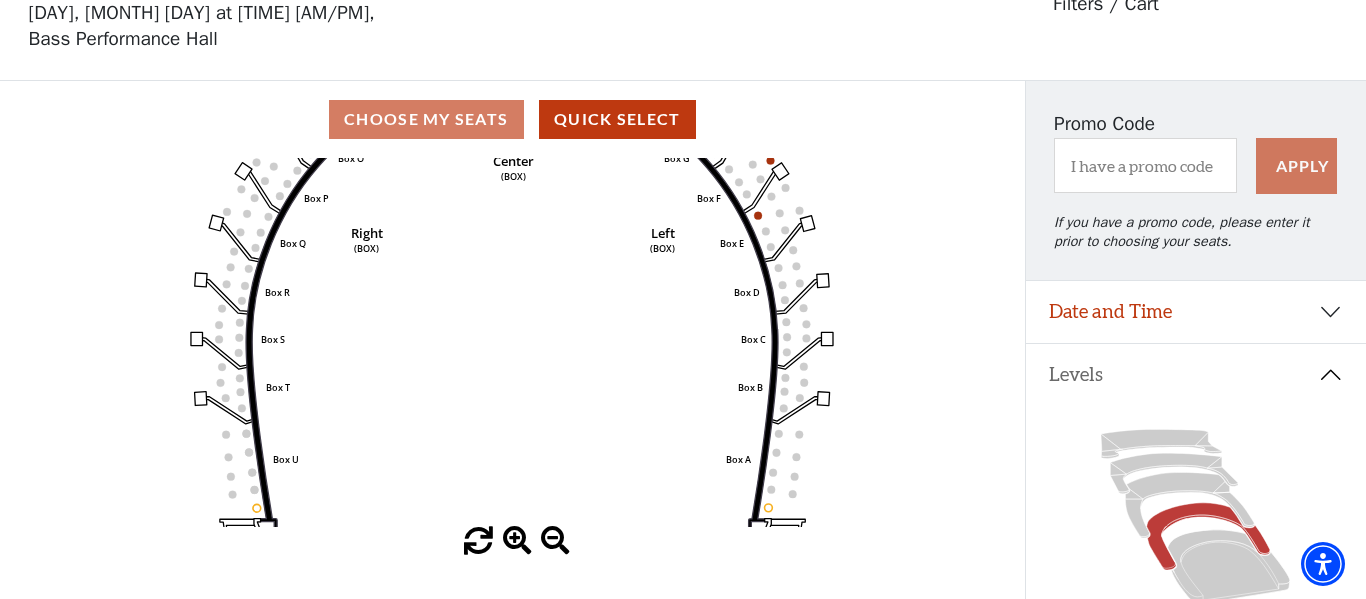 click at bounding box center [517, 541] 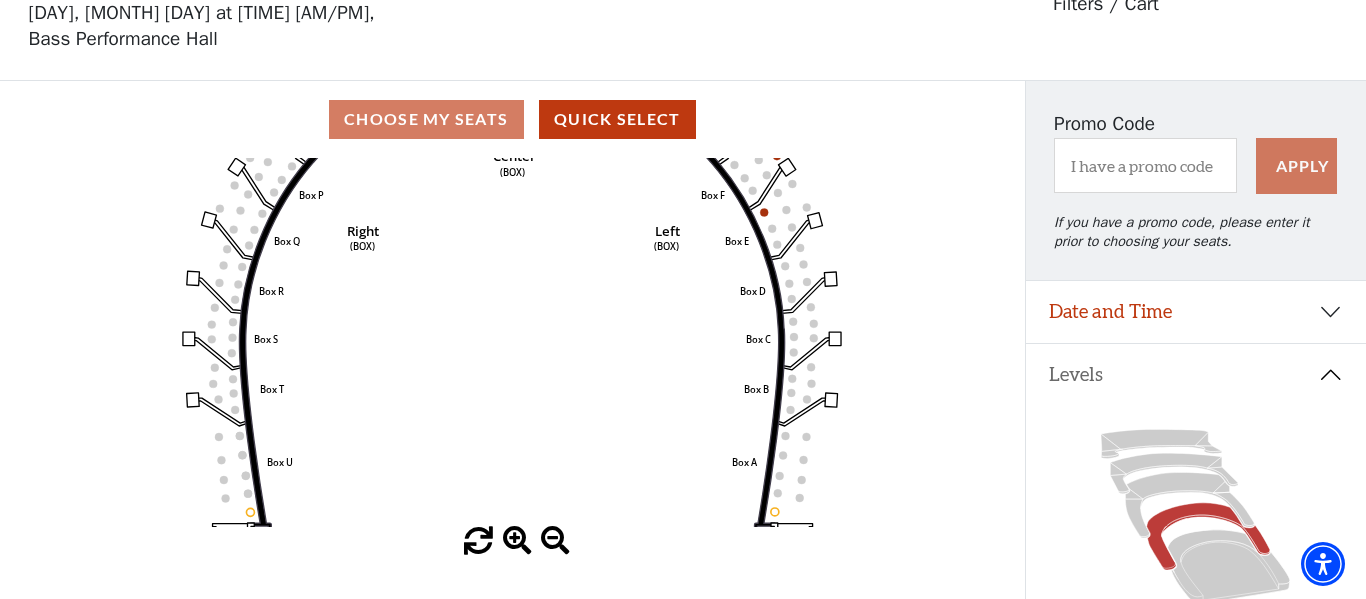 click at bounding box center [517, 541] 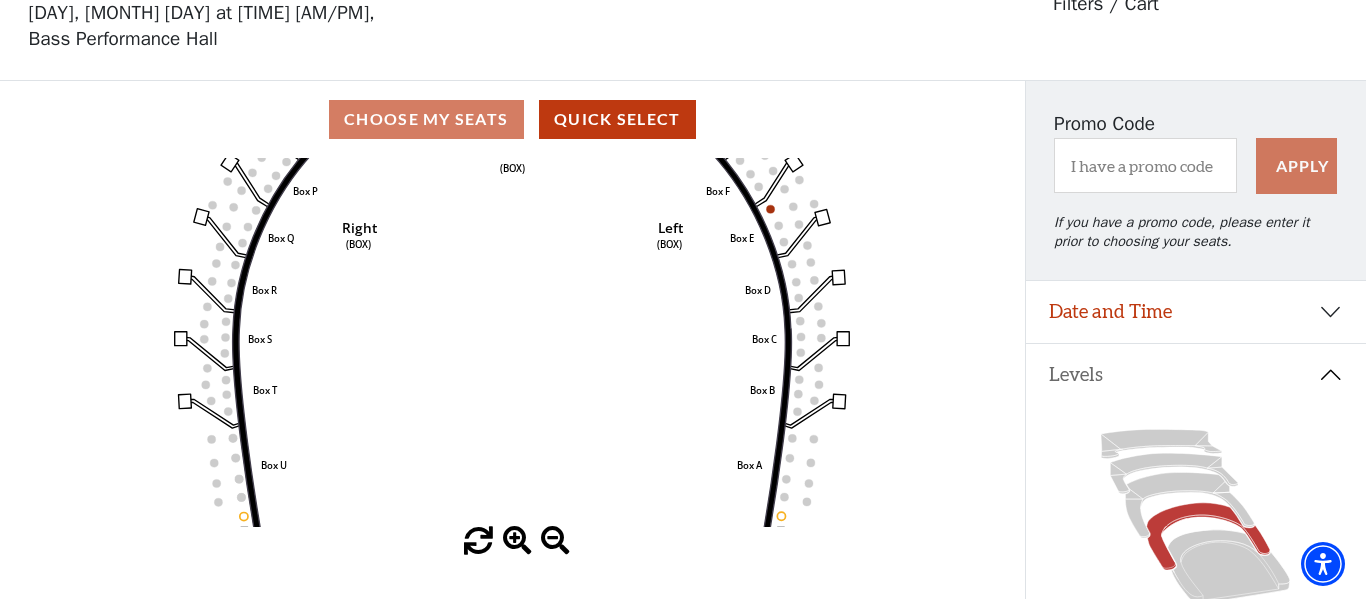 click at bounding box center [517, 541] 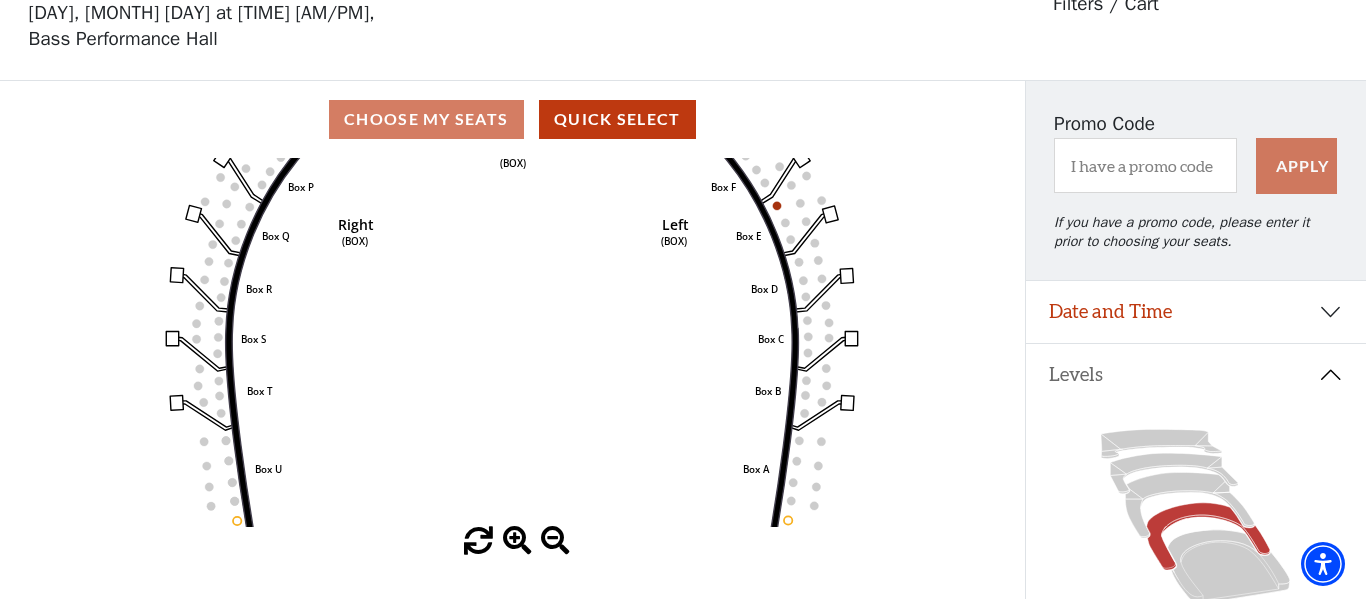 click at bounding box center (517, 541) 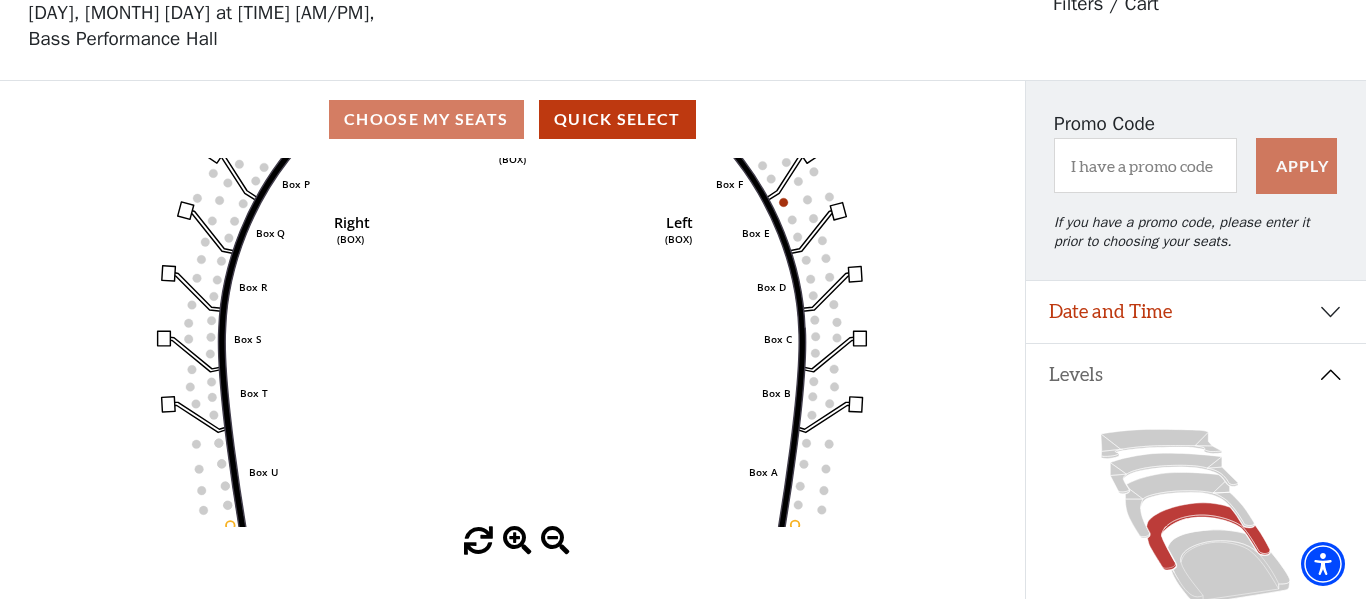 click at bounding box center [517, 541] 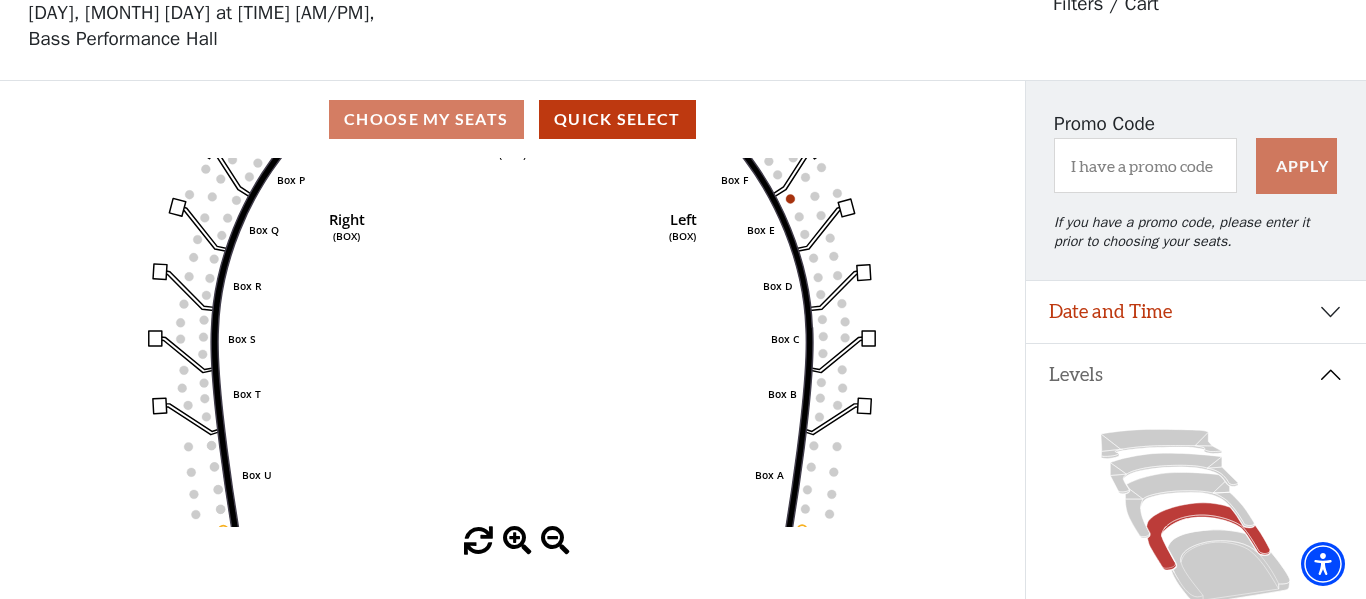 click at bounding box center [517, 541] 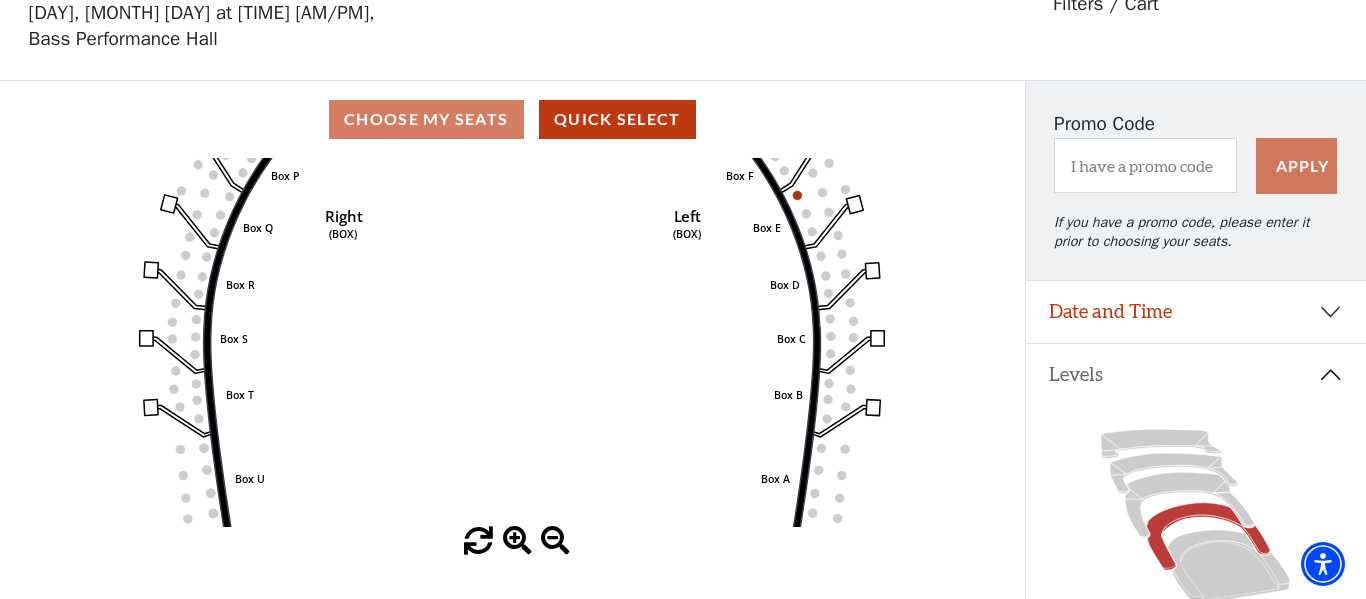 click at bounding box center [517, 541] 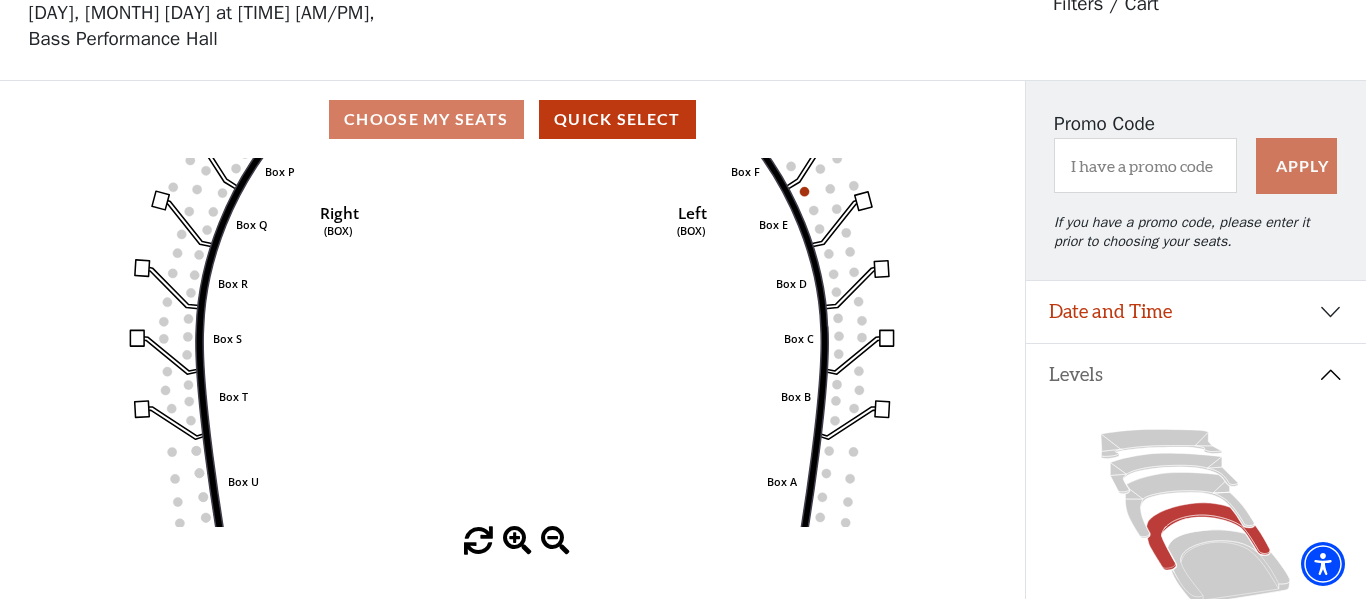 click at bounding box center [517, 541] 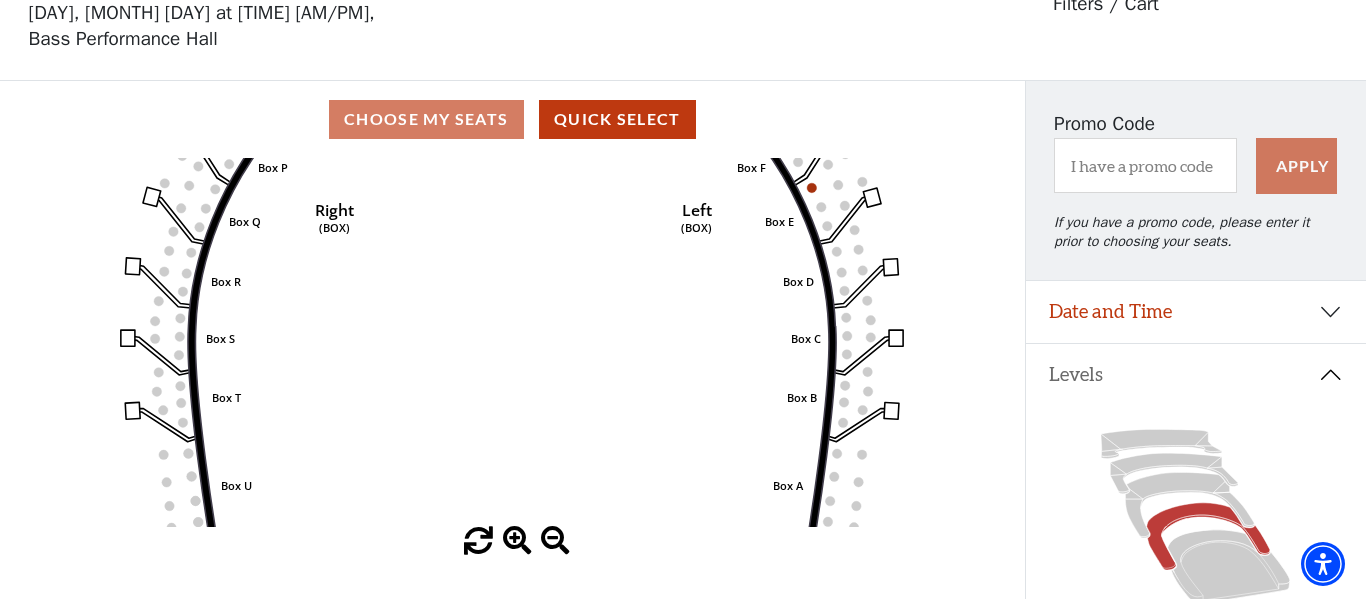 click at bounding box center [517, 541] 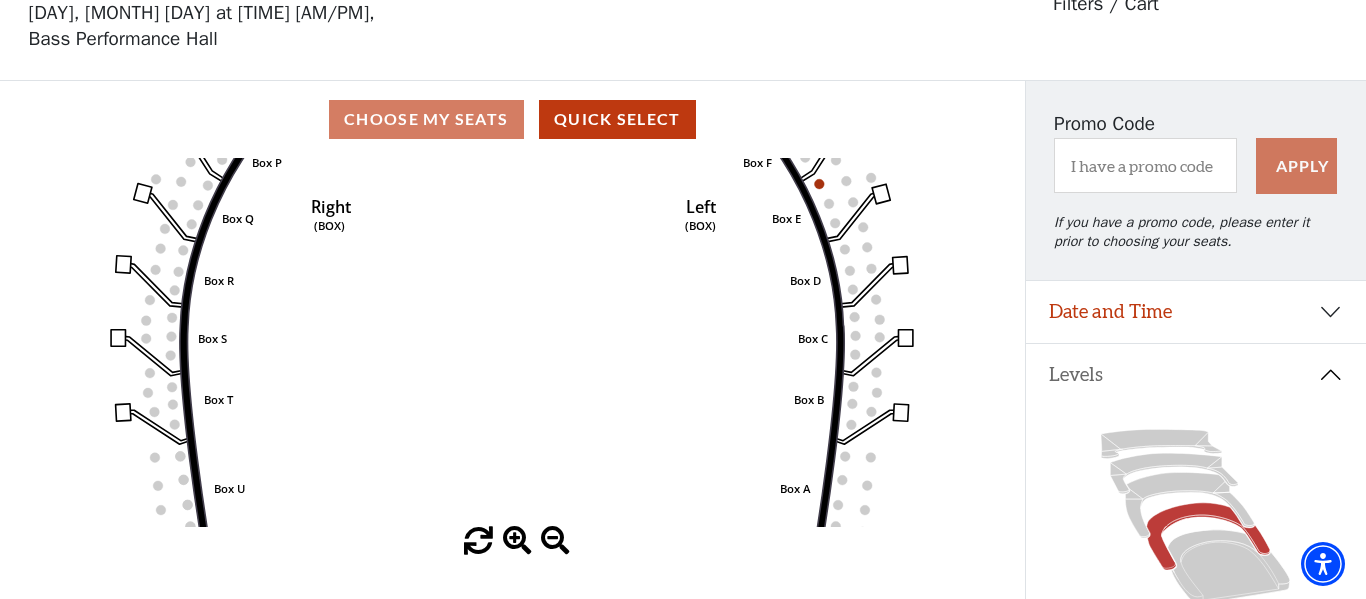 click at bounding box center (517, 541) 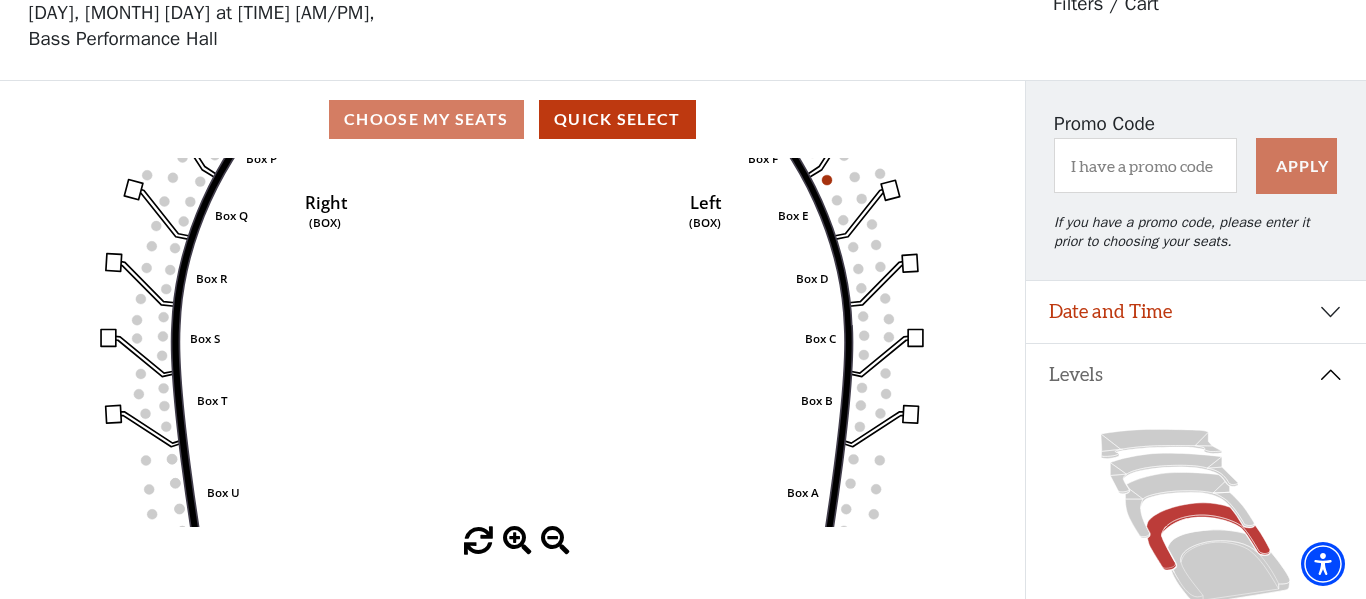 click at bounding box center [517, 541] 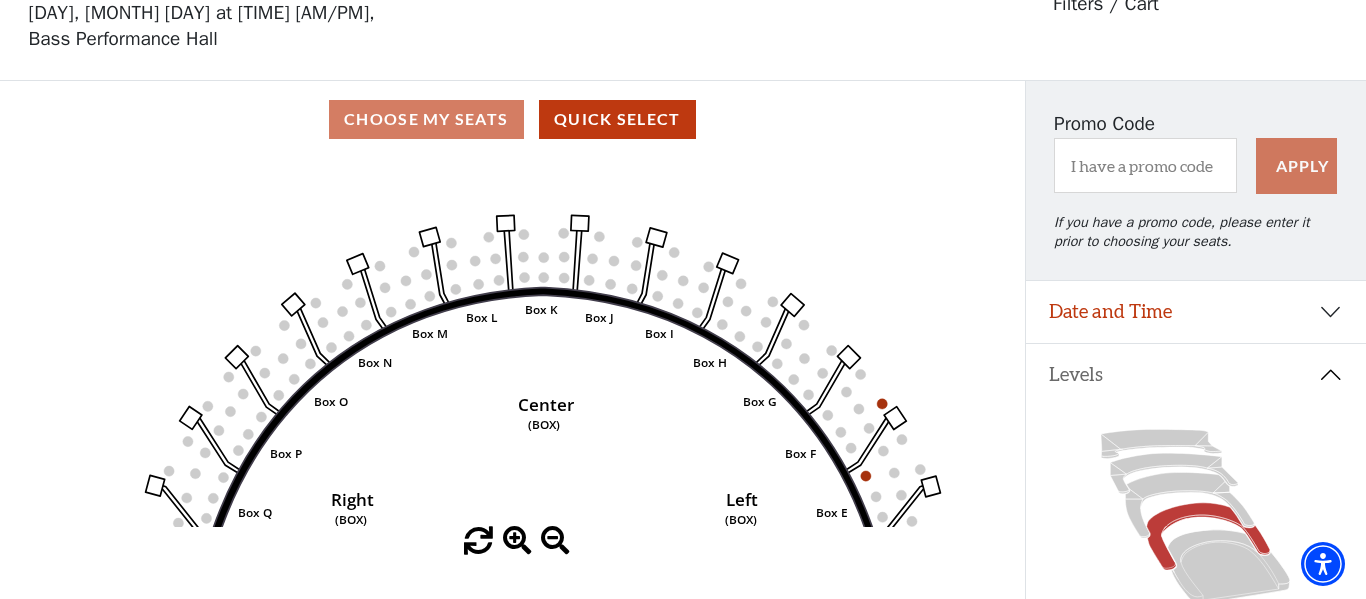 drag, startPoint x: 361, startPoint y: 343, endPoint x: 392, endPoint y: 643, distance: 301.5974 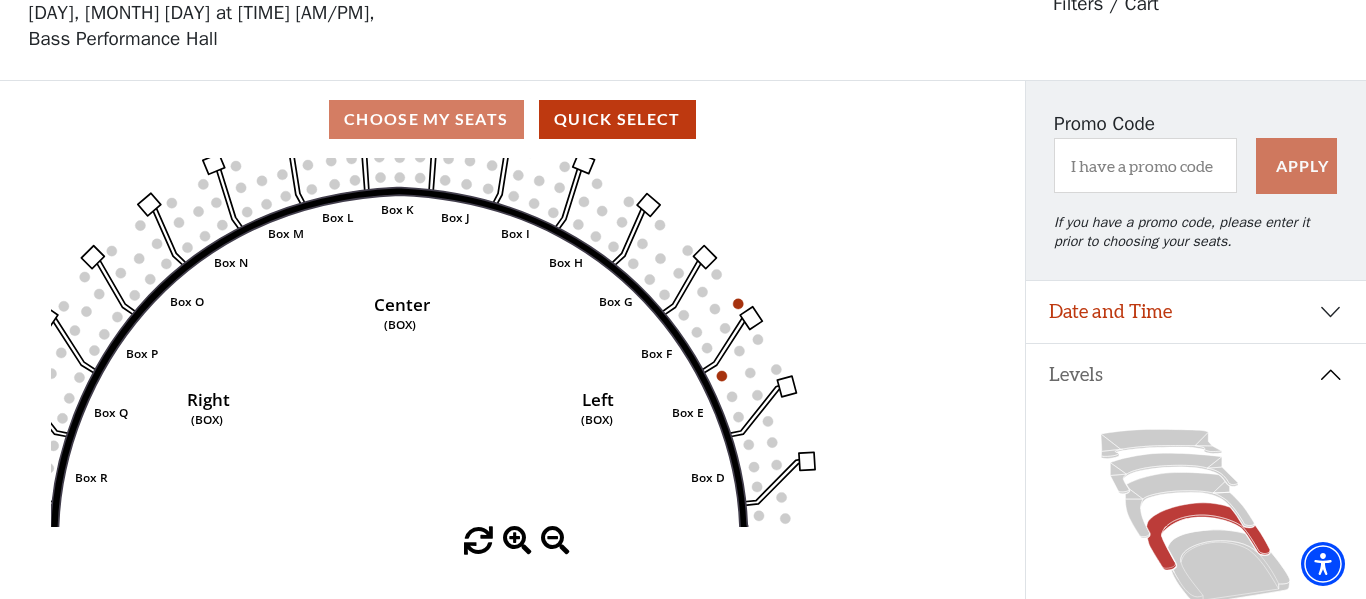 drag, startPoint x: 645, startPoint y: 510, endPoint x: 502, endPoint y: 411, distance: 173.92528 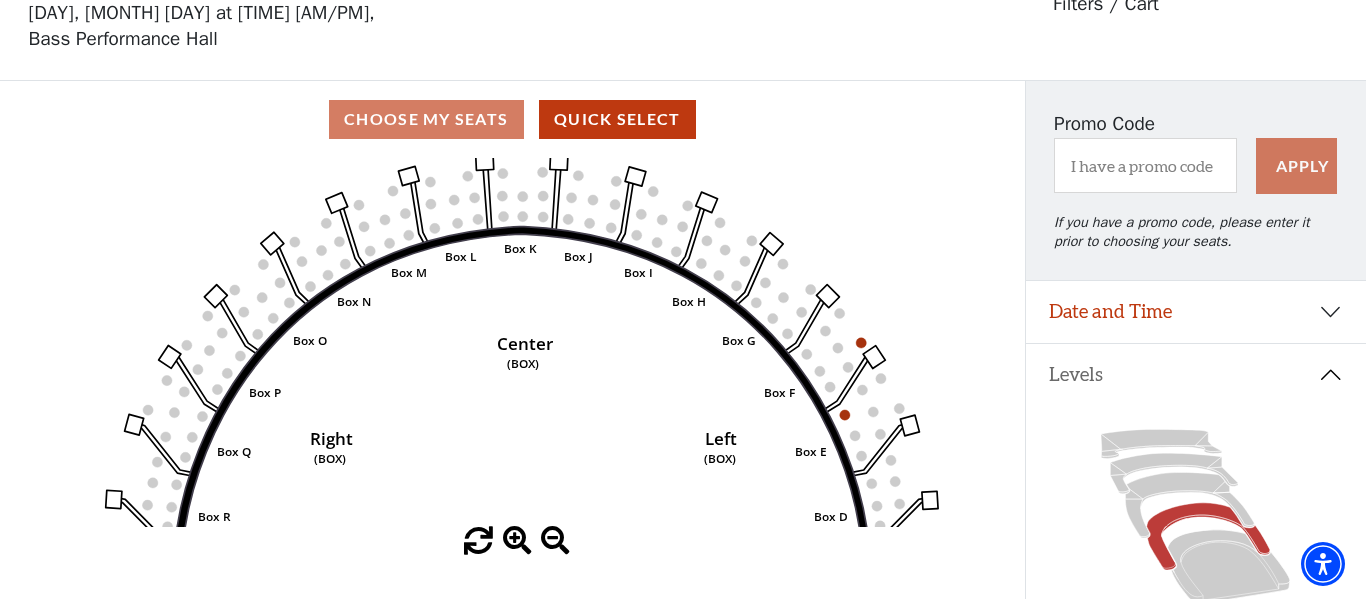 drag, startPoint x: 655, startPoint y: 410, endPoint x: 779, endPoint y: 449, distance: 129.98846 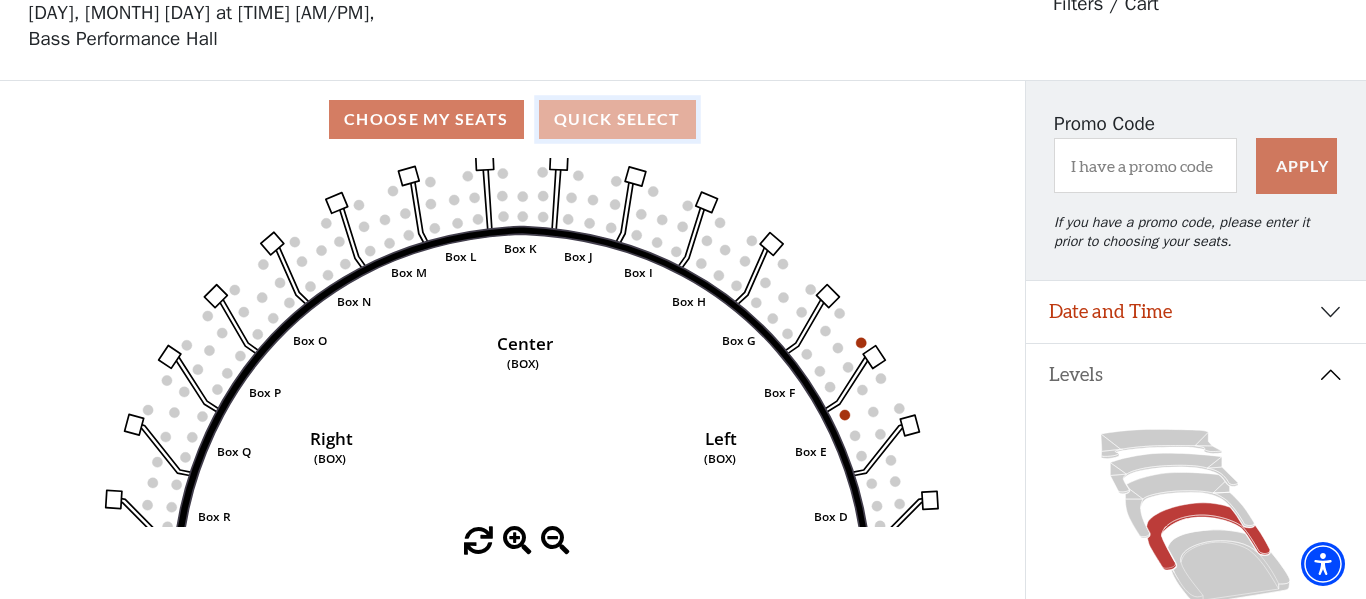 click on "Quick Select" at bounding box center [617, 119] 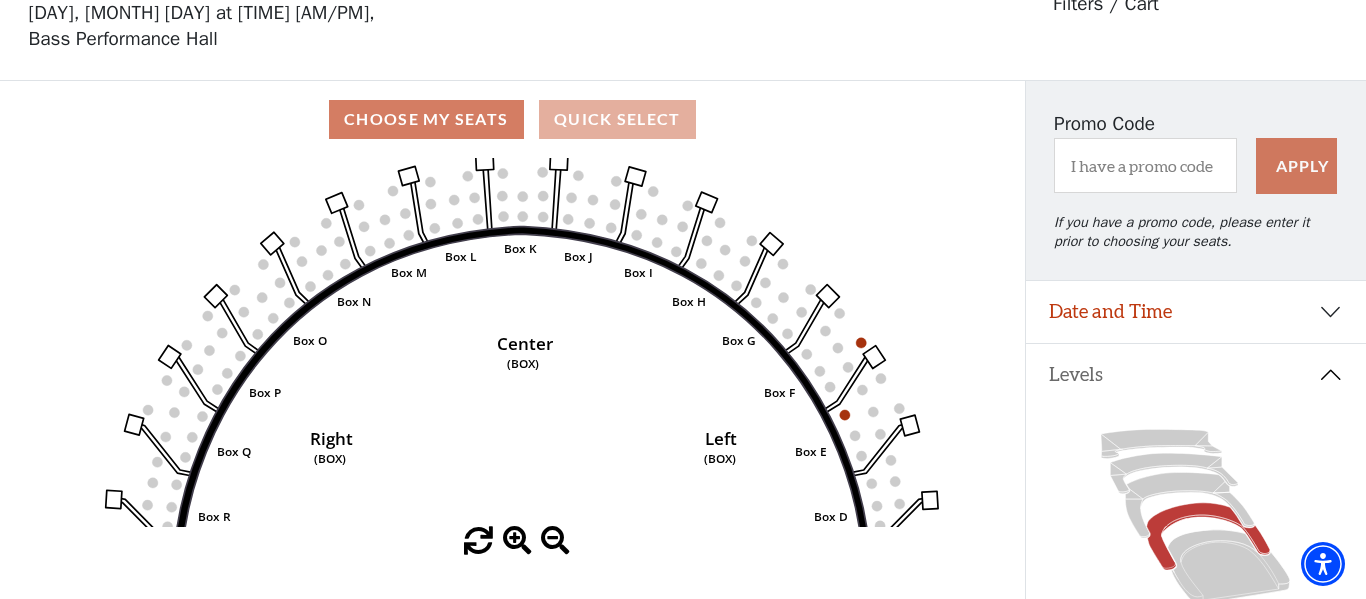 select on "6287" 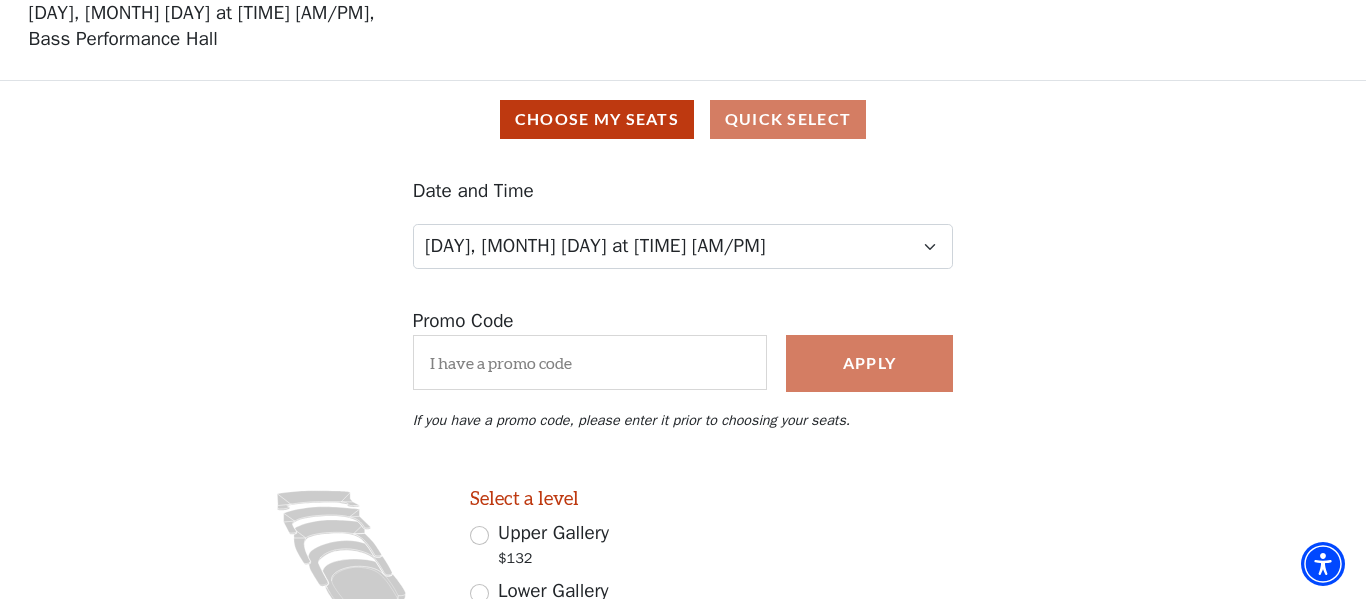 click on "Promo Code     Apply         If you have a promo code, please enter it prior to choosing your seats." at bounding box center (683, 387) 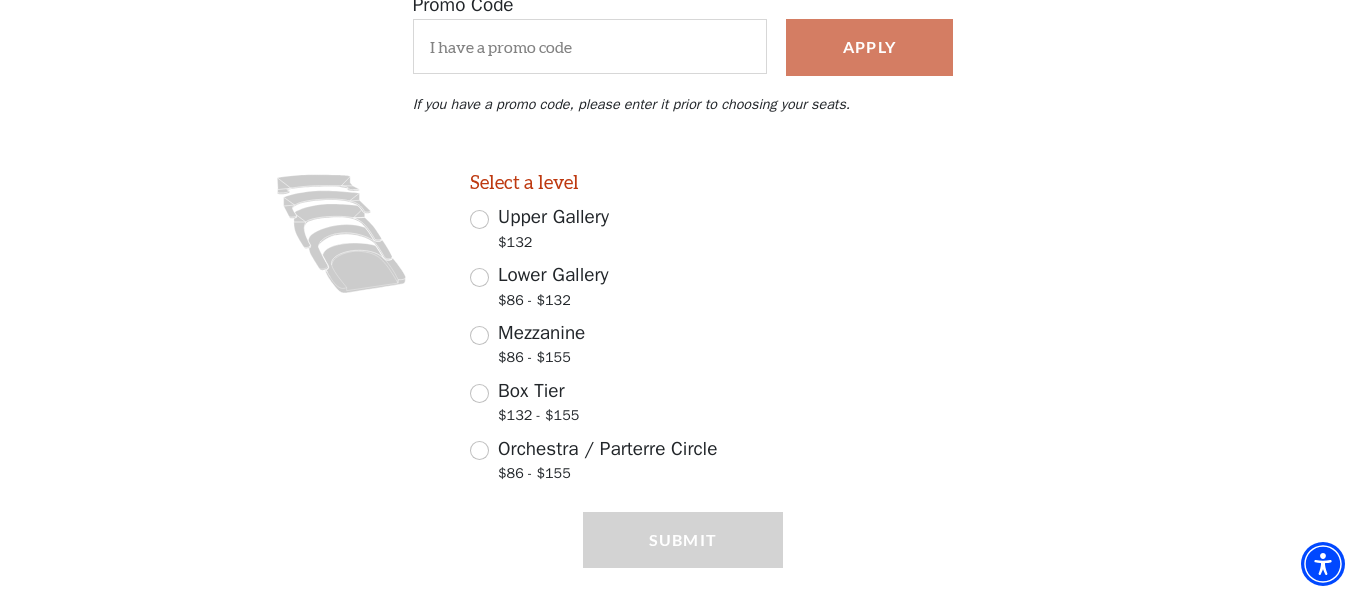 scroll, scrollTop: 446, scrollLeft: 0, axis: vertical 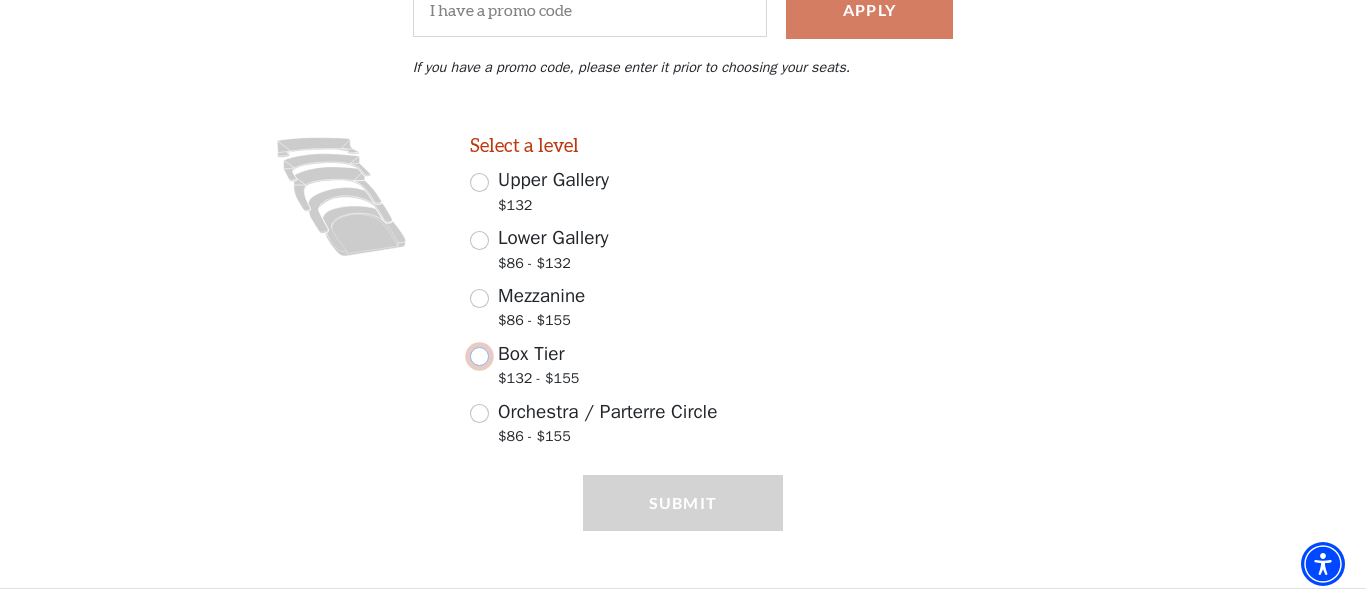 click on "Box Tier     $132 - $155" at bounding box center (479, 356) 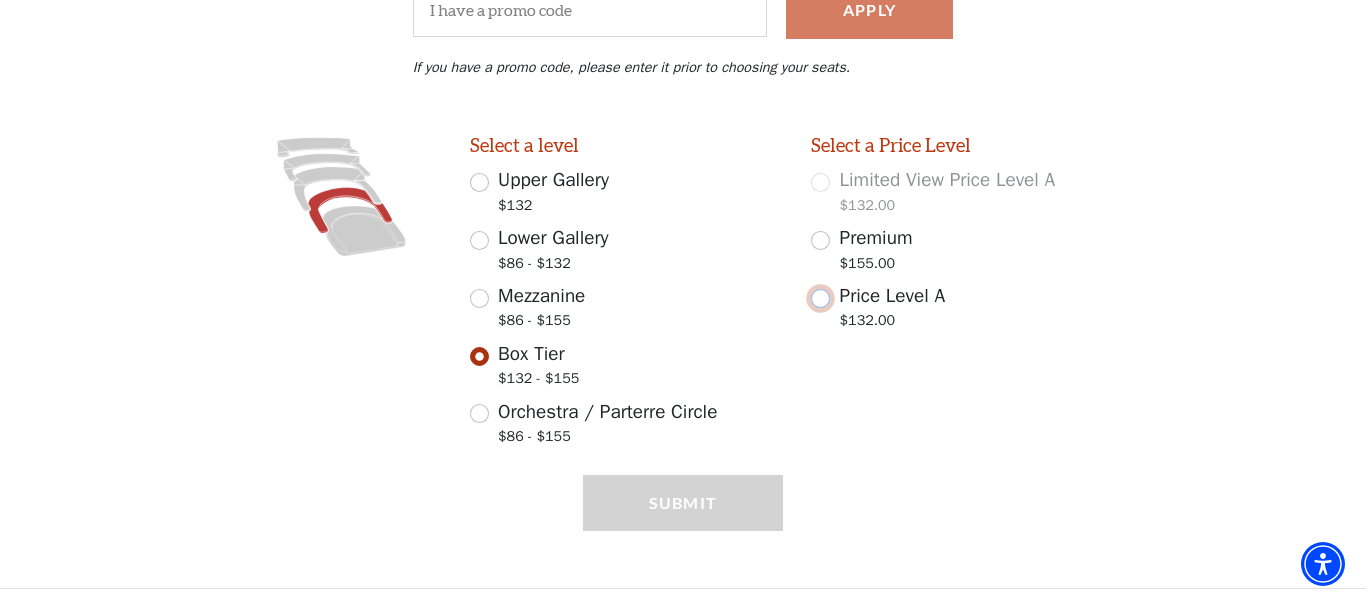 click on "Price Level A $132.00" at bounding box center [820, 298] 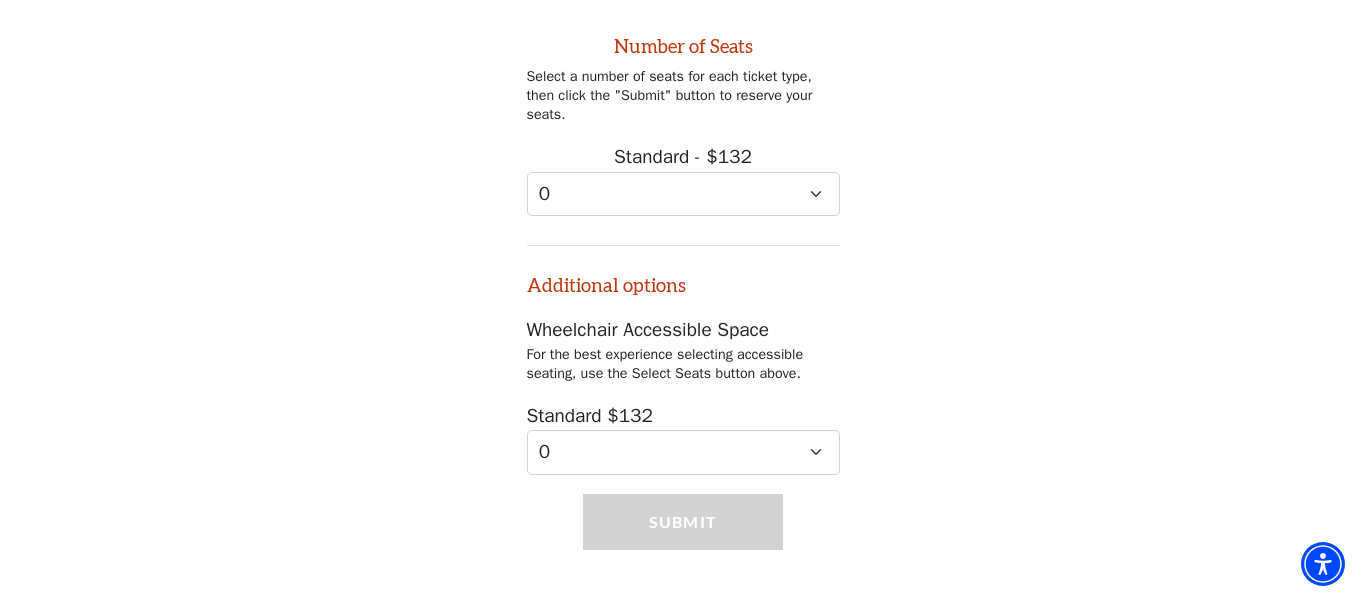 scroll, scrollTop: 909, scrollLeft: 0, axis: vertical 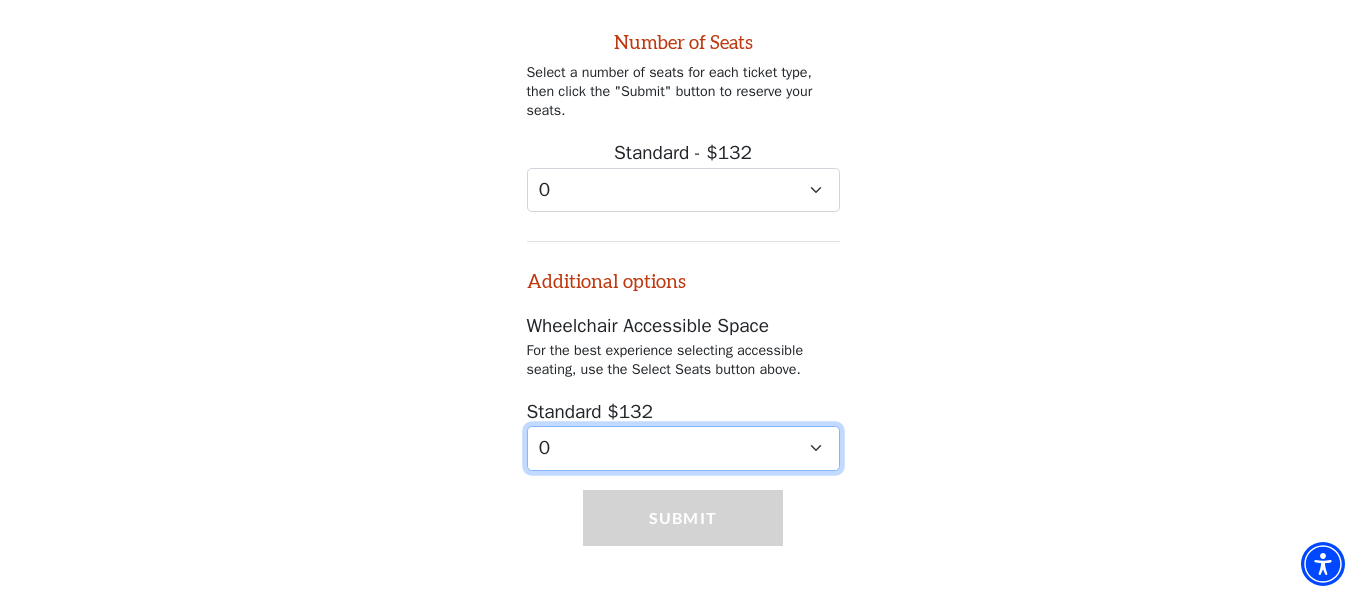 click on "0   1 2 3 4" at bounding box center [683, 448] 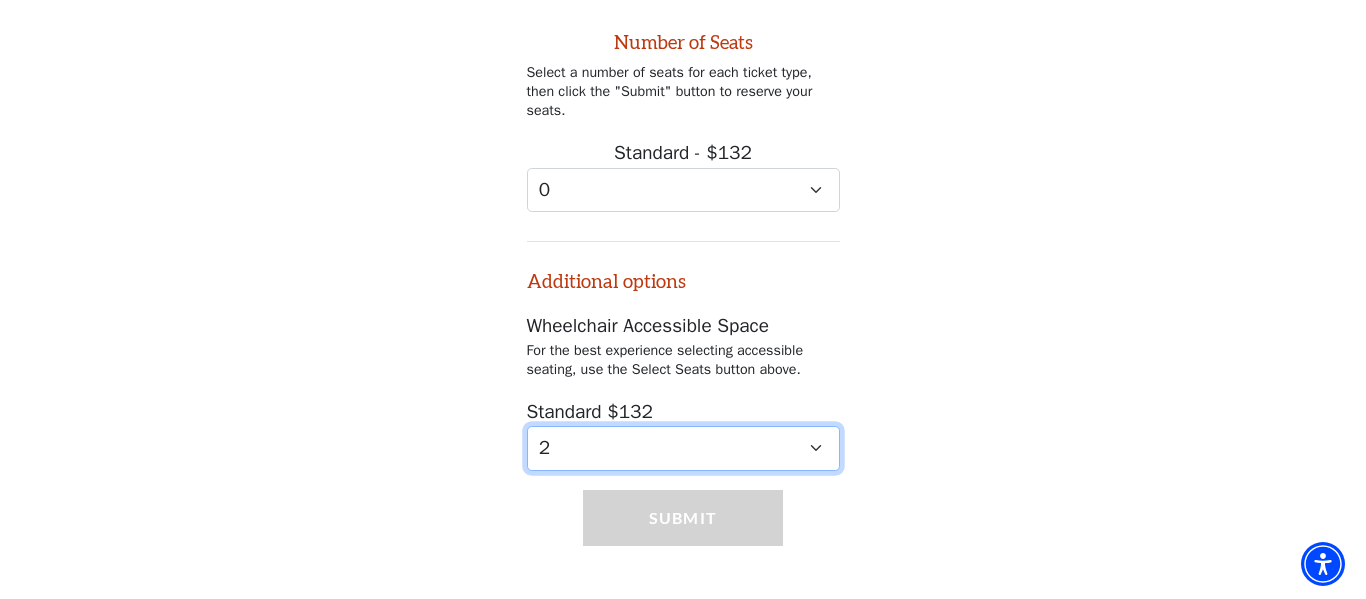 click on "0   1 2 3 4" at bounding box center (683, 448) 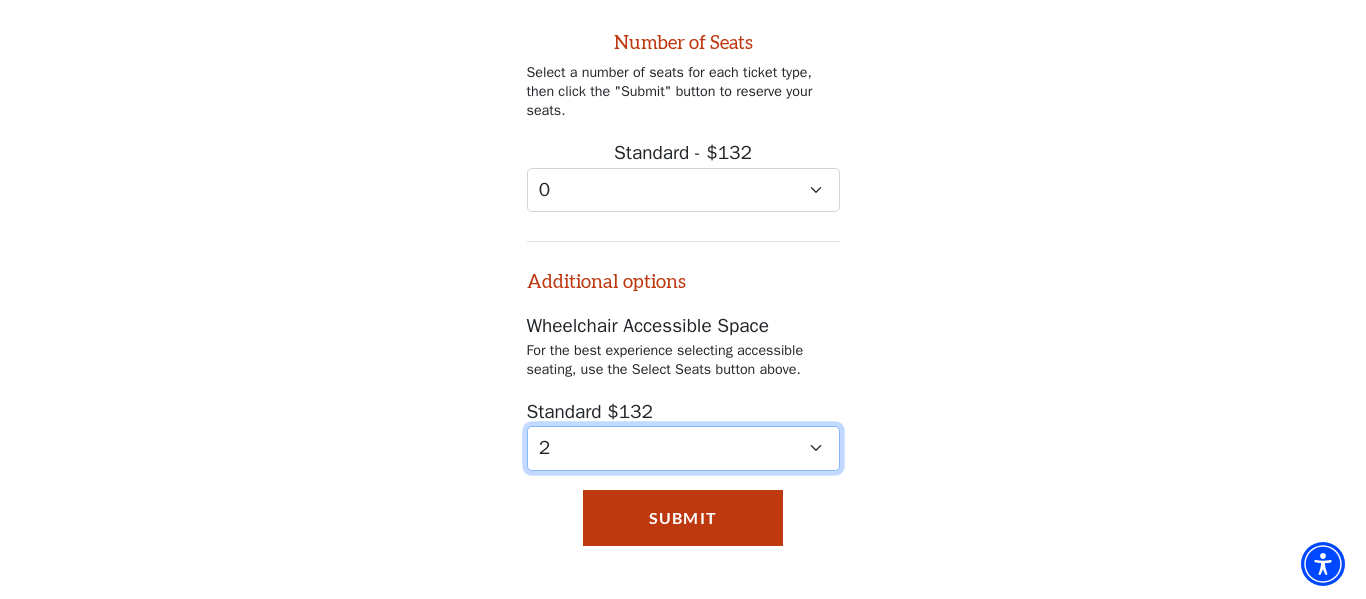 click on "0   1 2 3 4" at bounding box center [683, 448] 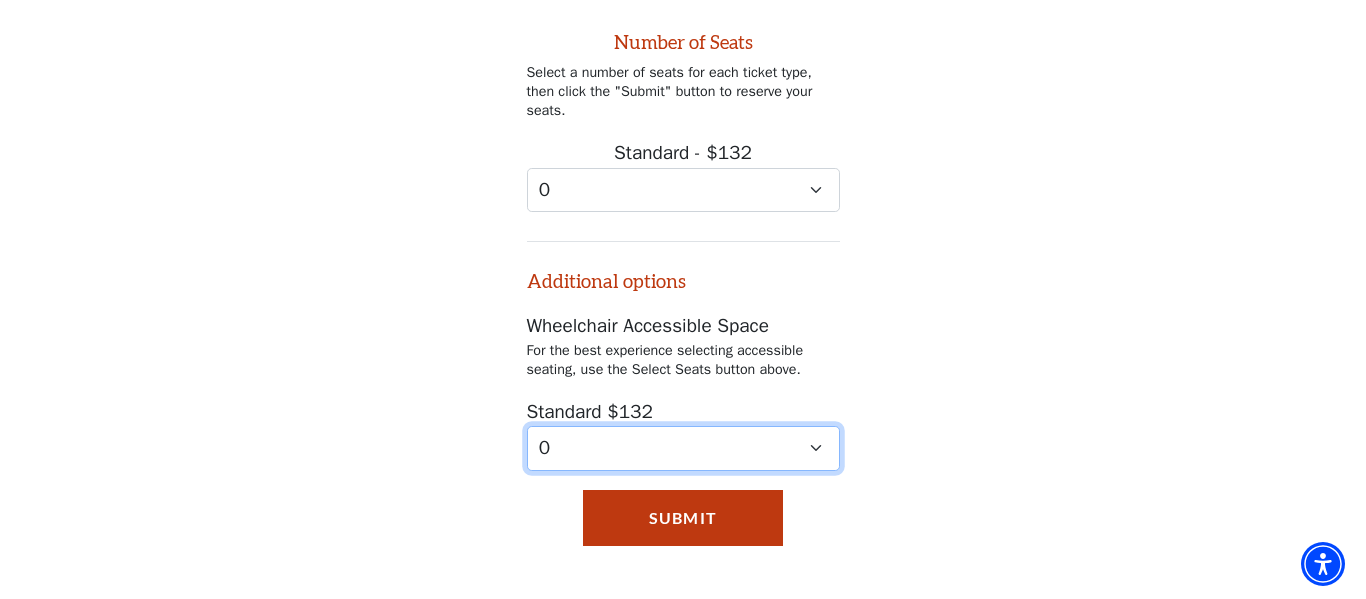click on "0   1 2 3 4" at bounding box center (683, 448) 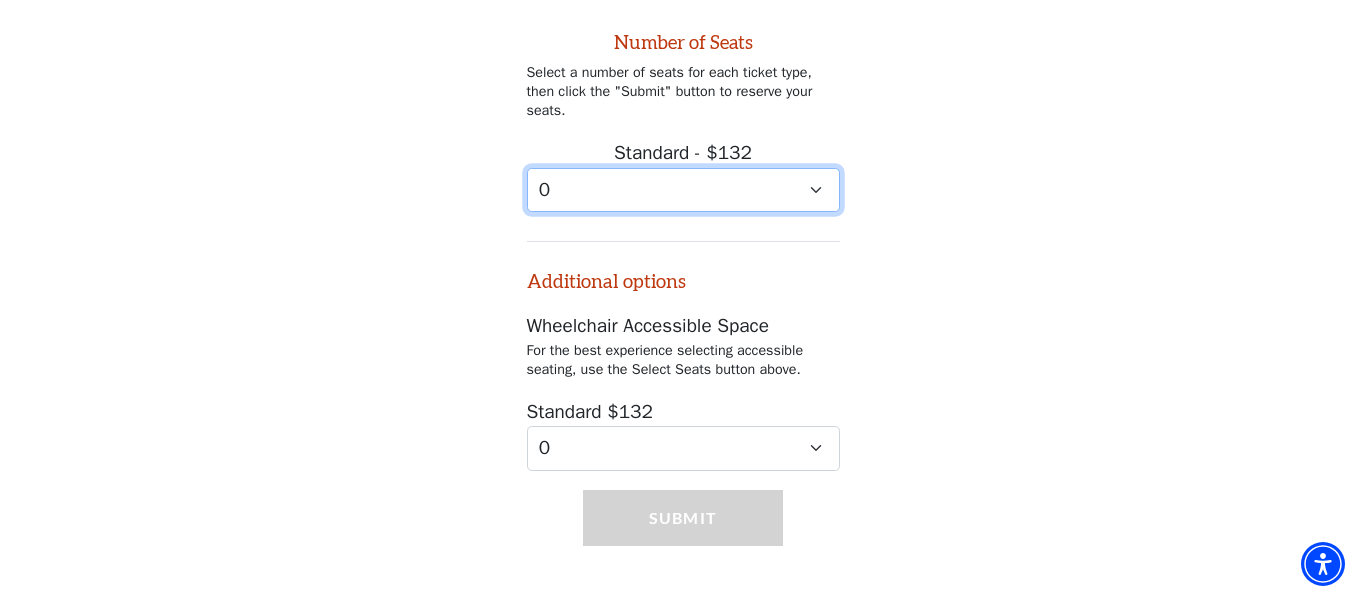 click on "0 1 2 3 4 5 6 7 8 9" at bounding box center (683, 190) 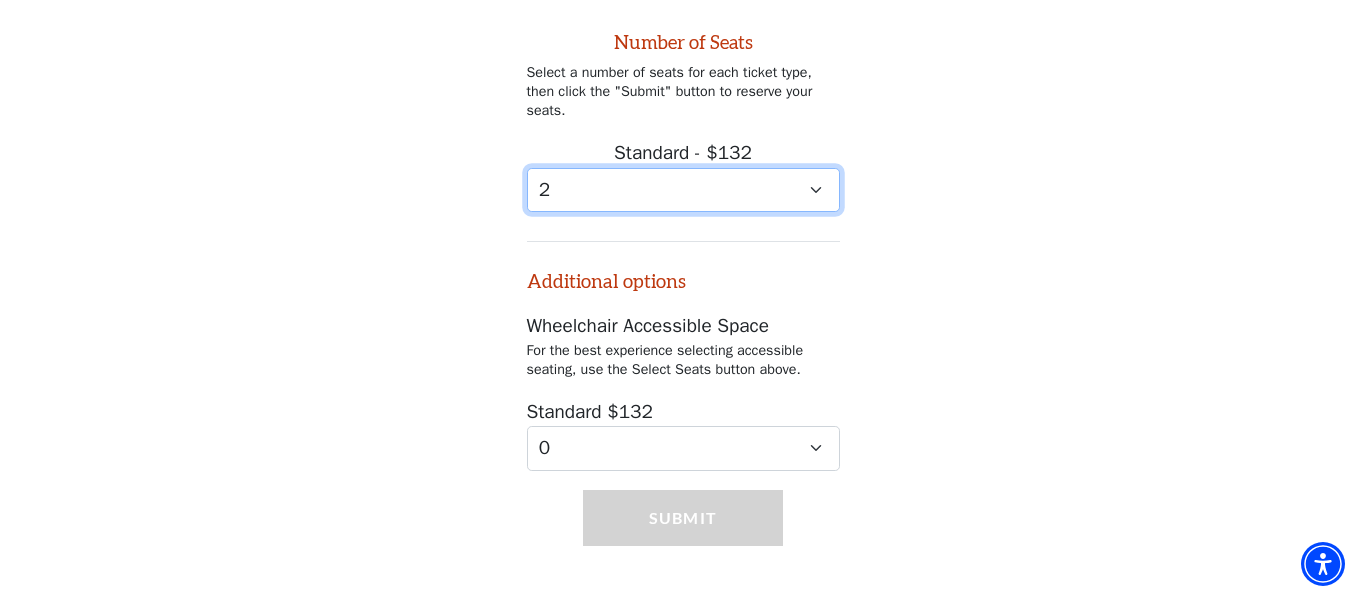 click on "0 1 2 3 4 5 6 7 8 9" at bounding box center [683, 190] 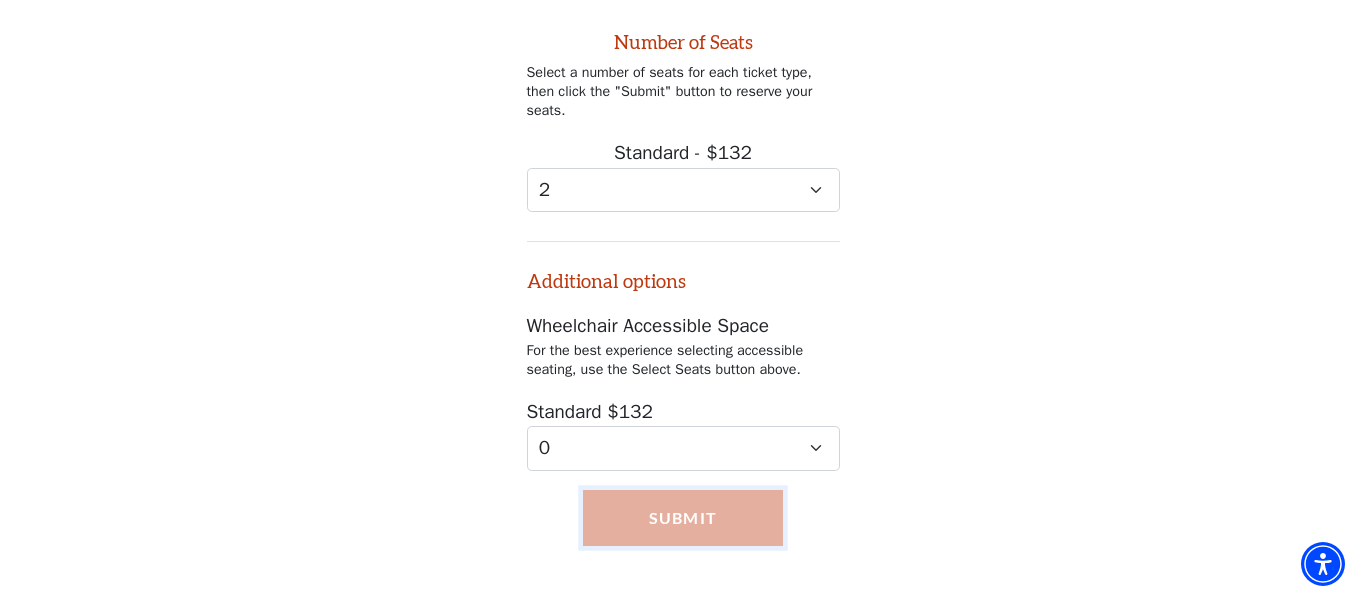 click on "Submit" at bounding box center [682, 518] 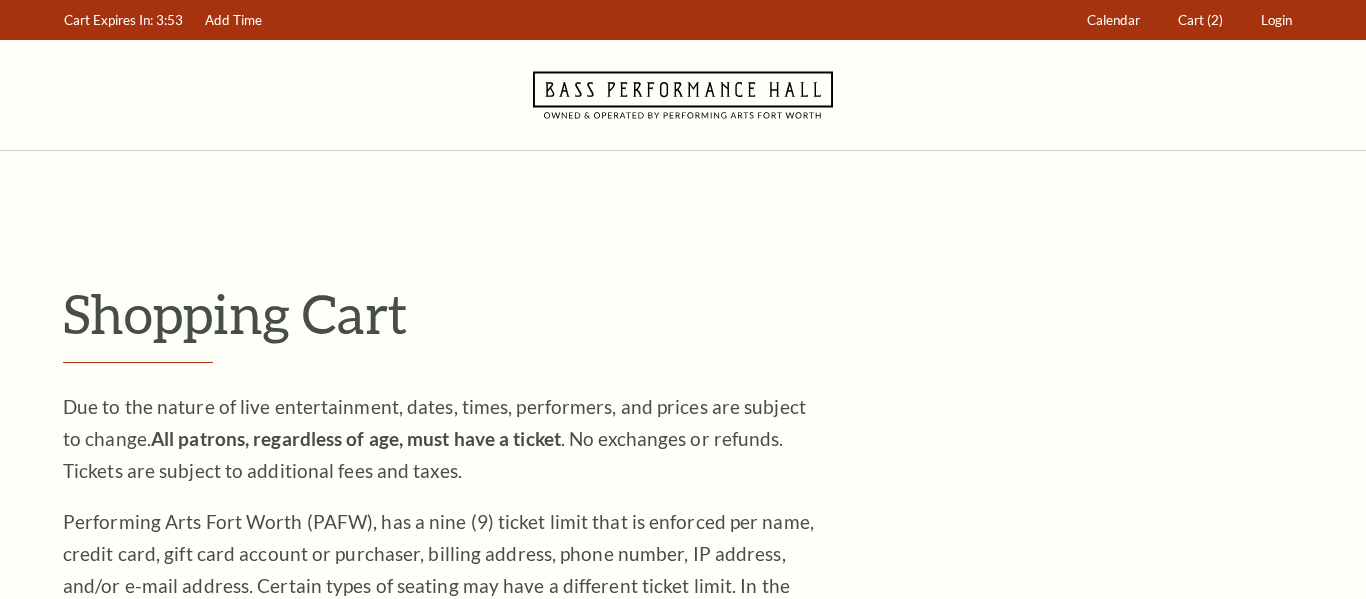 scroll, scrollTop: 0, scrollLeft: 0, axis: both 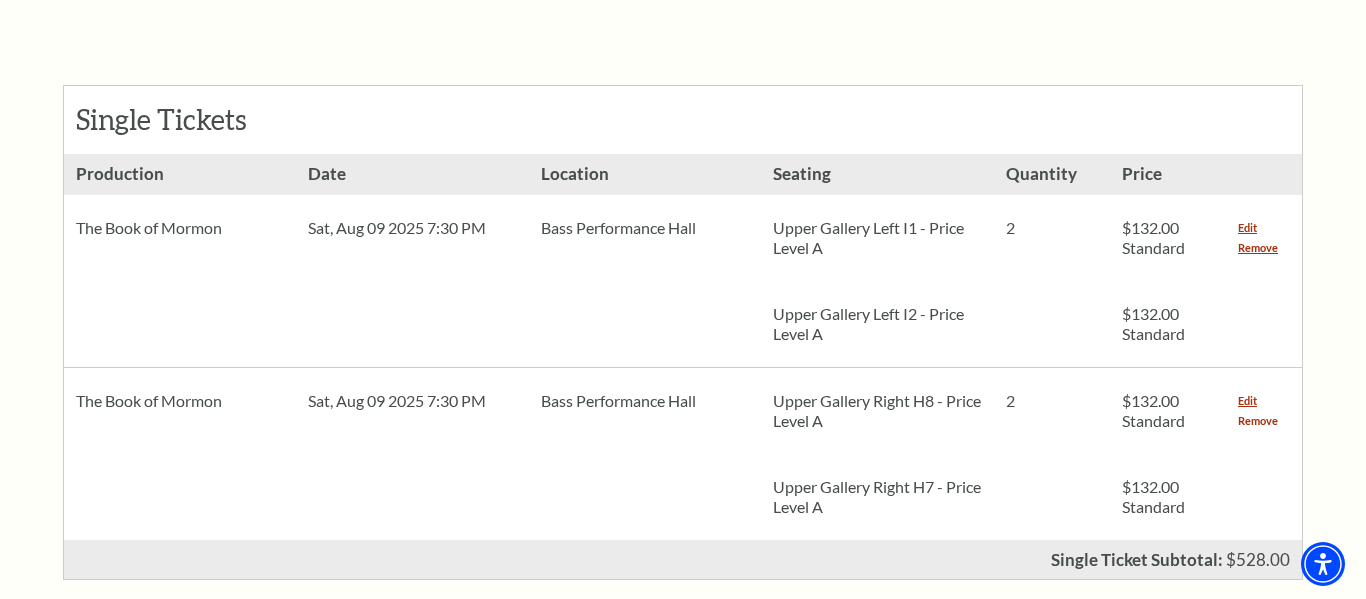 click on "Remove" at bounding box center (1258, 421) 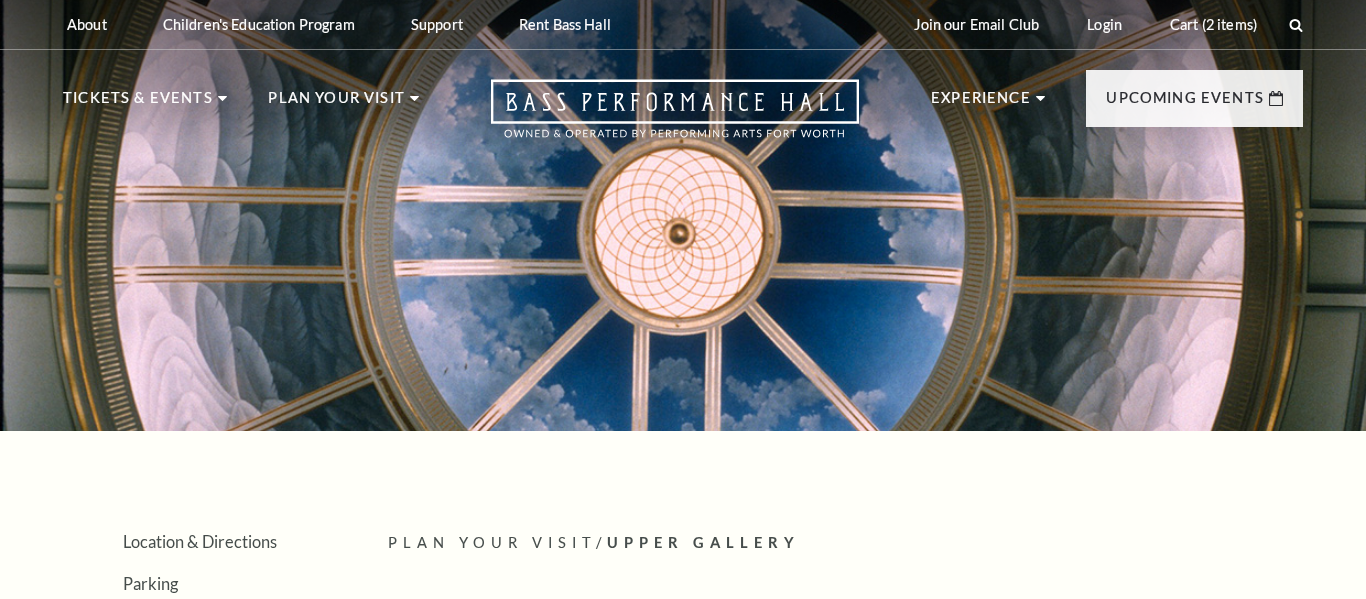 scroll, scrollTop: 0, scrollLeft: 0, axis: both 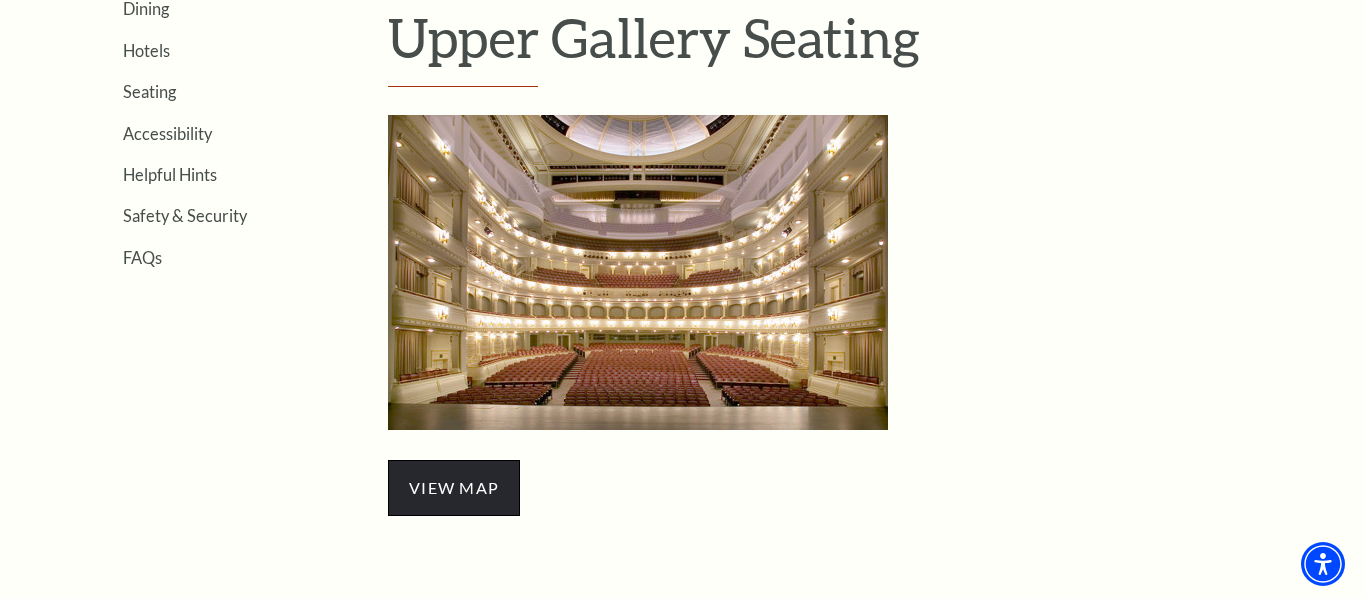 click on "view map" at bounding box center (454, 488) 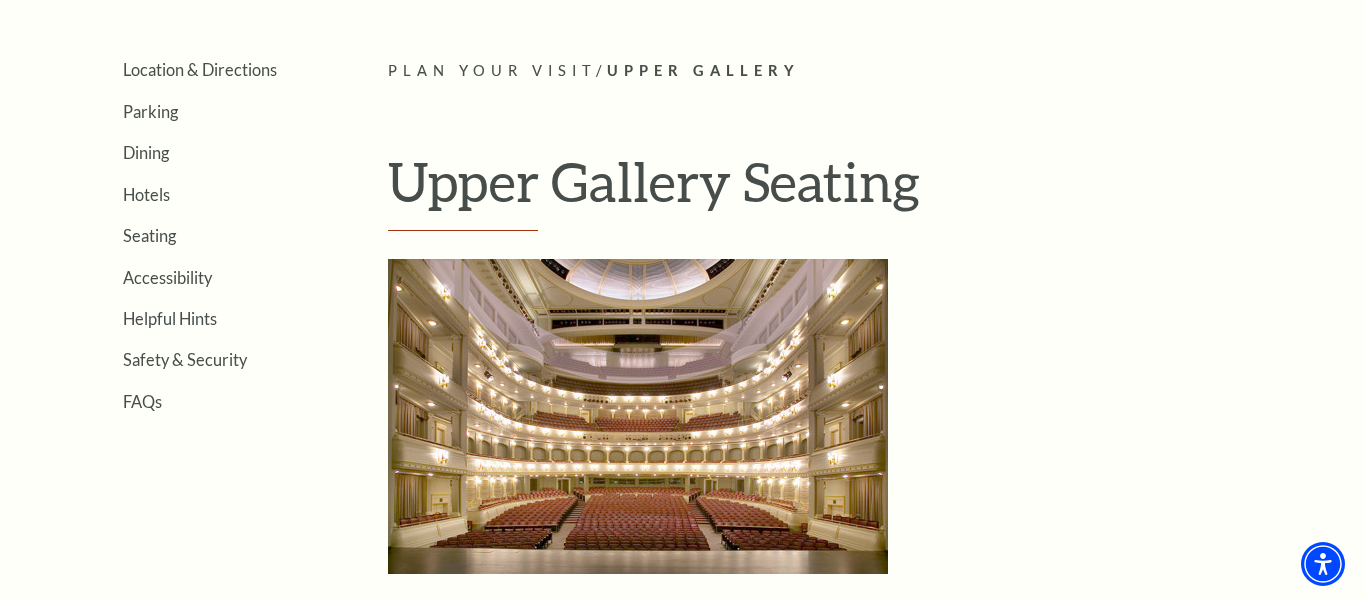 scroll, scrollTop: 476, scrollLeft: 0, axis: vertical 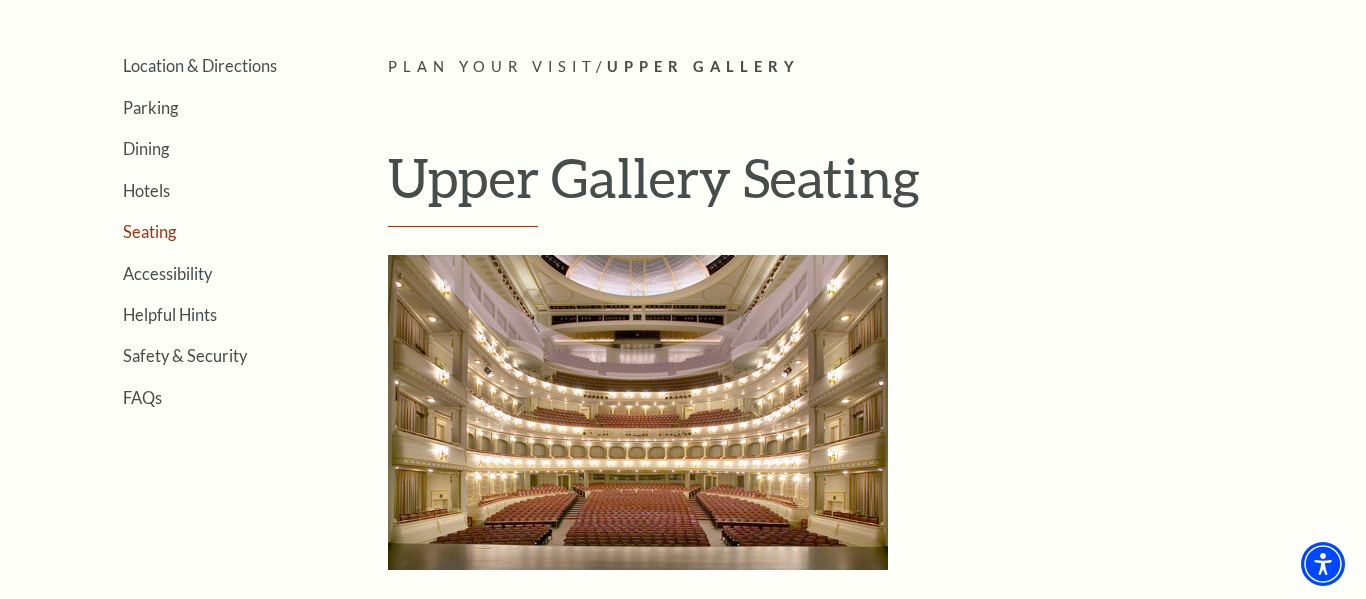 click on "Seating" at bounding box center [149, 231] 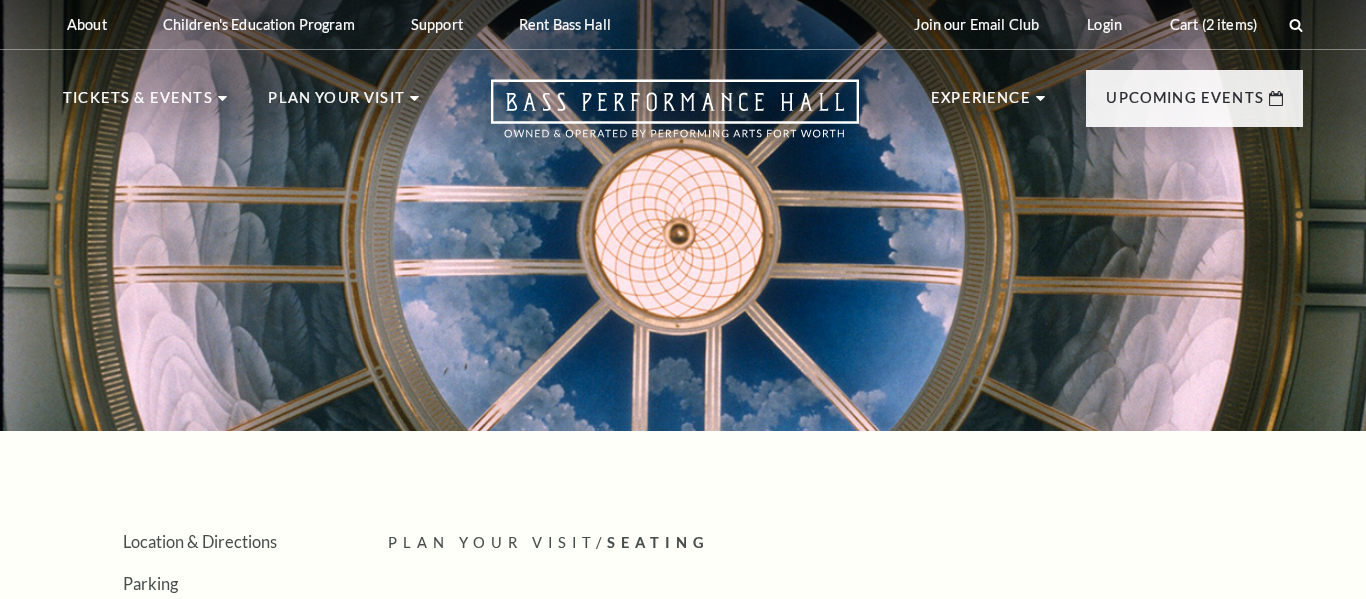 scroll, scrollTop: 0, scrollLeft: 0, axis: both 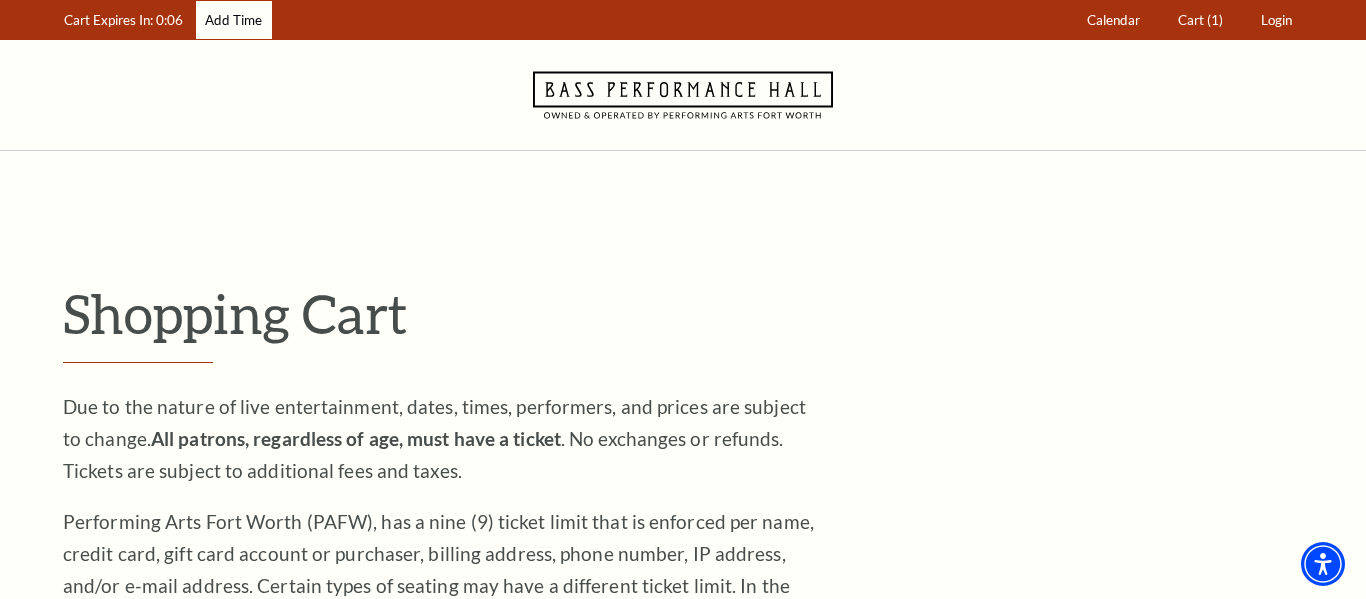 click on "Add Time" at bounding box center (234, 20) 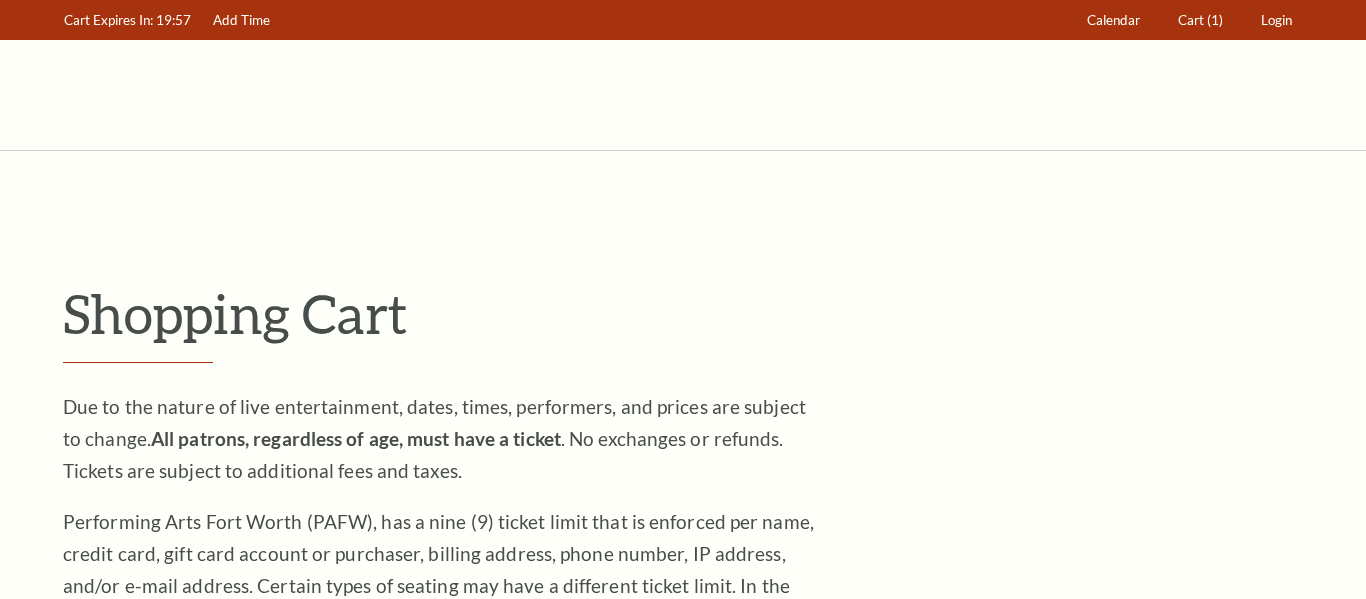 scroll, scrollTop: 0, scrollLeft: 0, axis: both 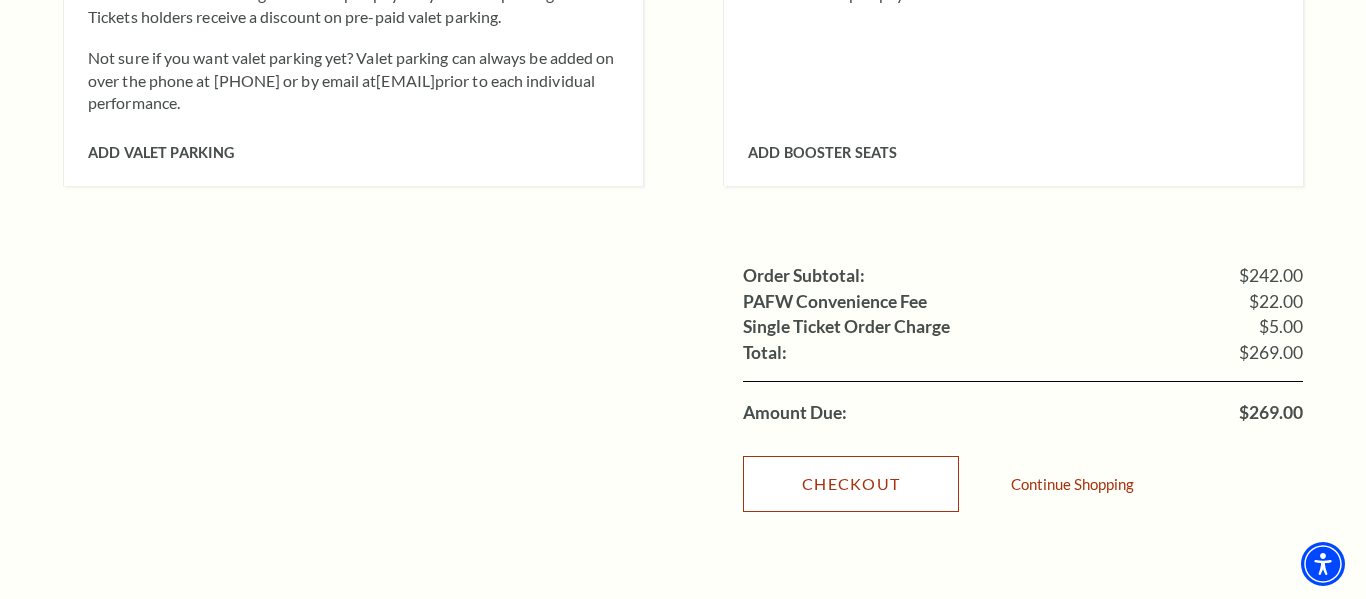 click on "Checkout" at bounding box center (851, 484) 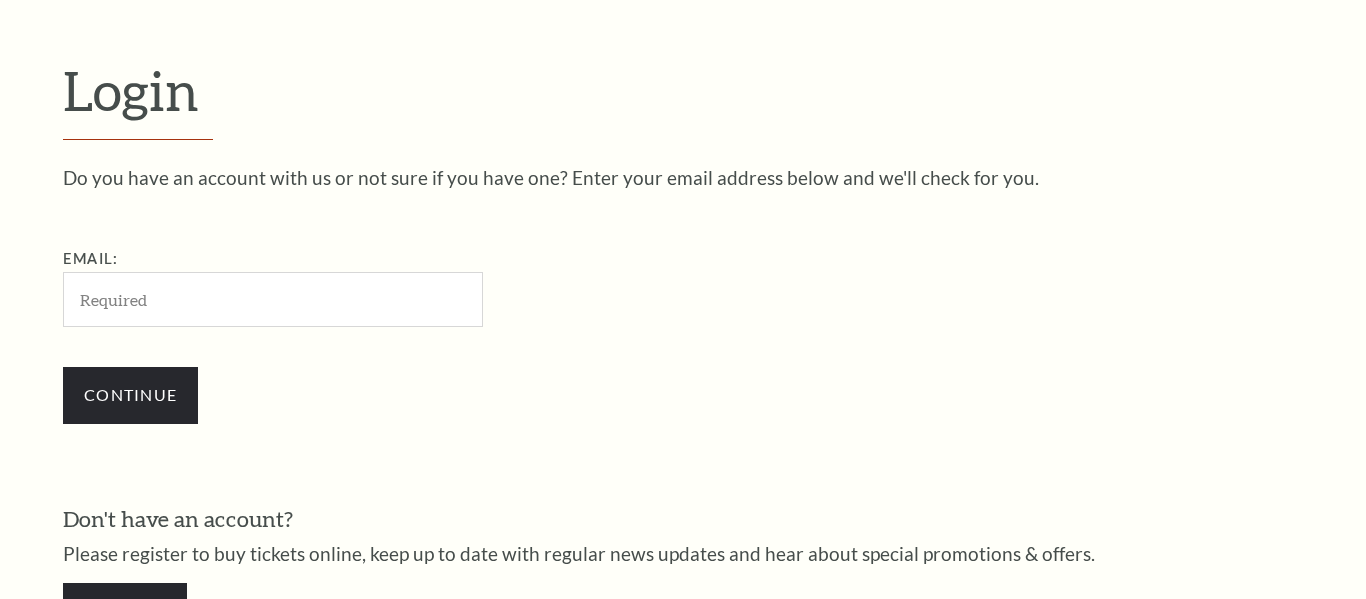 scroll, scrollTop: 561, scrollLeft: 0, axis: vertical 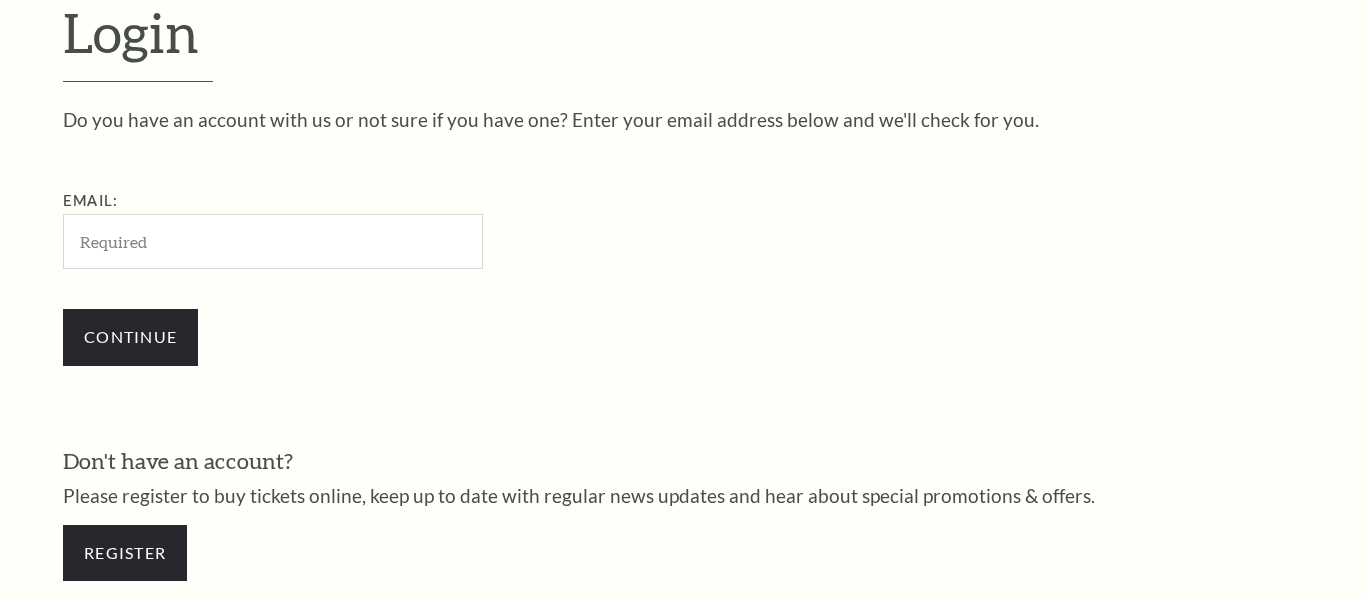 click on "Email:" at bounding box center (273, 241) 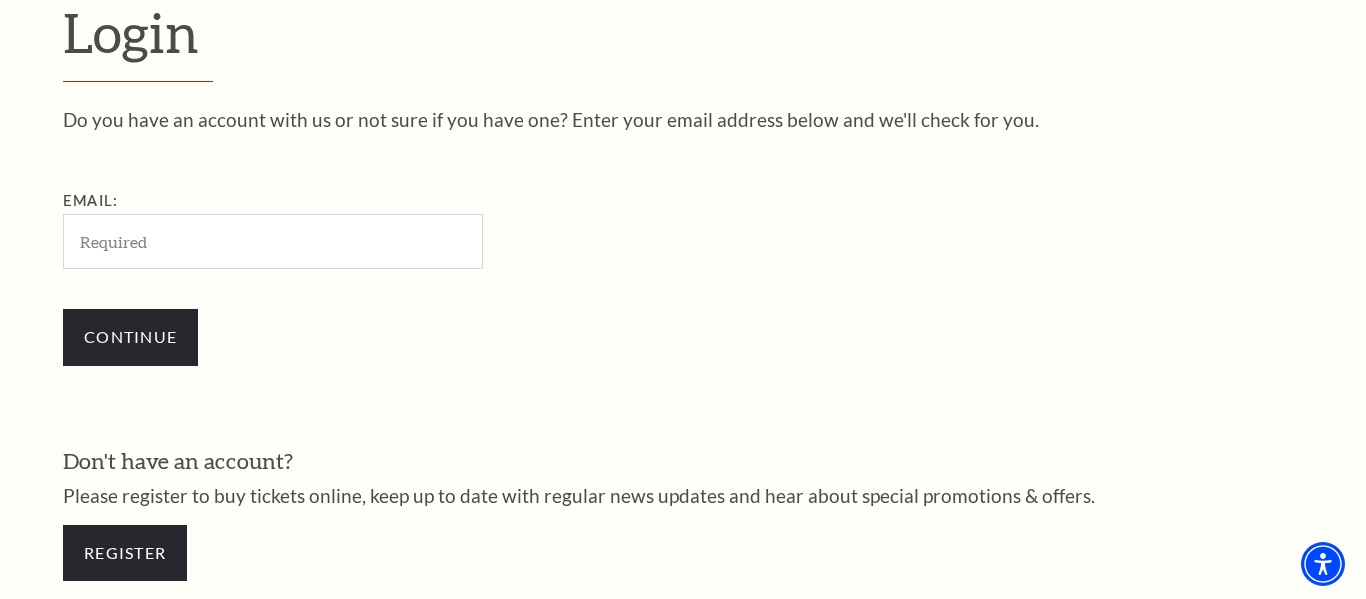 type on "celina.r.vasquez@gmail.com" 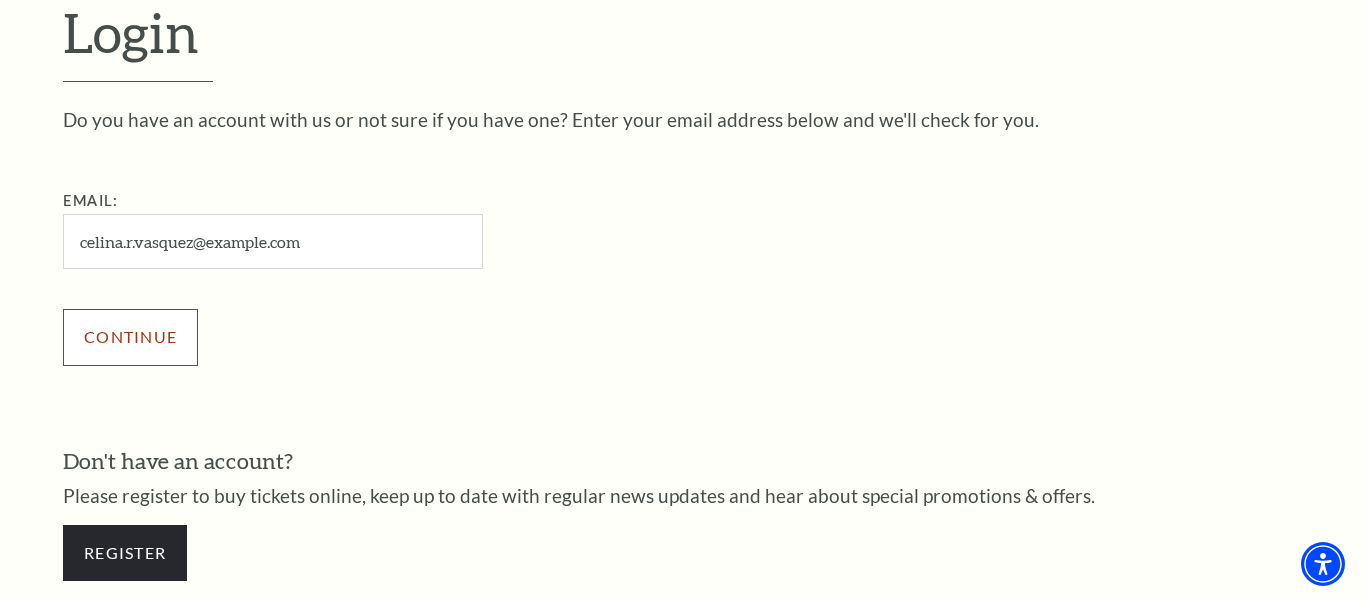 click on "Continue" at bounding box center (130, 337) 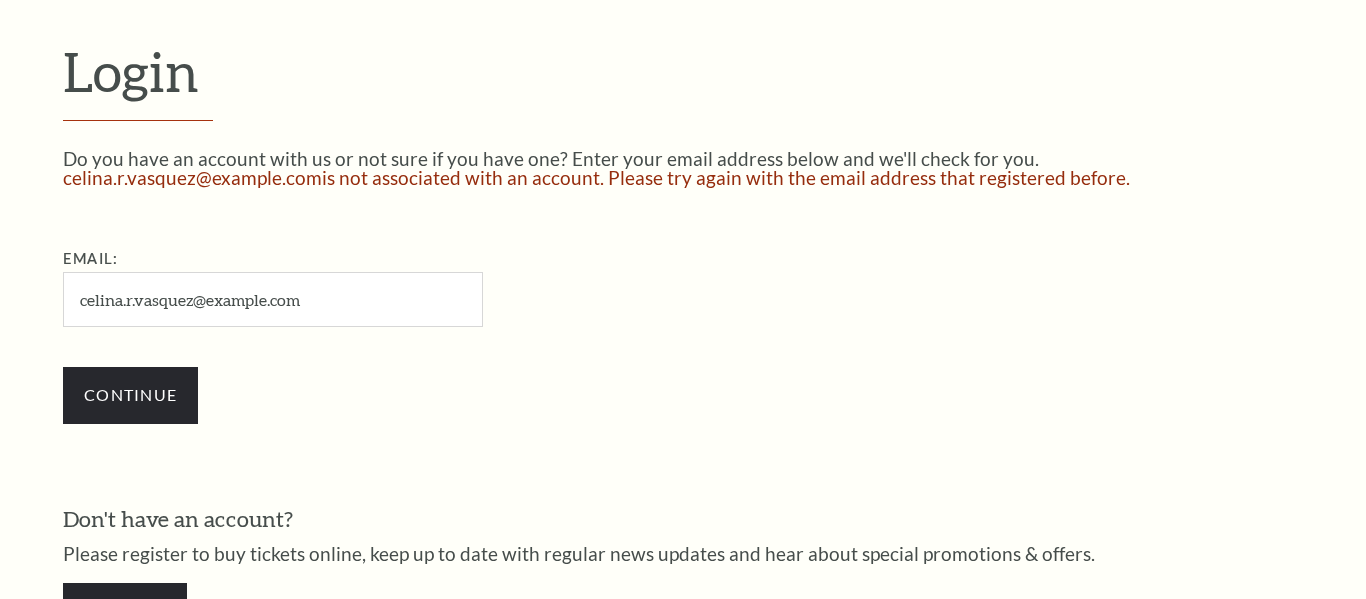 scroll, scrollTop: 522, scrollLeft: 0, axis: vertical 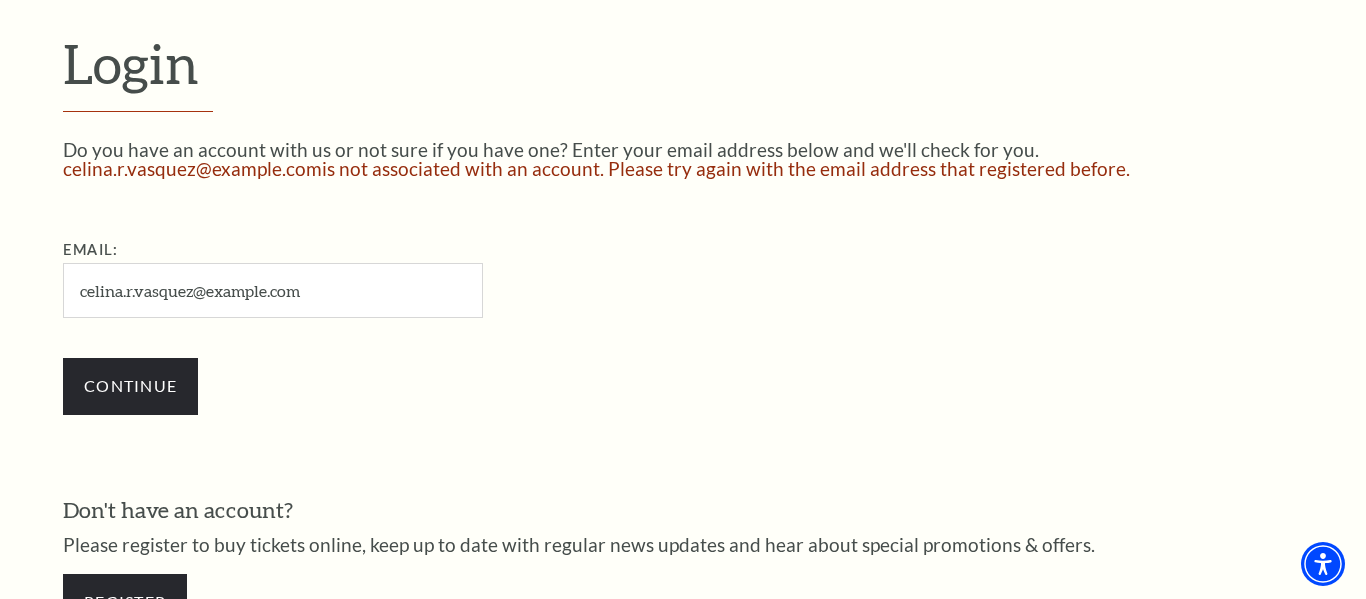 click on "Do you have an account with us or not sure if you have one? Enter your email address below and we'll check for you.
celina.r.vasquez@gmail.com  is not associated with an account. Please try again with the email address that registered before.
Email:
celina.r.vasquez@gmail.com" at bounding box center [683, 395] 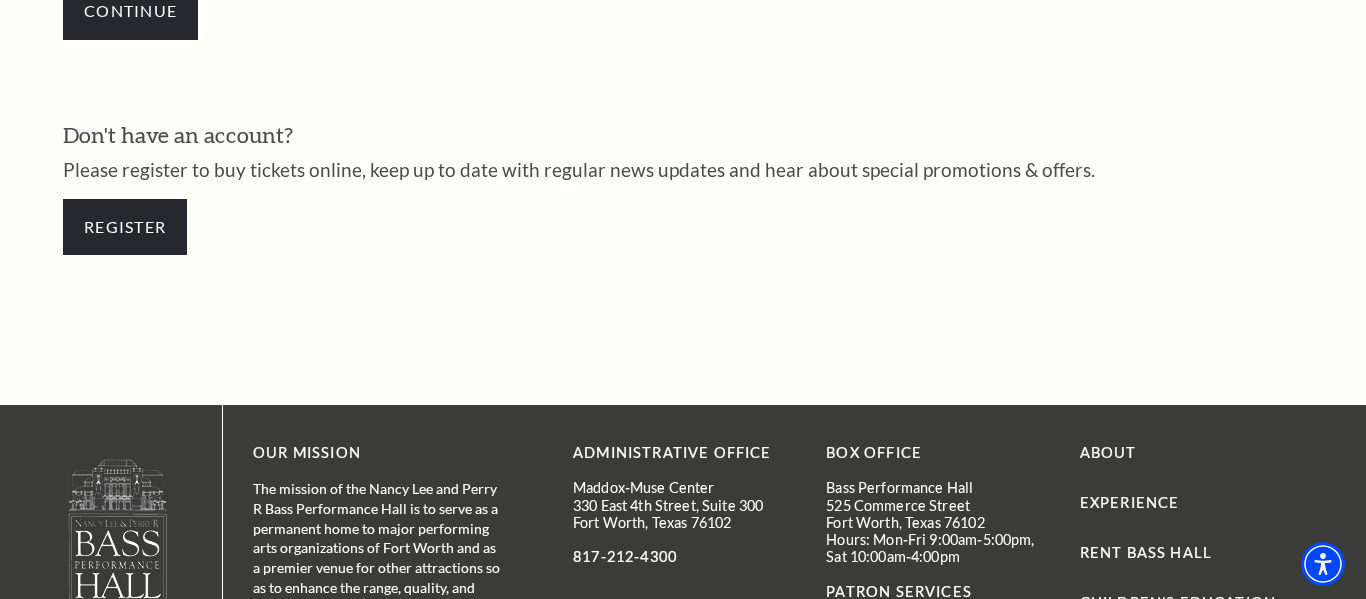 scroll, scrollTop: 904, scrollLeft: 0, axis: vertical 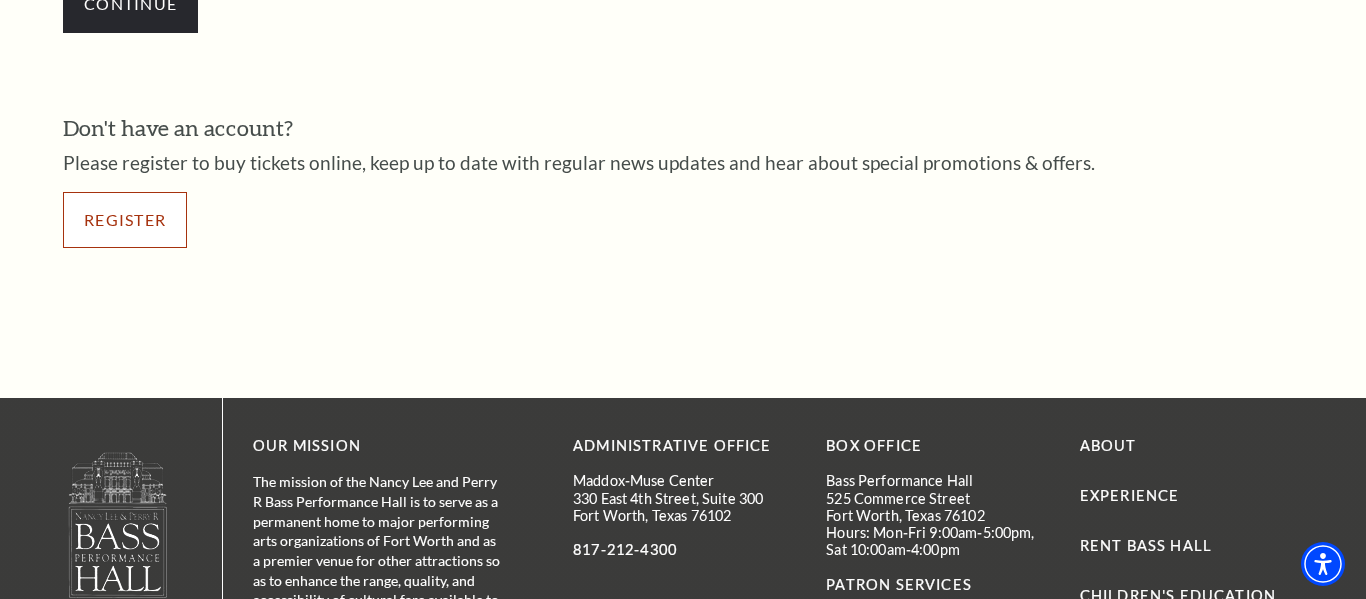 click on "Register" at bounding box center [125, 220] 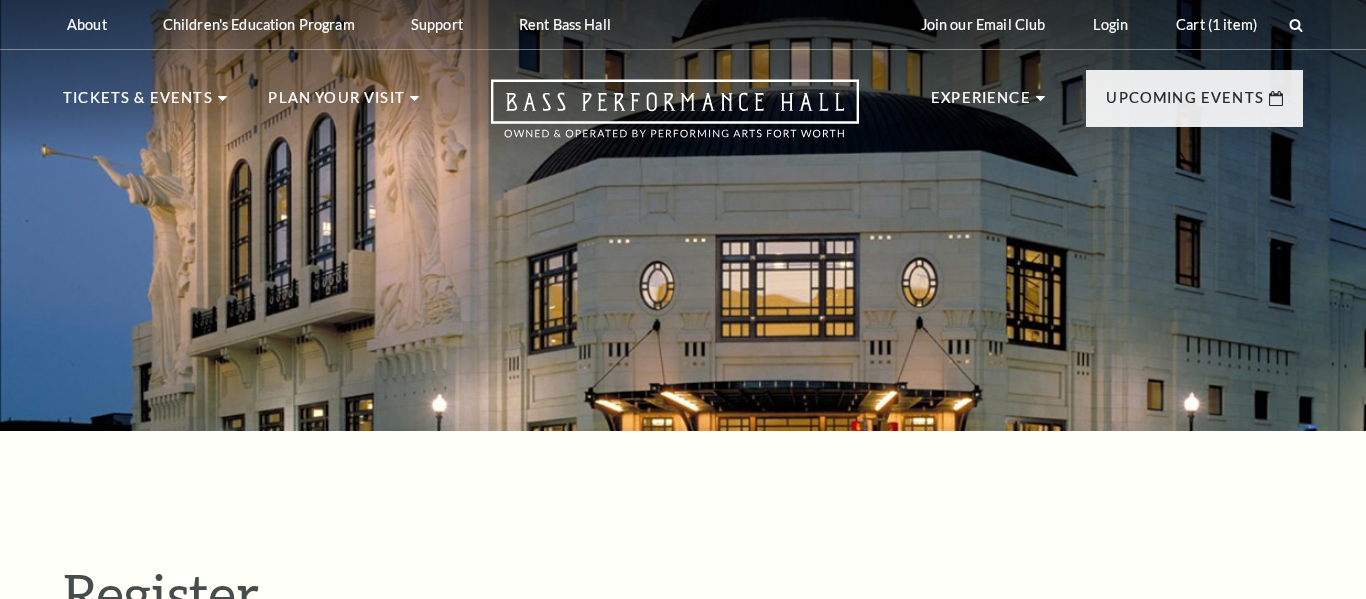 scroll, scrollTop: 0, scrollLeft: 0, axis: both 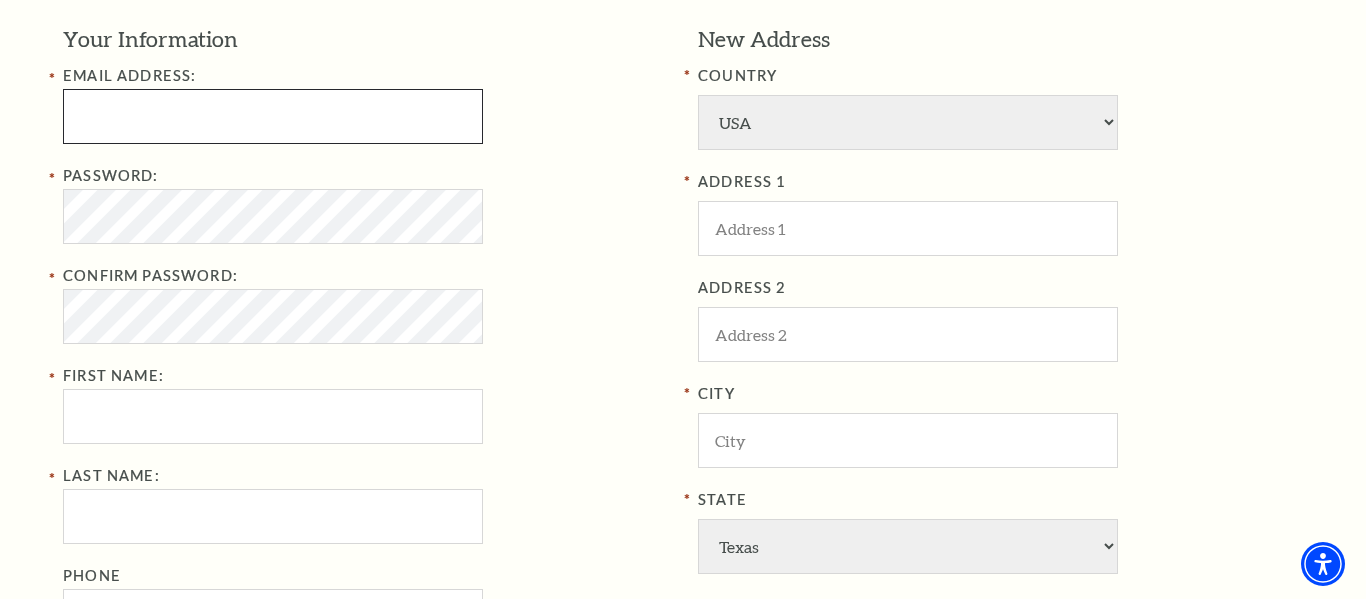 click at bounding box center (273, 116) 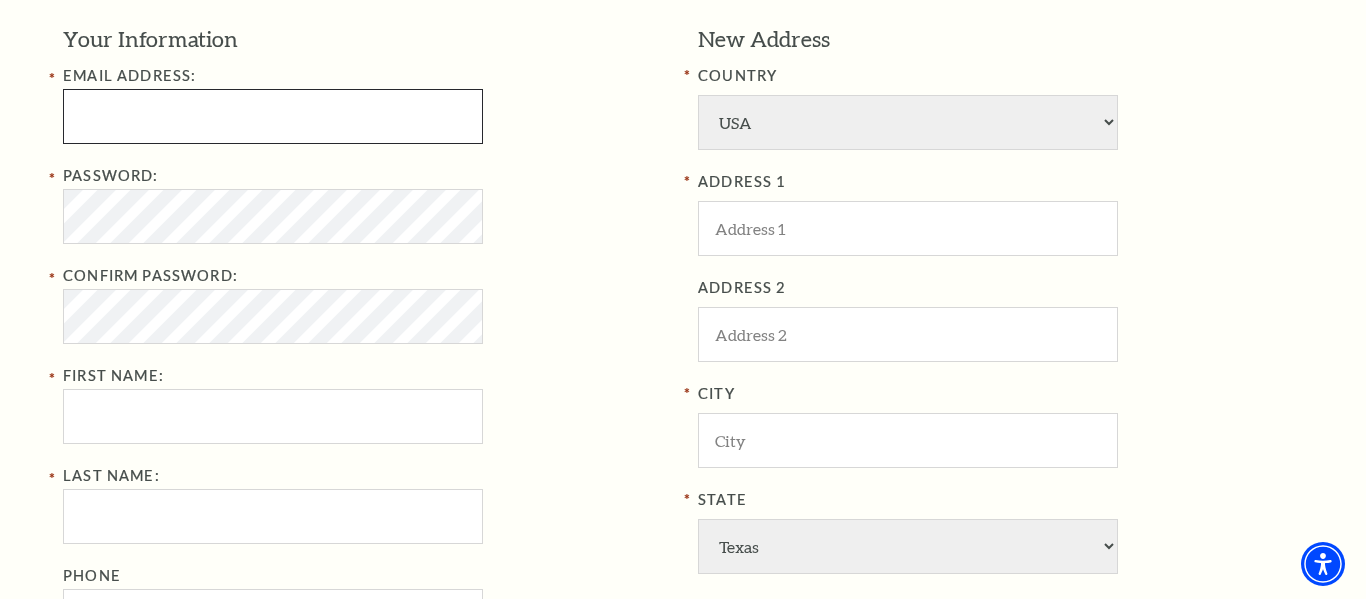 type on "celina.r.vasquez@gmail.com" 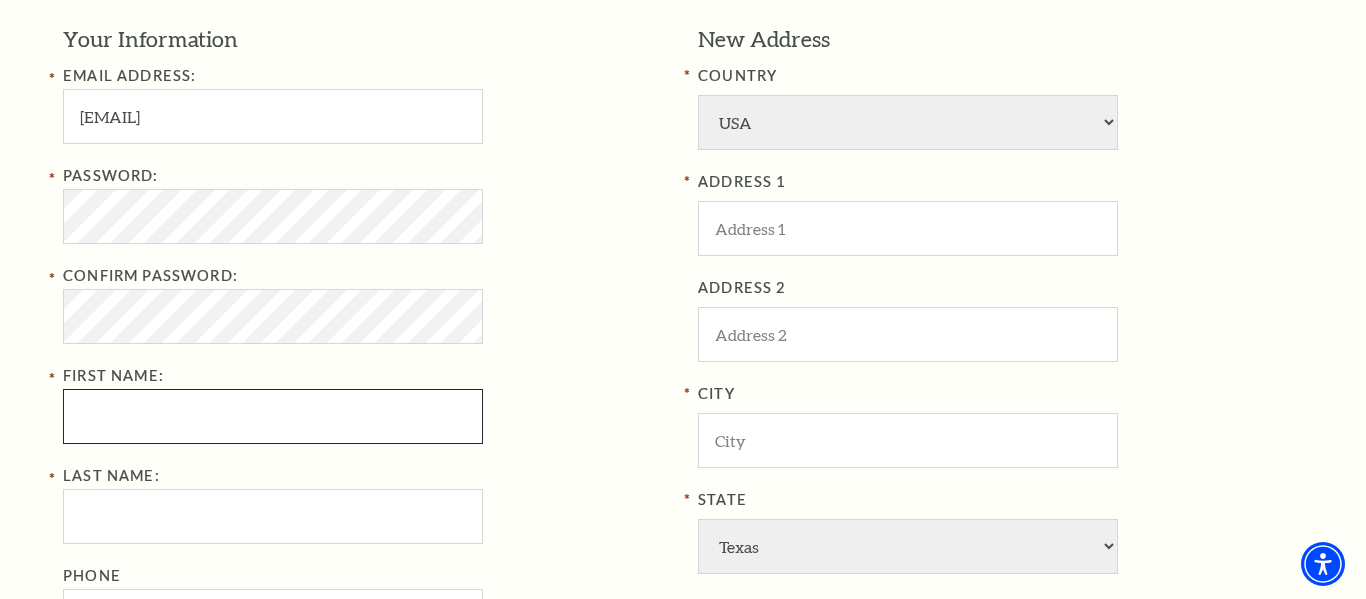 type on "Celina" 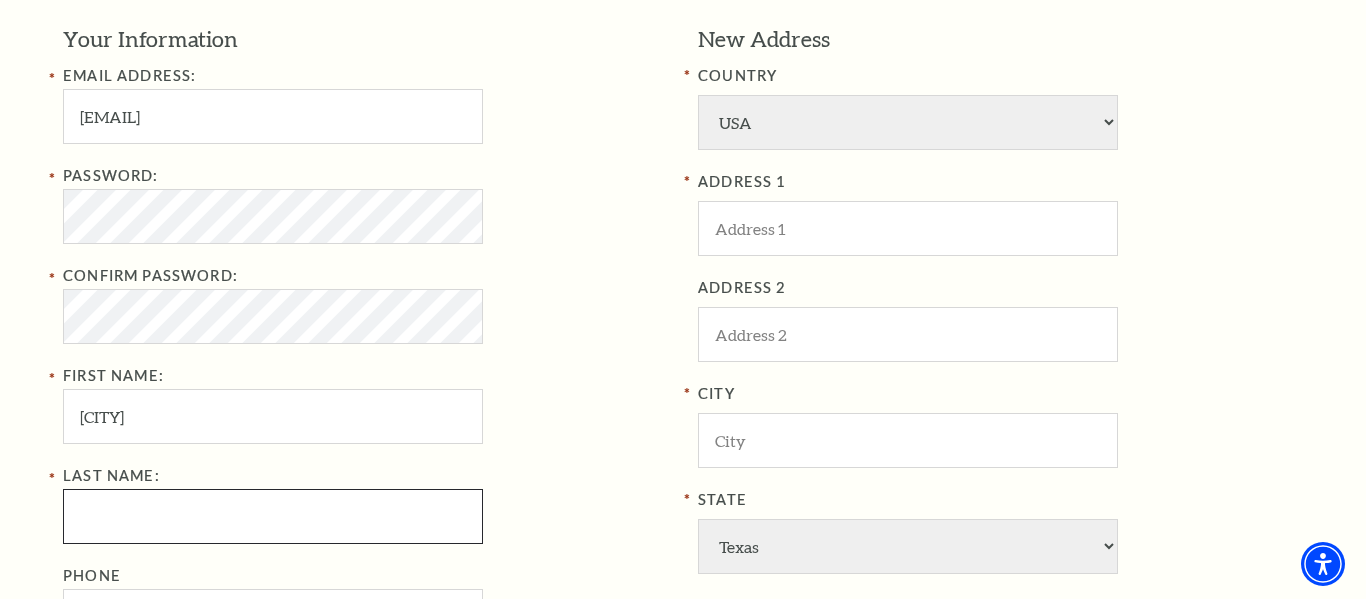 type on "Brown" 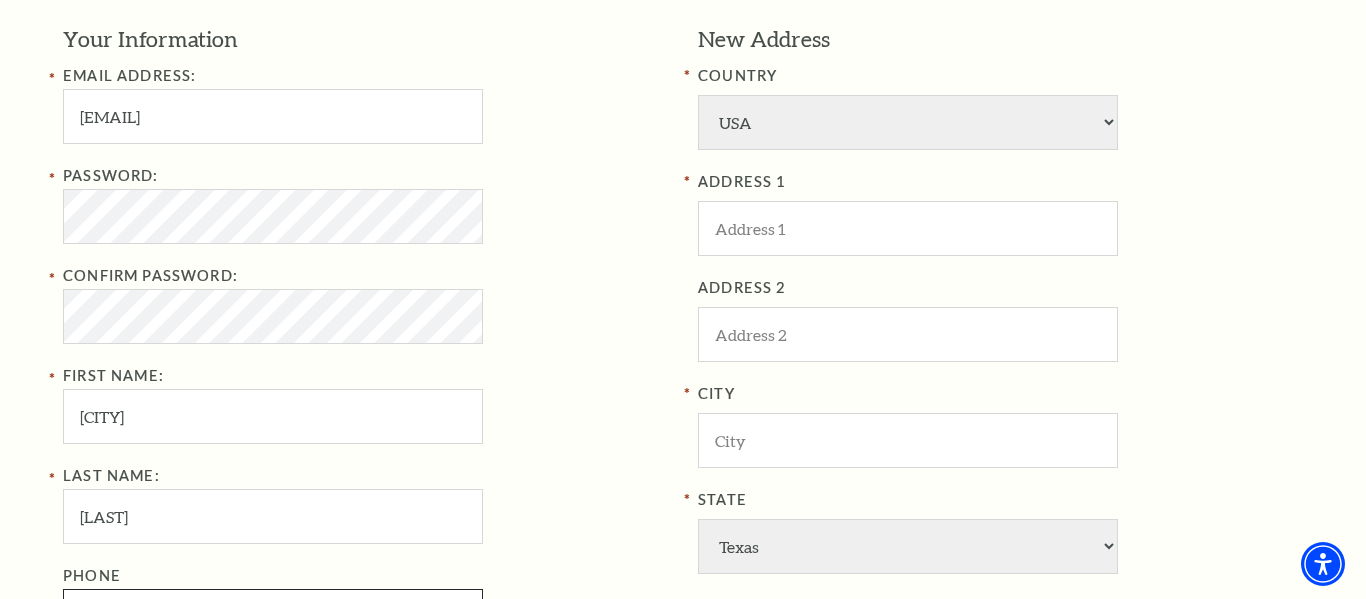 type on "8178910371" 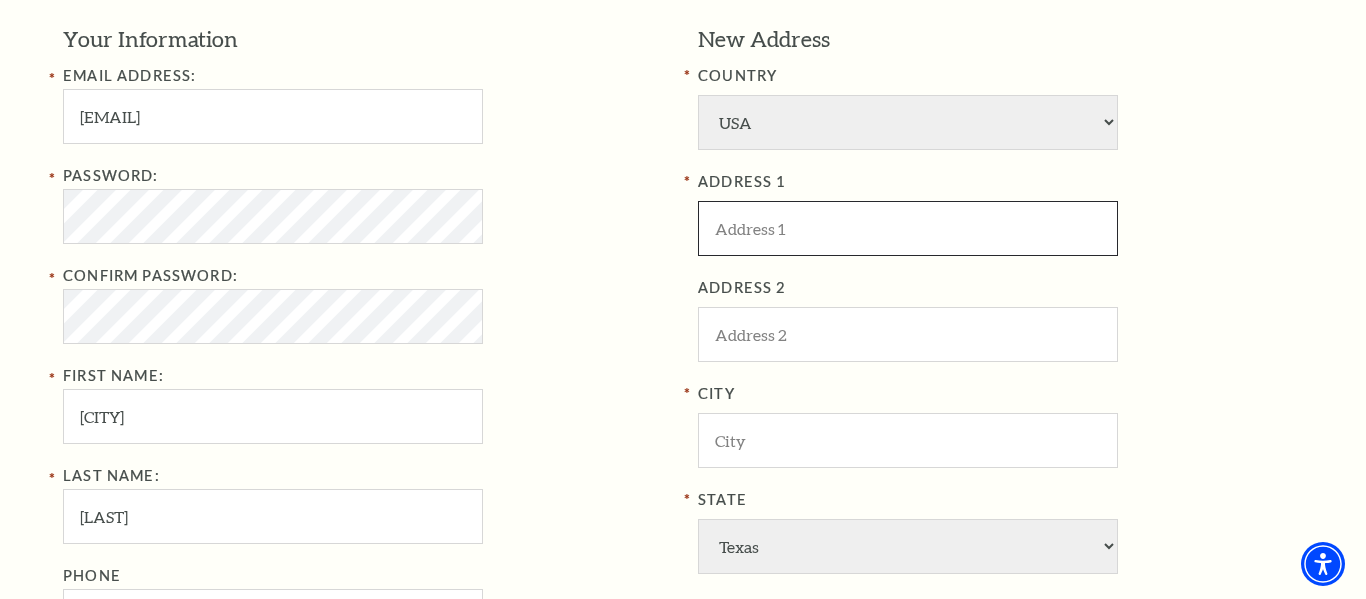 type on "2328 Los Arboles Lane" 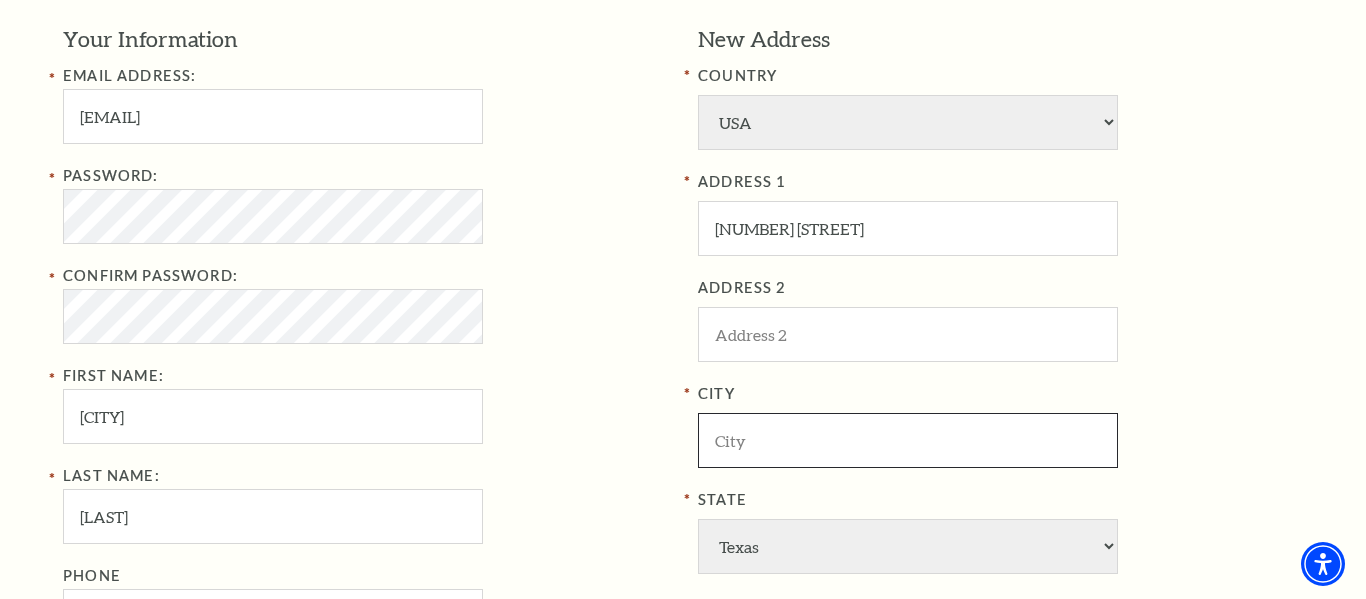 type on "Waco" 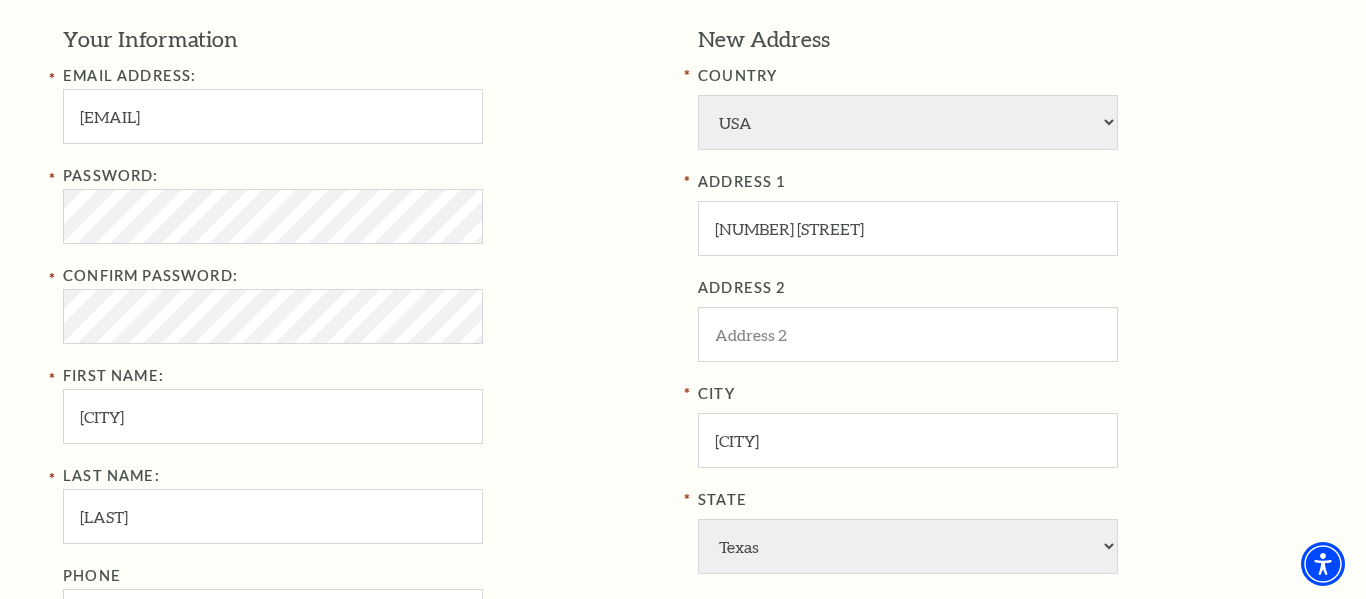 type on "76711" 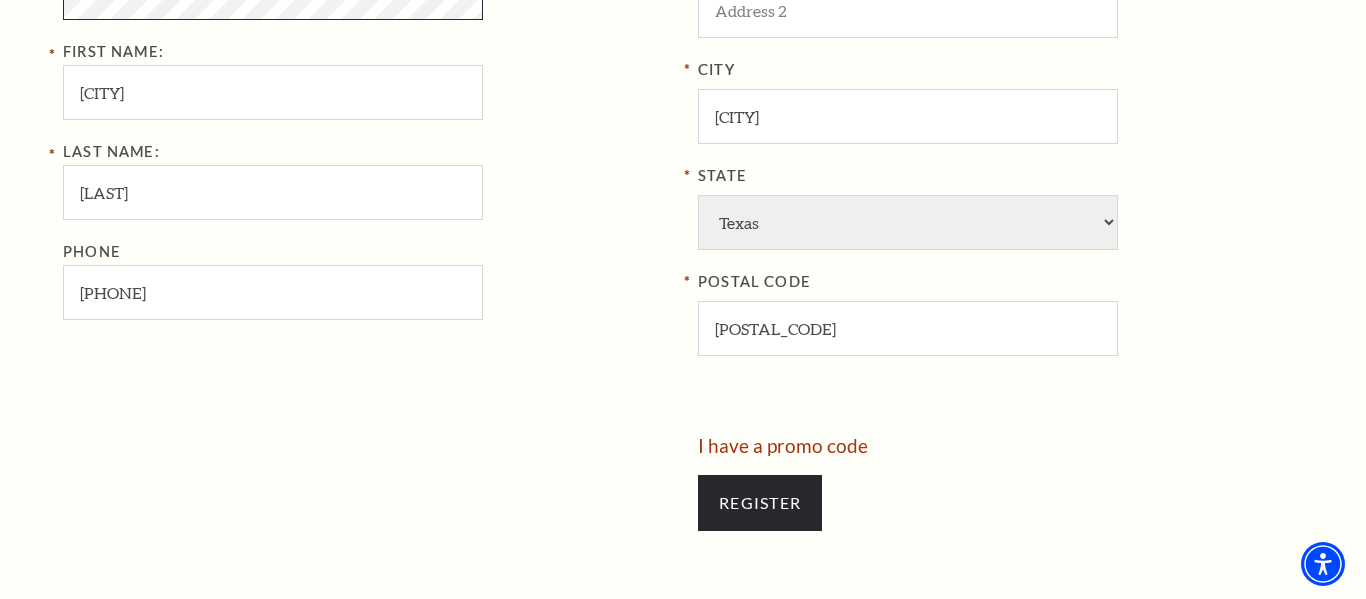 scroll, scrollTop: 974, scrollLeft: 0, axis: vertical 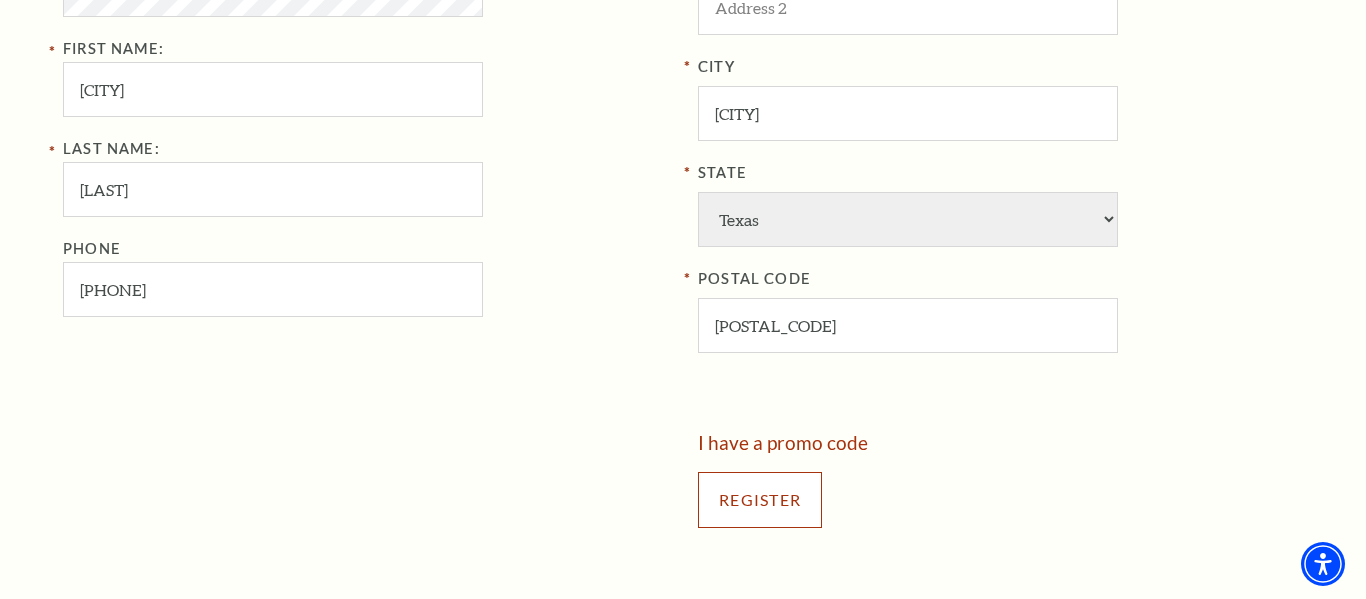 click on "Register" at bounding box center [760, 500] 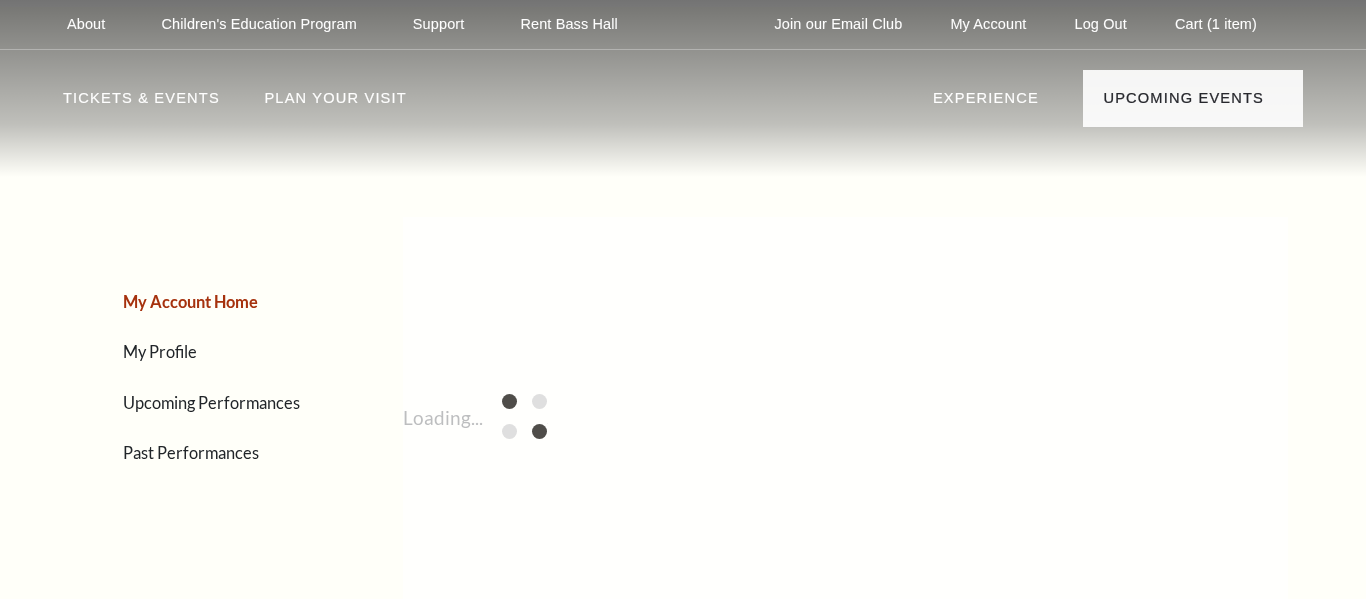 scroll, scrollTop: 0, scrollLeft: 0, axis: both 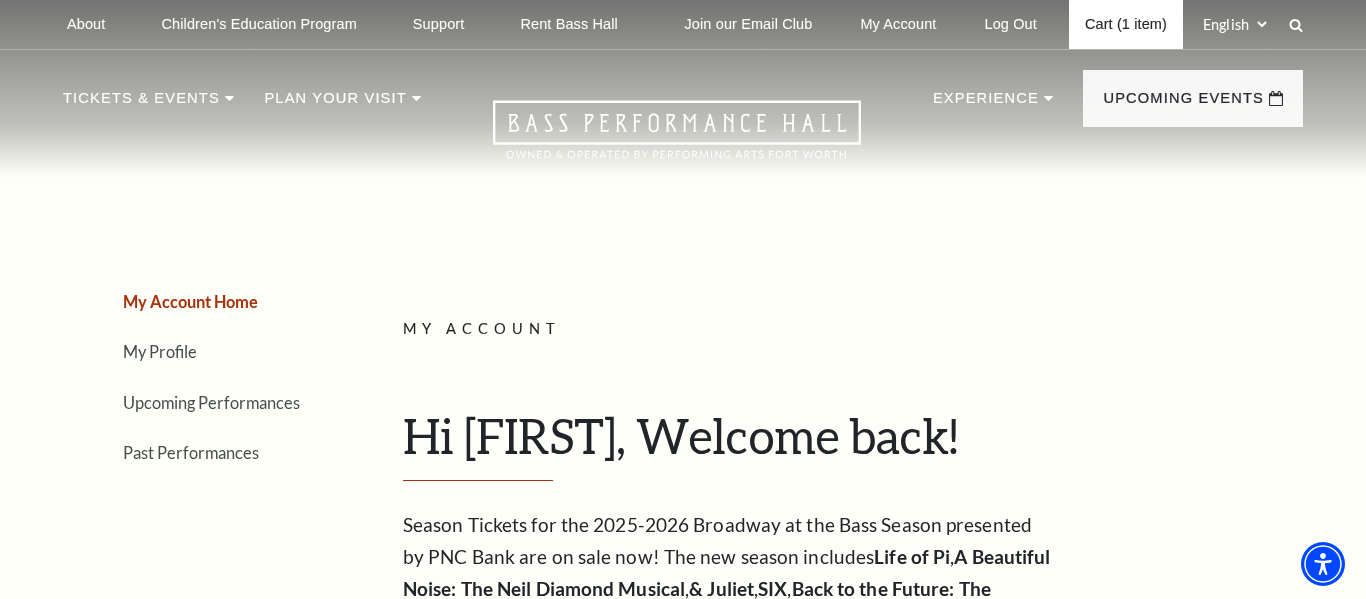 click on "Cart (1 item)" at bounding box center [1126, 24] 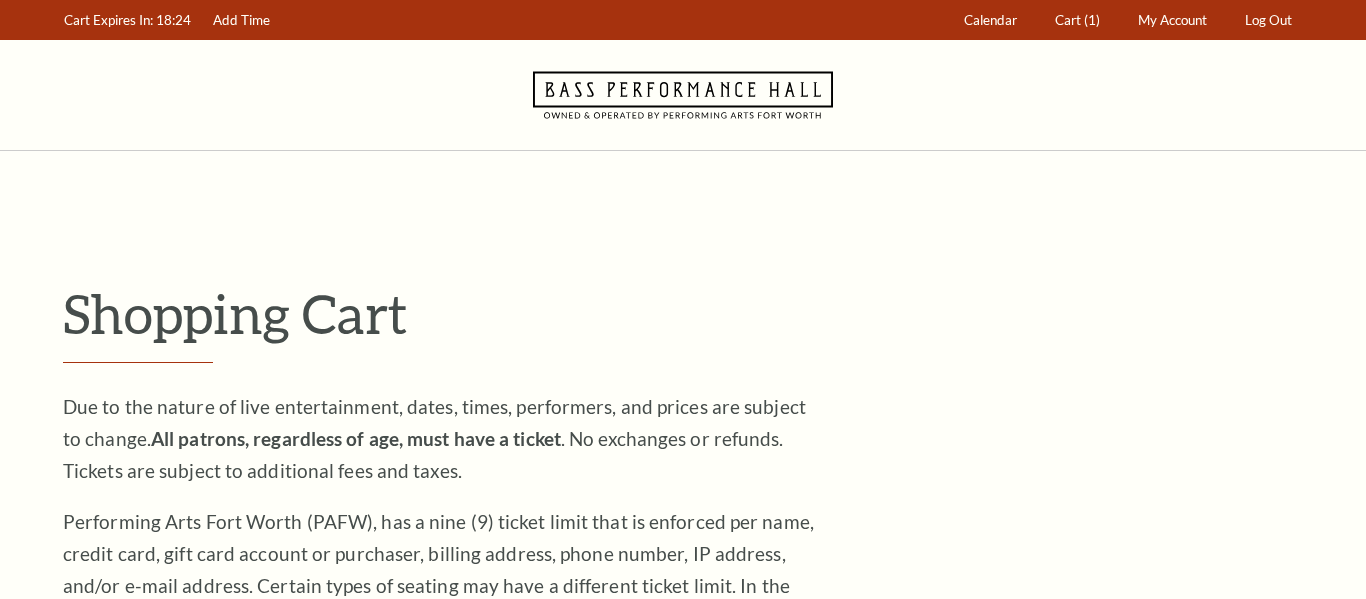 scroll, scrollTop: 0, scrollLeft: 0, axis: both 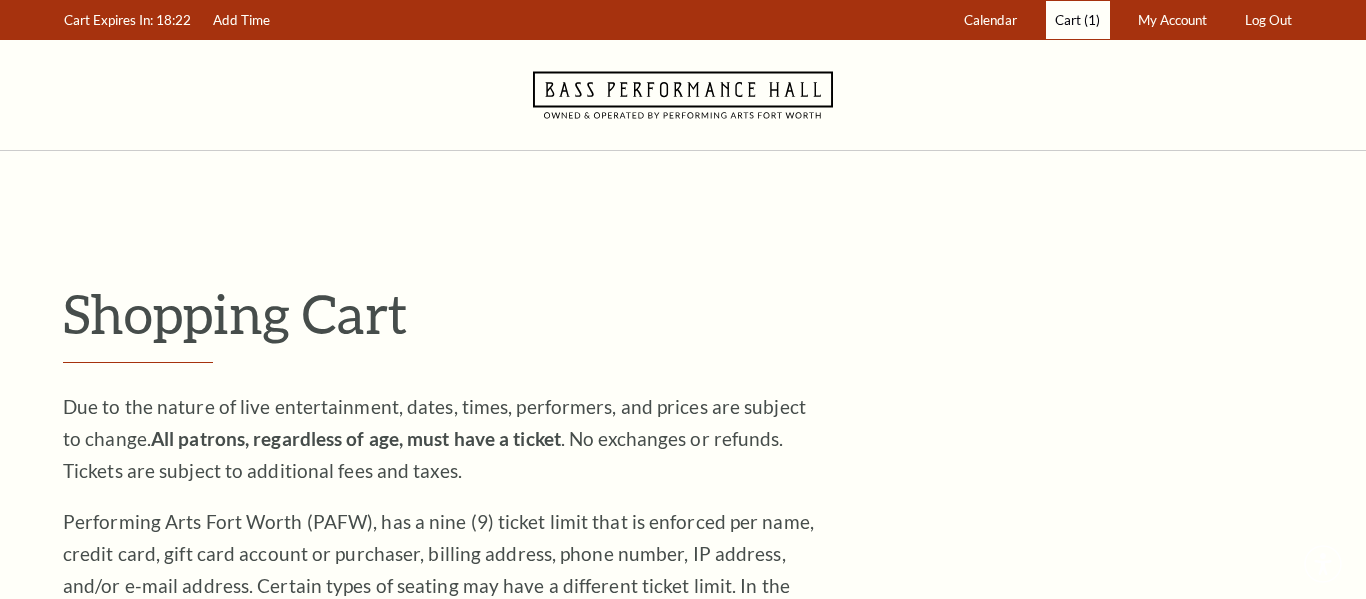 click on "Cart
(1)" at bounding box center (1078, 20) 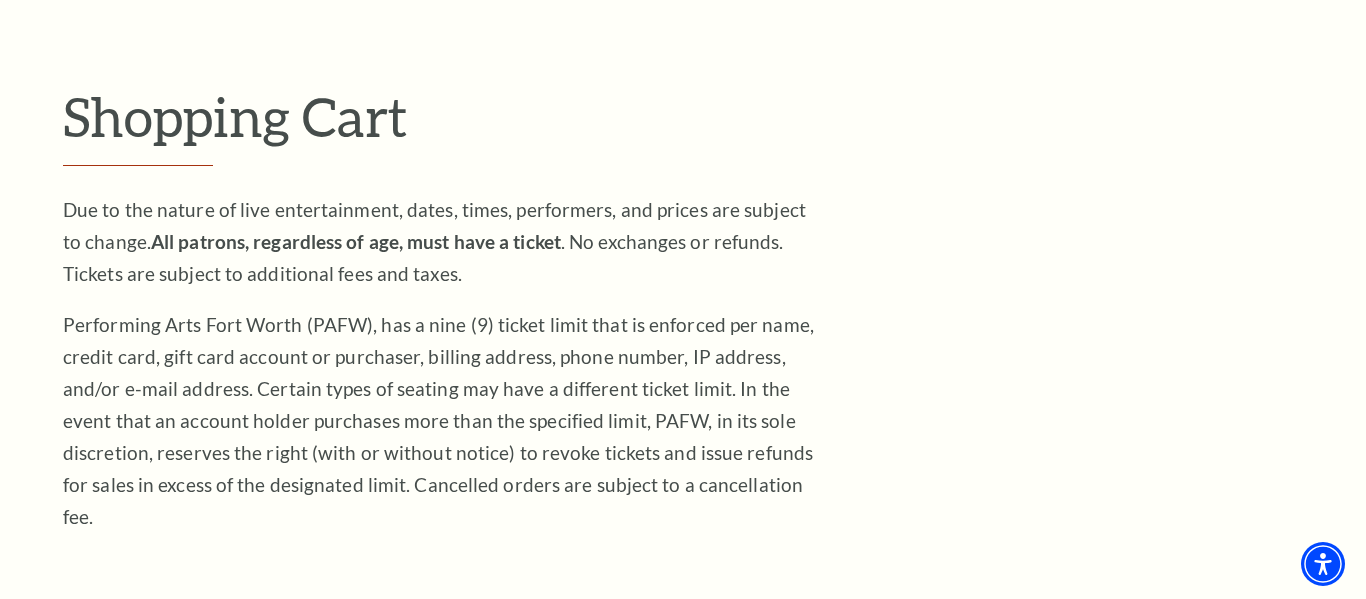 scroll, scrollTop: 327, scrollLeft: 0, axis: vertical 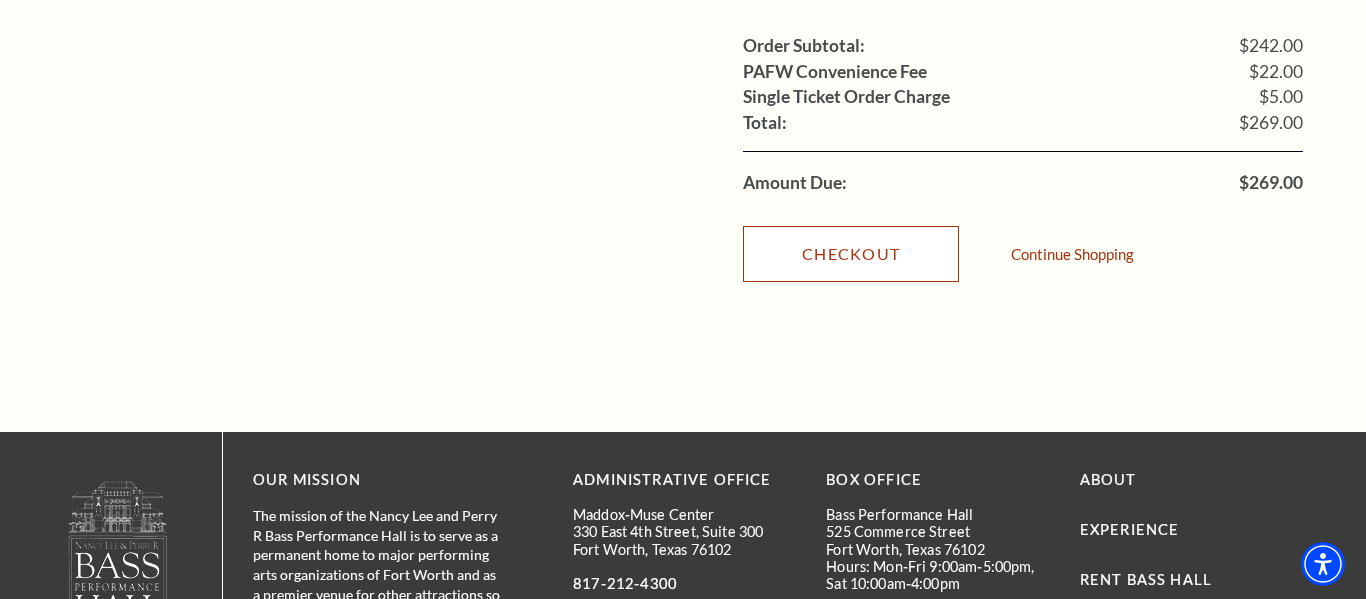 click on "Checkout" at bounding box center (851, 254) 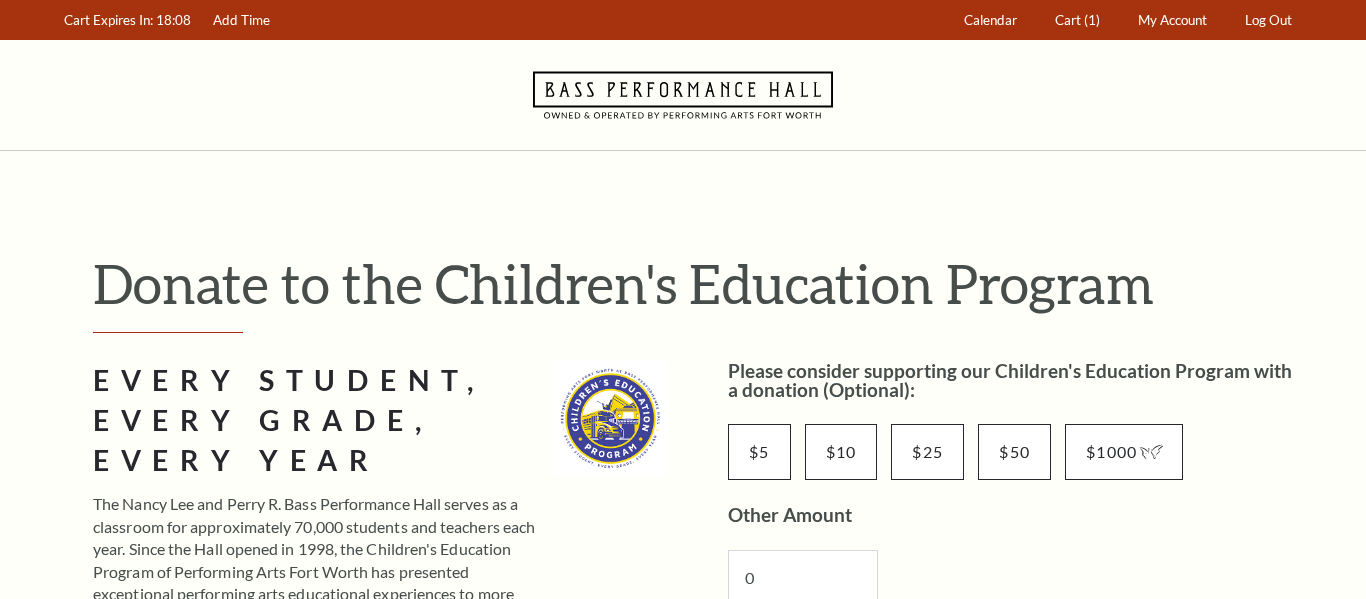 scroll, scrollTop: 0, scrollLeft: 0, axis: both 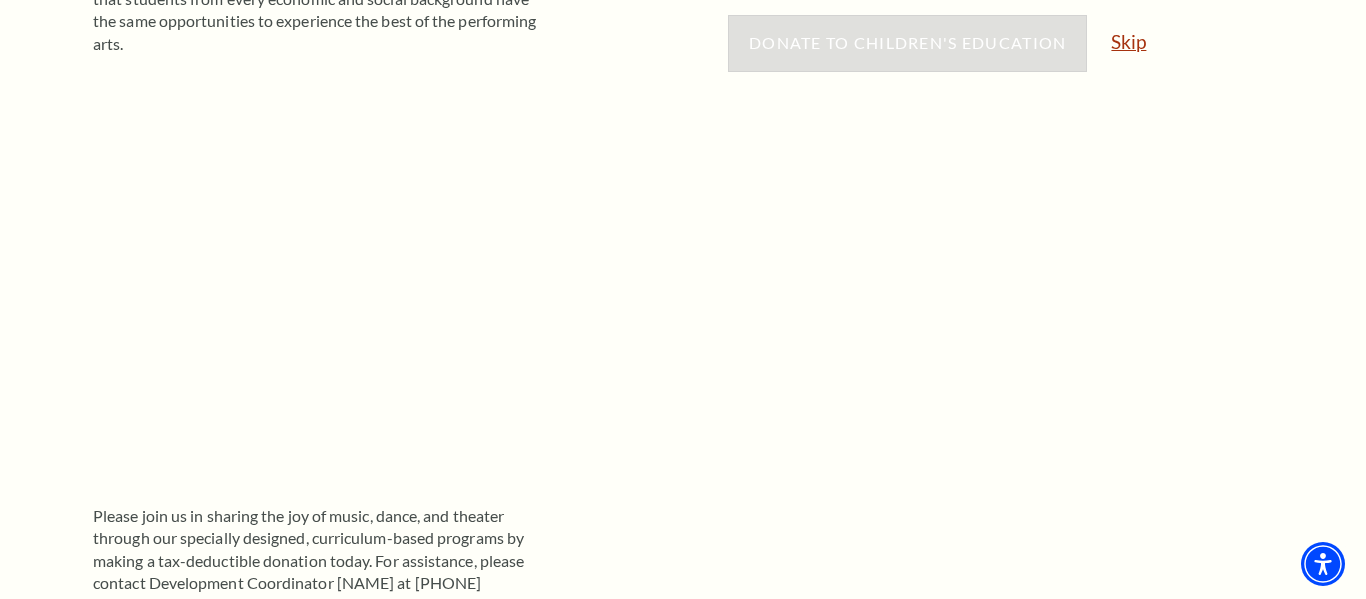 click on "Skip" at bounding box center (1128, 41) 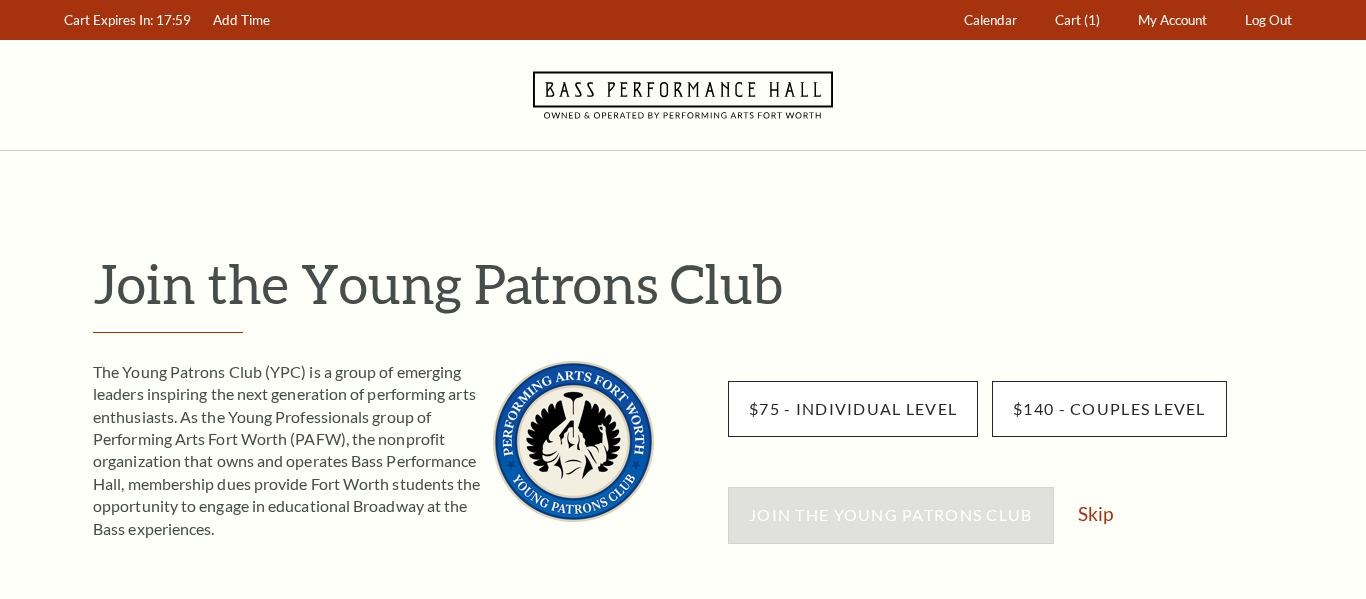 scroll, scrollTop: 0, scrollLeft: 0, axis: both 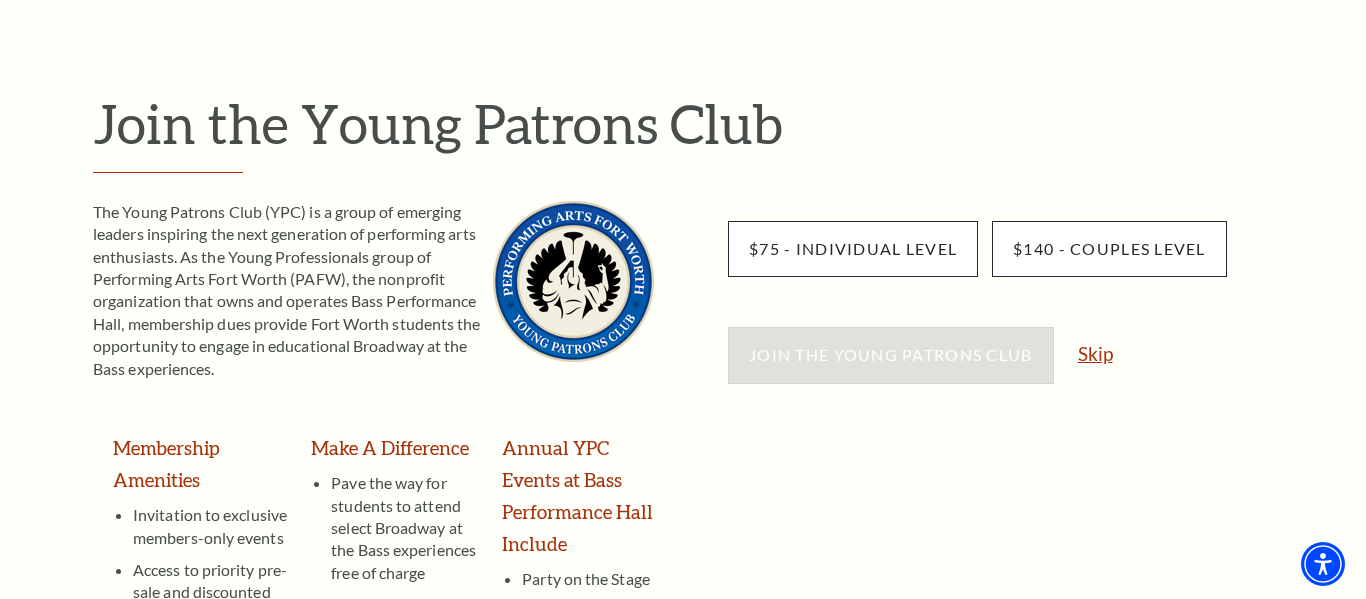 click on "Skip" at bounding box center (1095, 353) 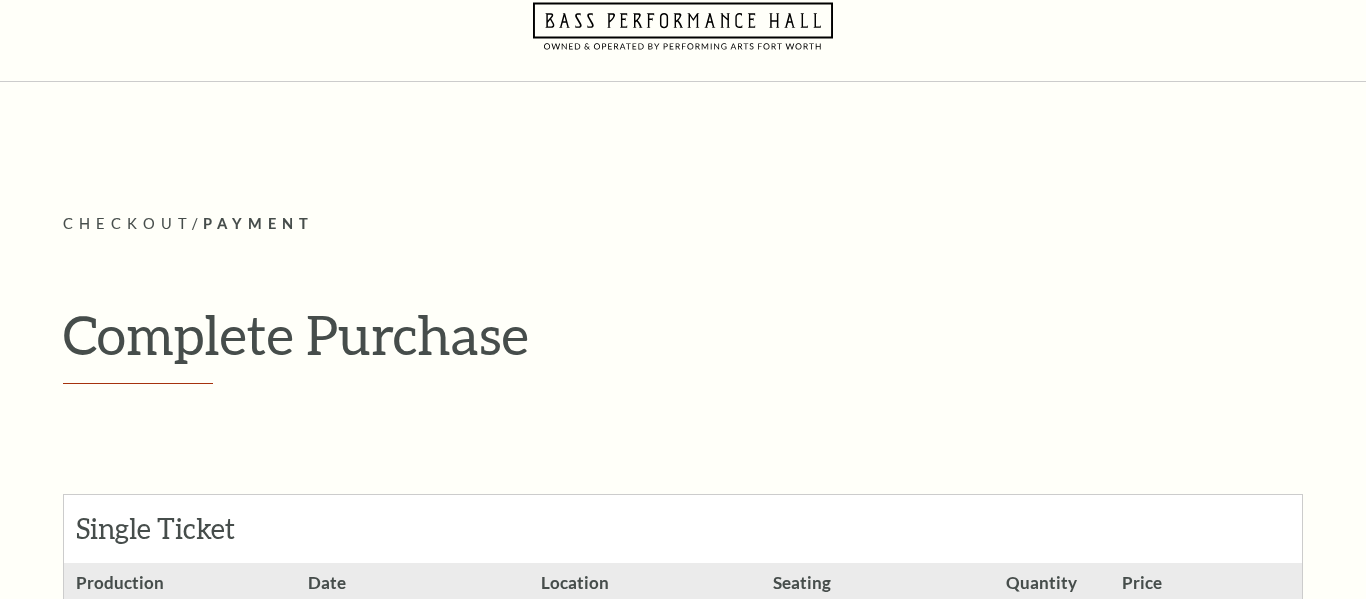 scroll, scrollTop: 0, scrollLeft: 0, axis: both 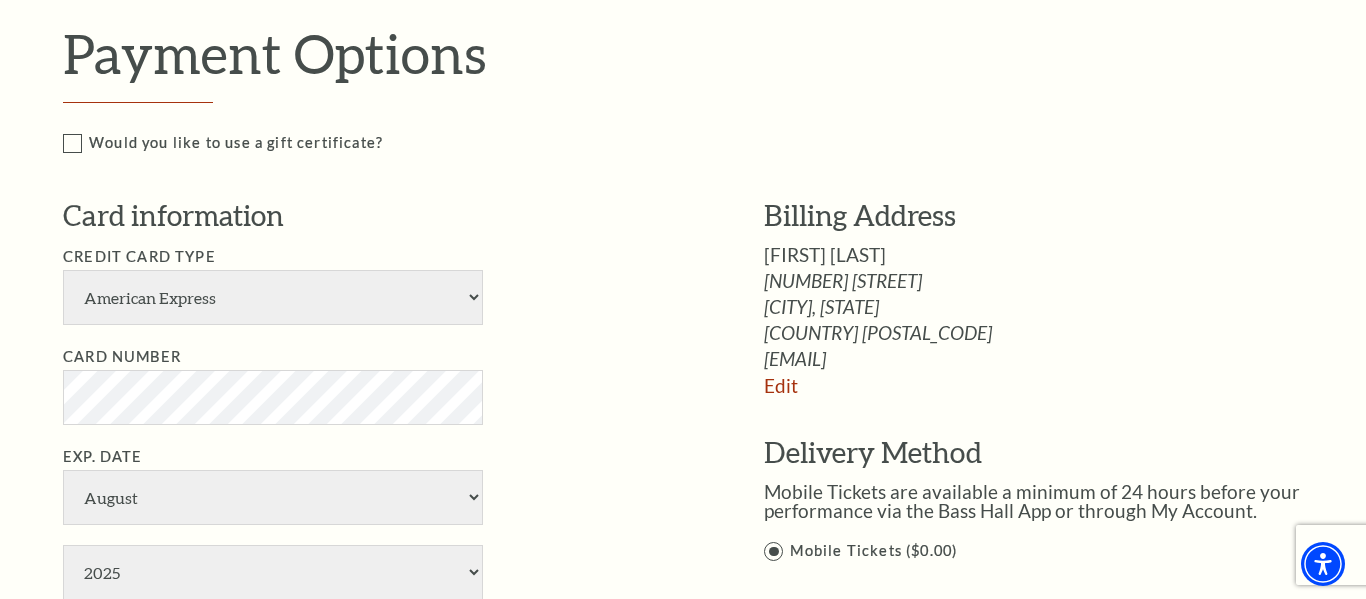 click on "Credit Card Type
American Express
Visa
Master Card
Discover
Card Number
Exp. Date
January
February
March
April
May
June
July
August
September
October
November
December
2025
2026
2027
2028
2029" at bounding box center [383, 522] 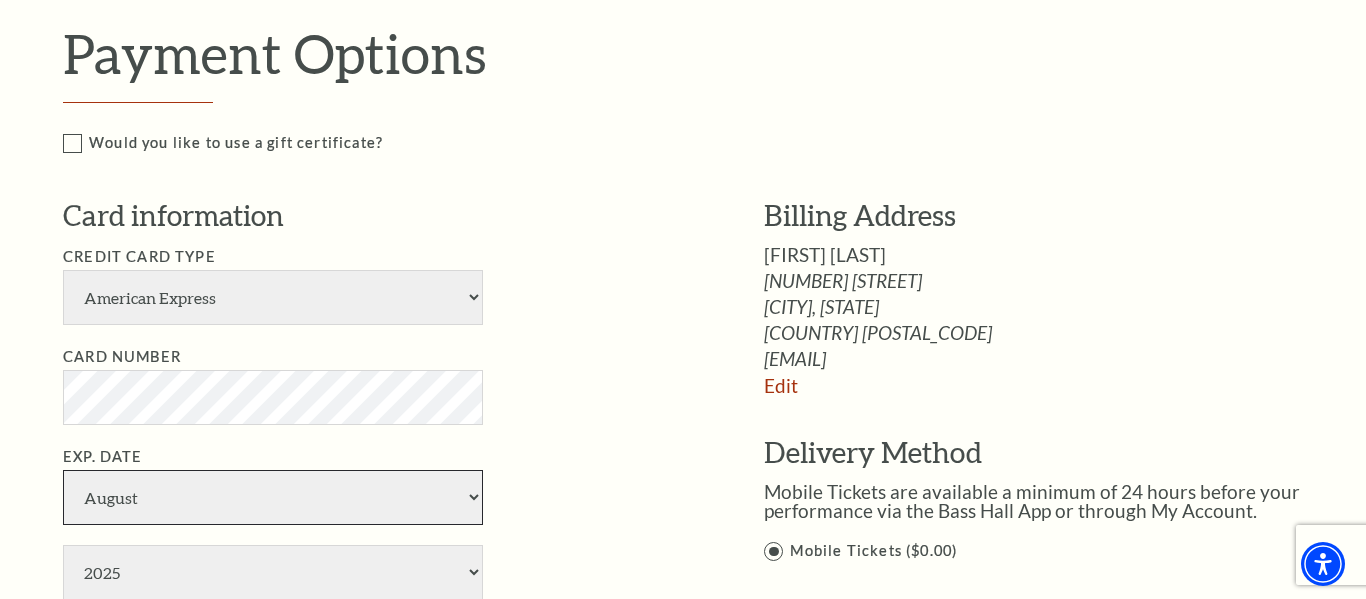 click on "January
February
March
April
May
June
July
August
September
October
November
December" at bounding box center (273, 497) 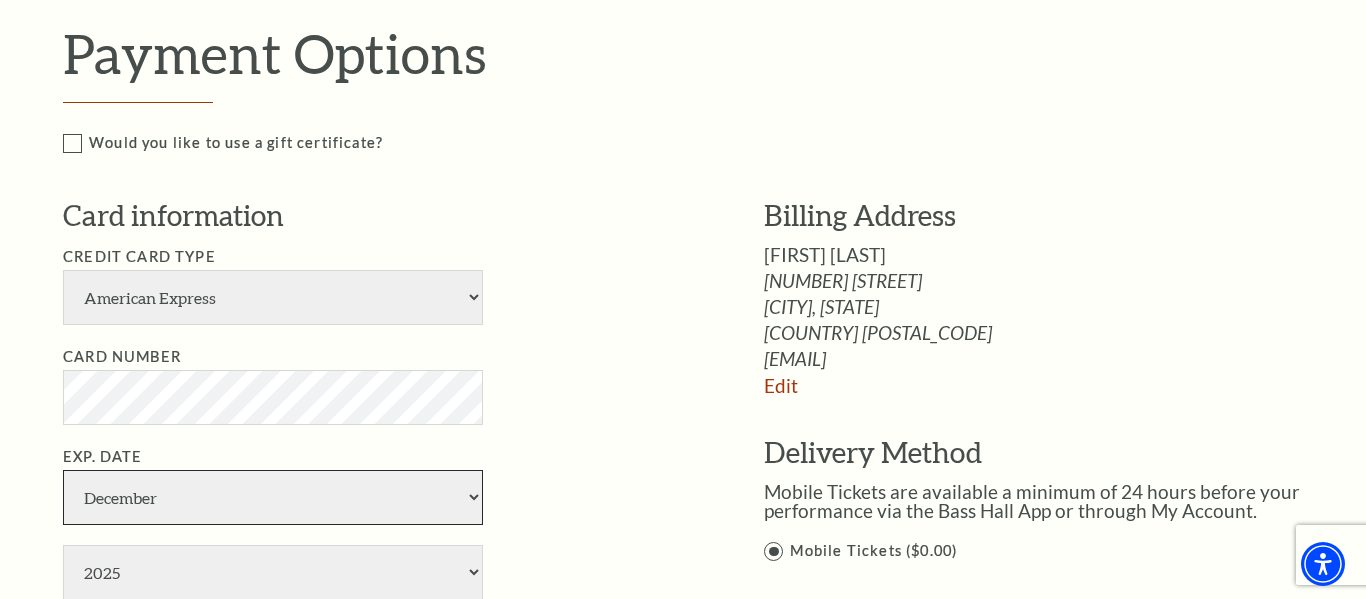 click on "January
February
March
April
May
June
July
August
September
October
November
December" at bounding box center [273, 497] 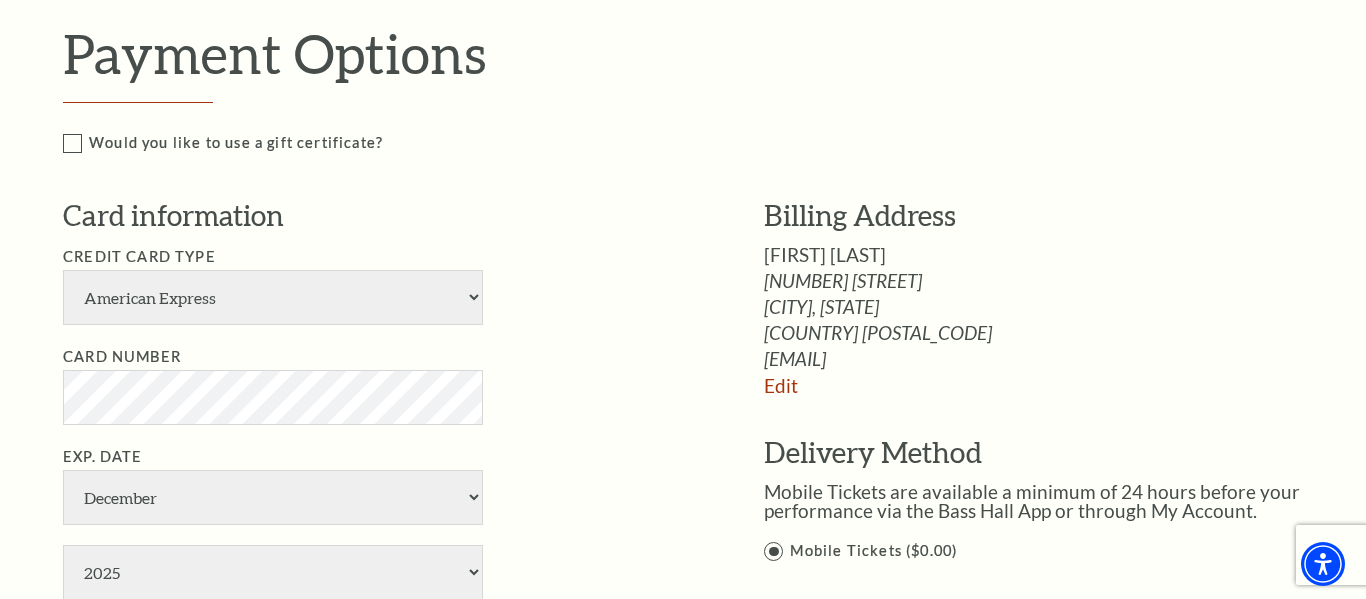 click on "Notice
×
Tickets cannot be removed during a Ticket Exchange. Choose Start Over to begin the Ticket Exchange Process again from the beginning, or close this dialogue to resume.
Close
Start Over
Notice
×
Subscriptions cannot be removed during a Renewal. Choose Start Over to begin the Renewal Process again from the beginning, or close this dialogue to resume.
Close
Start Over" at bounding box center [683, 366] 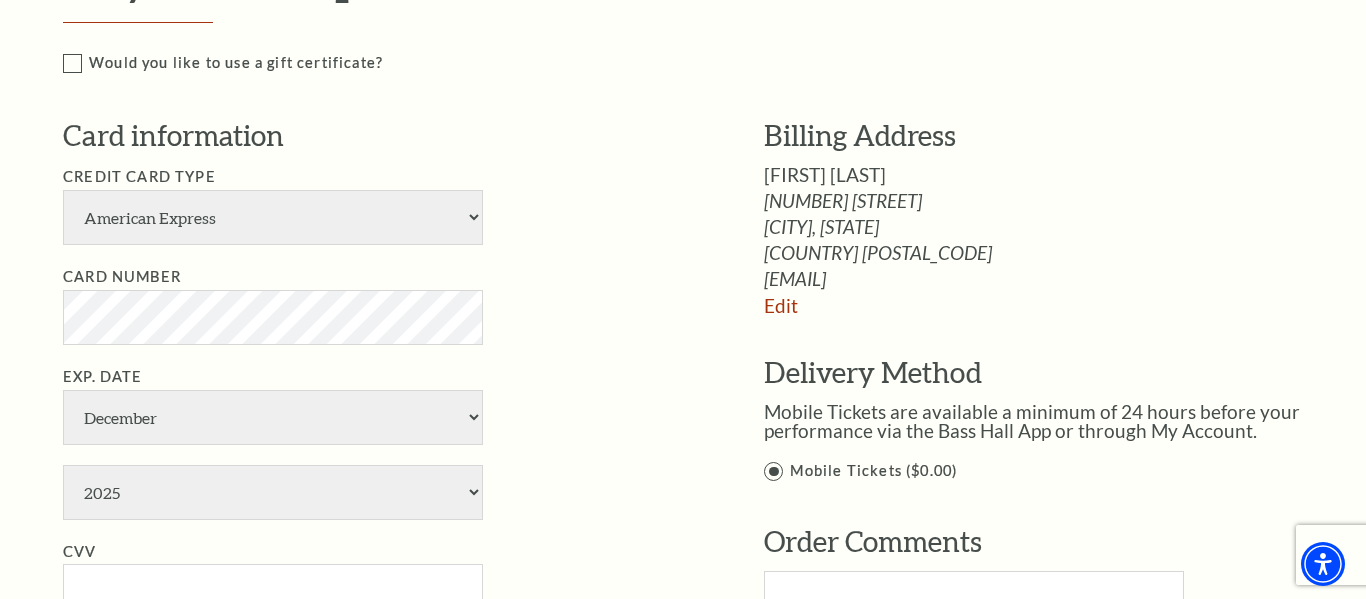 scroll, scrollTop: 1040, scrollLeft: 0, axis: vertical 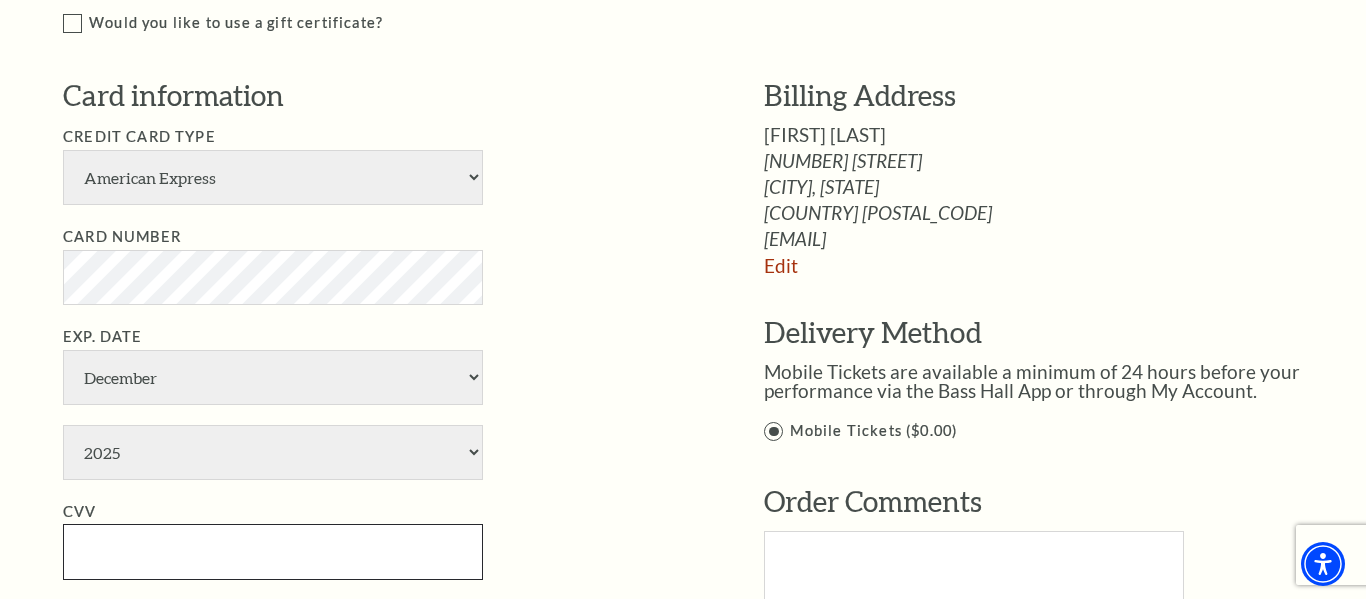click on "CVV" at bounding box center [273, 551] 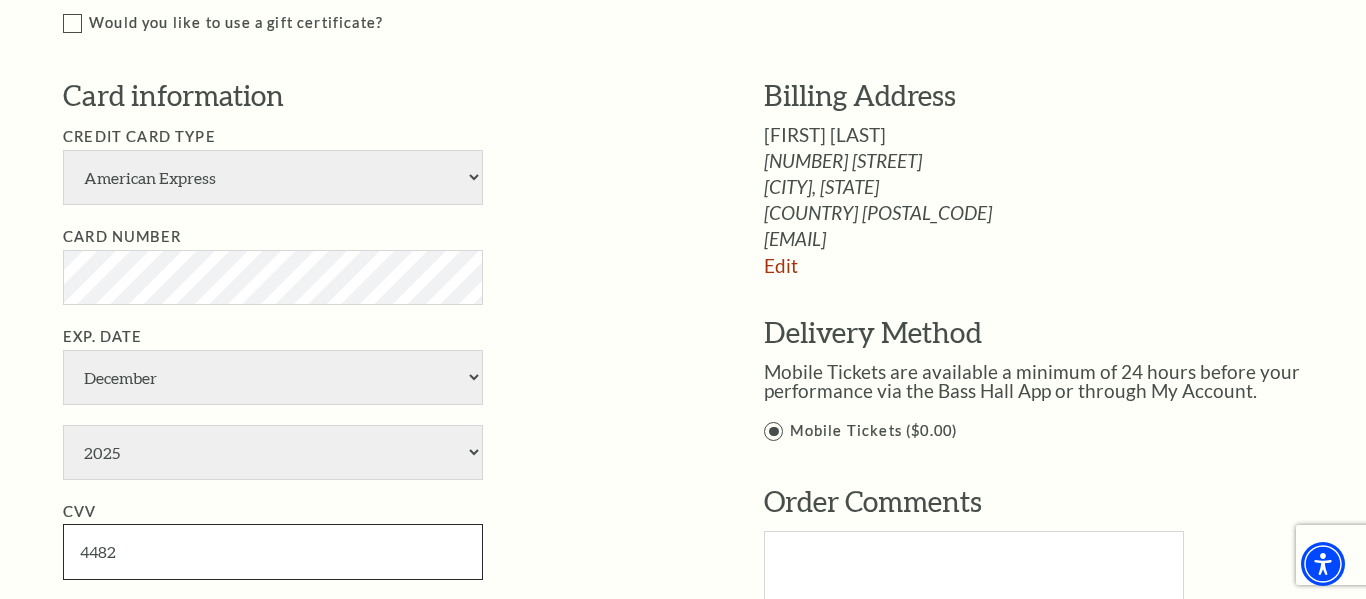 type on "4482" 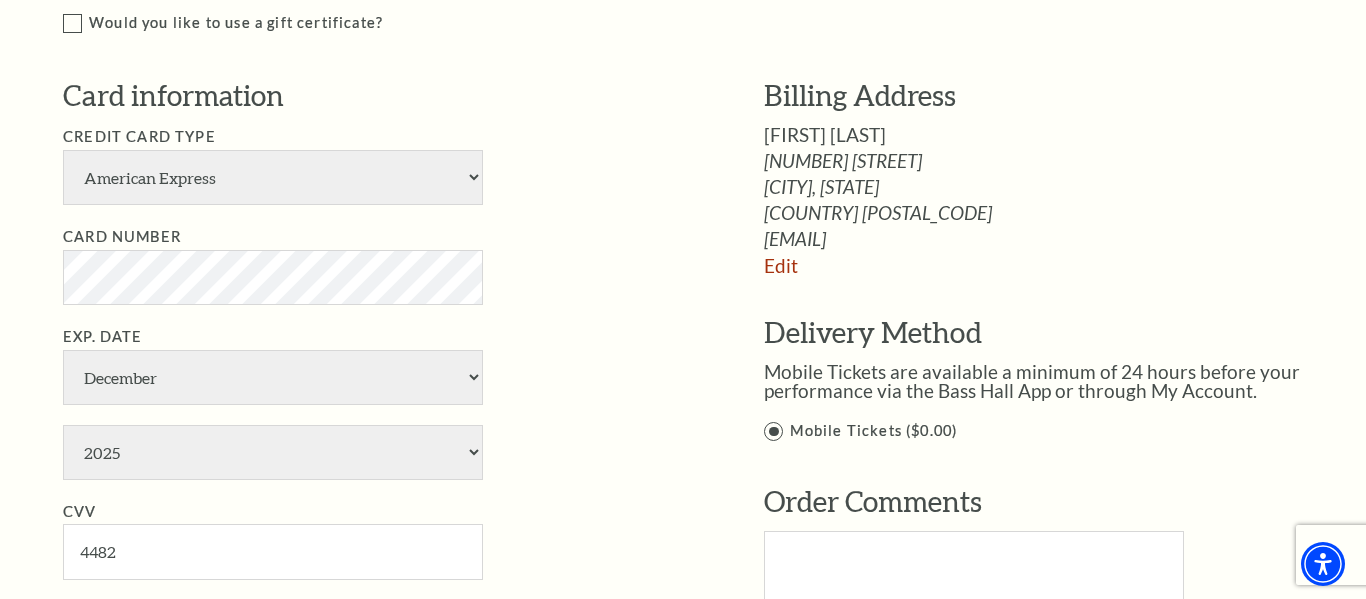 click on "Credit Card Type
American Express
Visa
Master Card
Discover
Card Number
Exp. Date
January
February
March
April
May
June
July
August
September
October
November
December
2025
2026
2027
2028
2029" at bounding box center [383, 402] 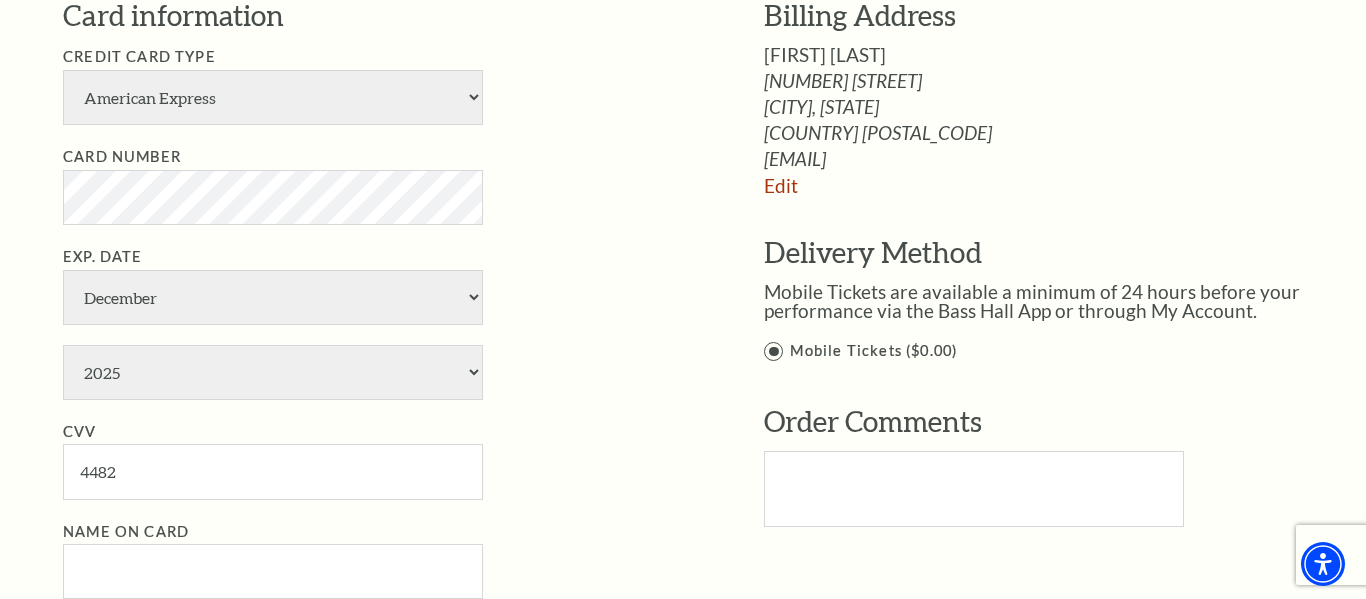 scroll, scrollTop: 1160, scrollLeft: 0, axis: vertical 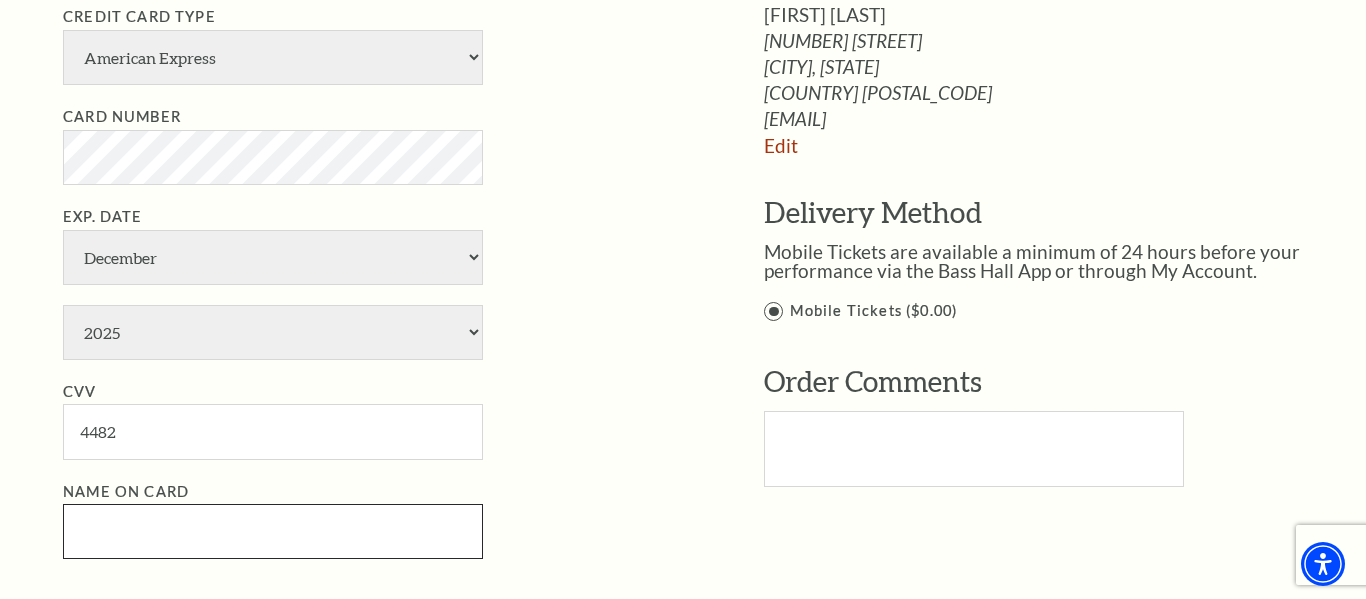 click on "Name on Card" at bounding box center (273, 531) 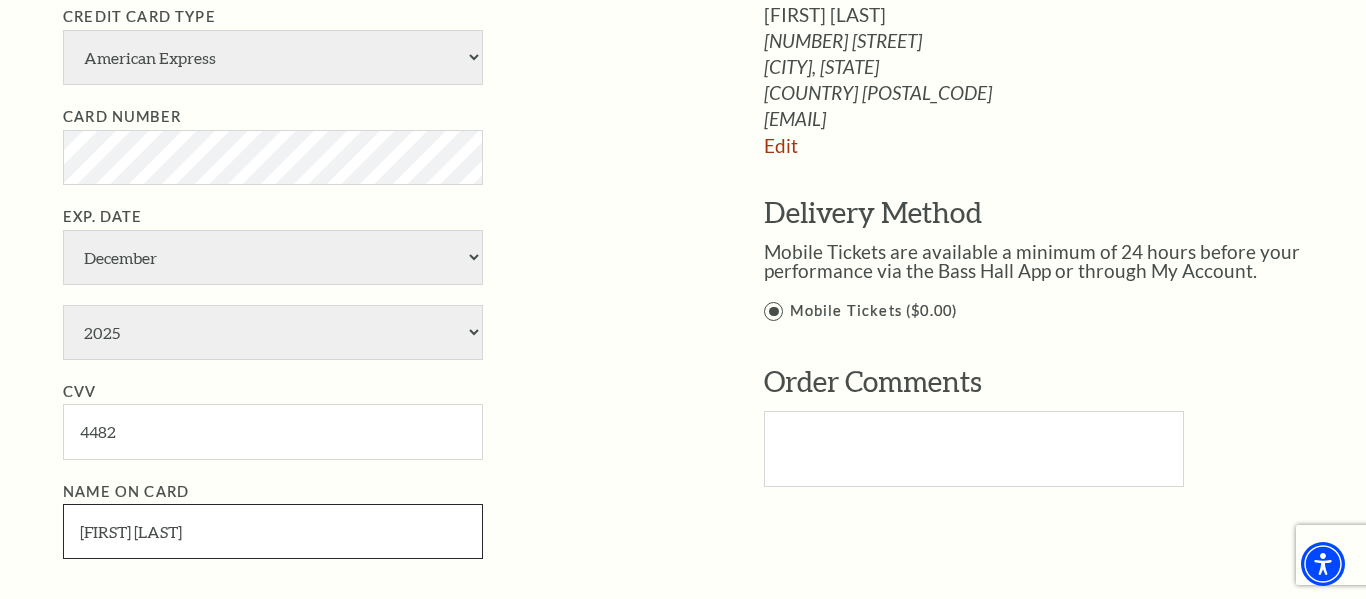 type on "Clinton W Brown" 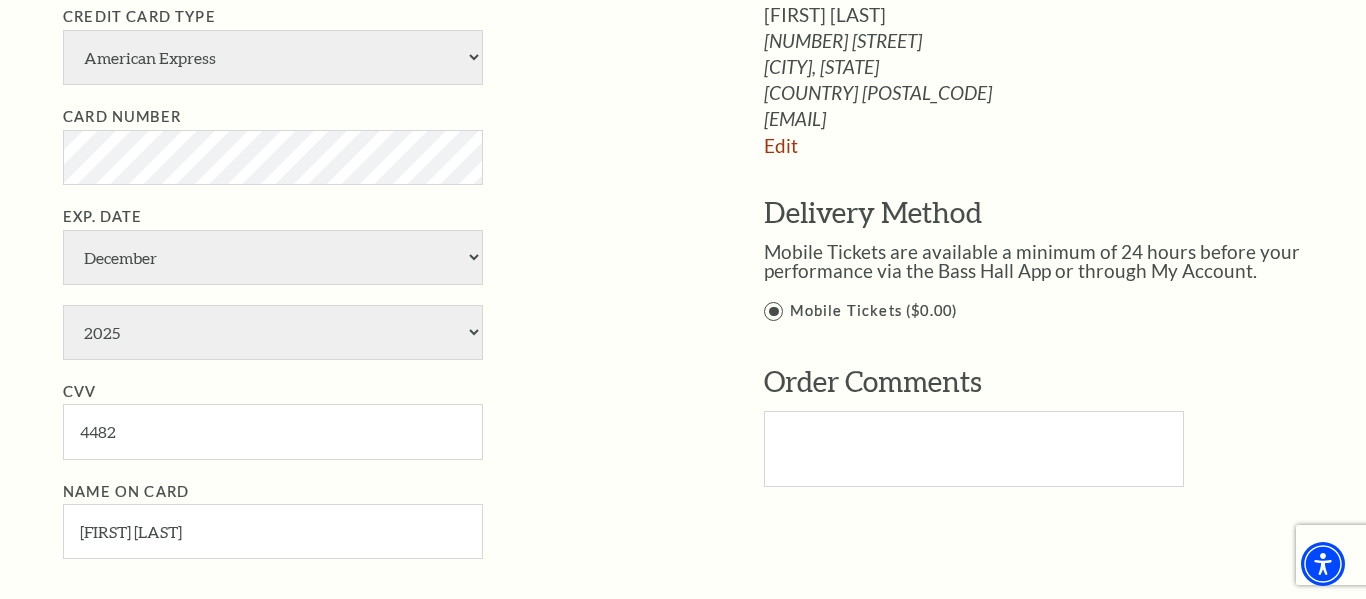 click on "Billing Address
Celina Brown
2328 Los Arboles Lane
Waco,
TX
Edit Edit" at bounding box center (1024, 236) 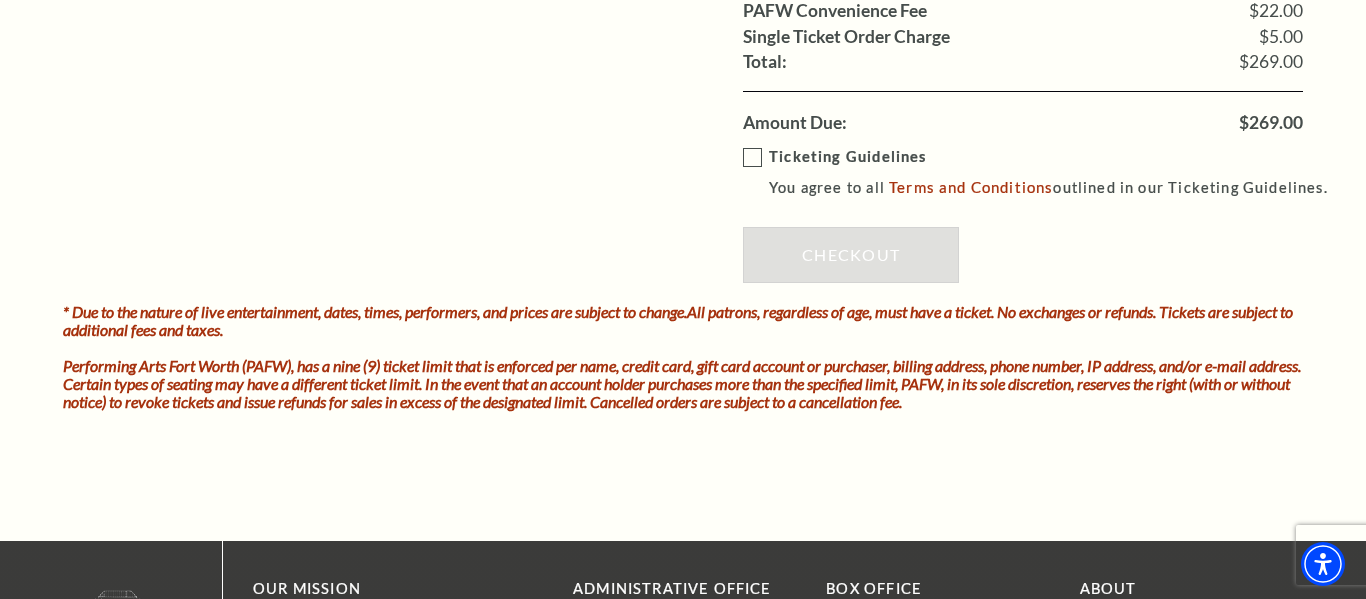 scroll, scrollTop: 1840, scrollLeft: 0, axis: vertical 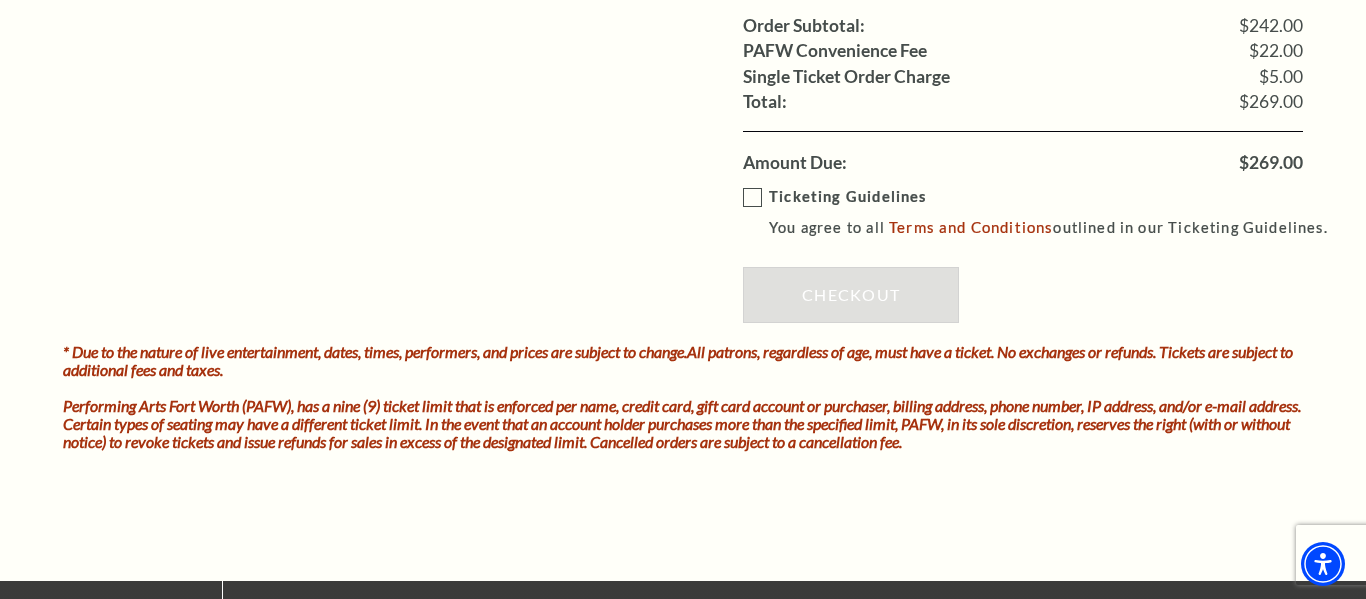 click on "Ticketing Guidelines
You agree to all   Terms and Conditions  outlined in our Ticketing Guidelines." at bounding box center (1044, 212) 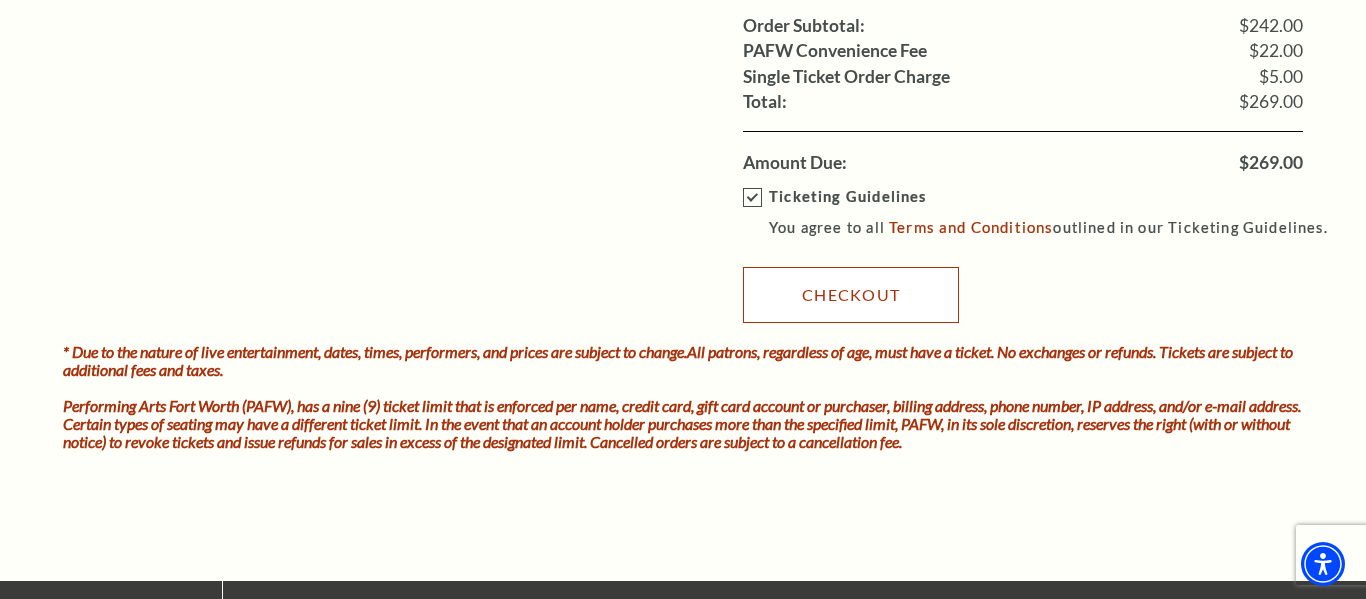 click on "Checkout" at bounding box center (851, 295) 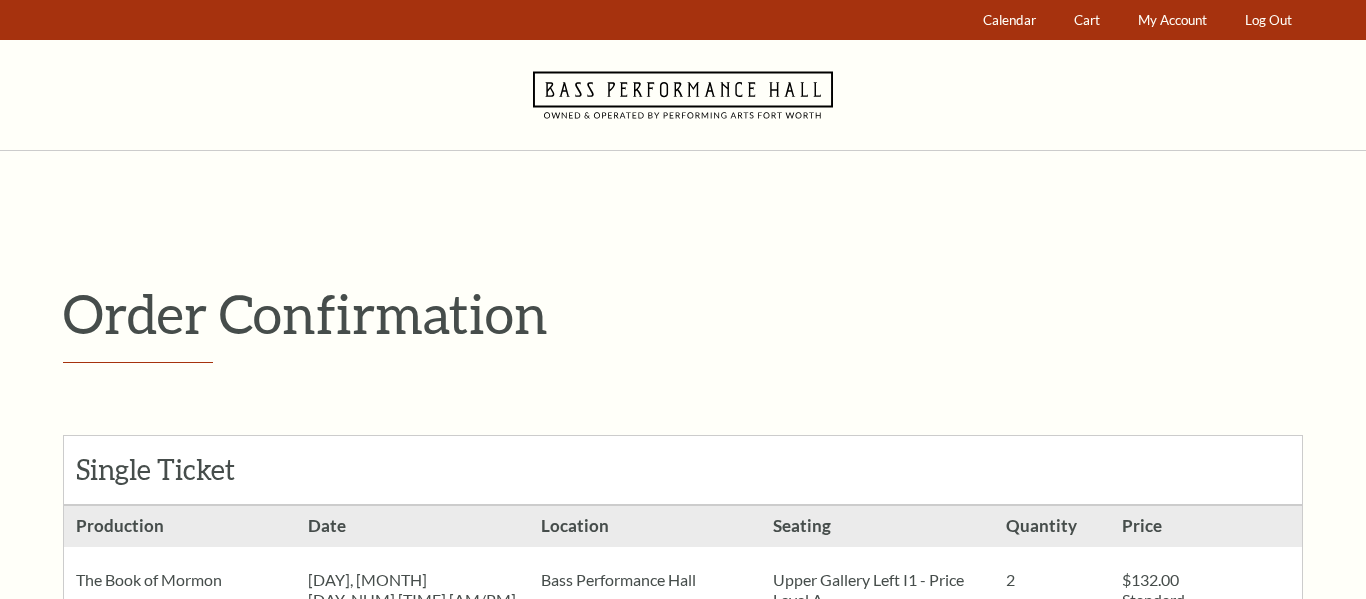 scroll, scrollTop: 0, scrollLeft: 0, axis: both 